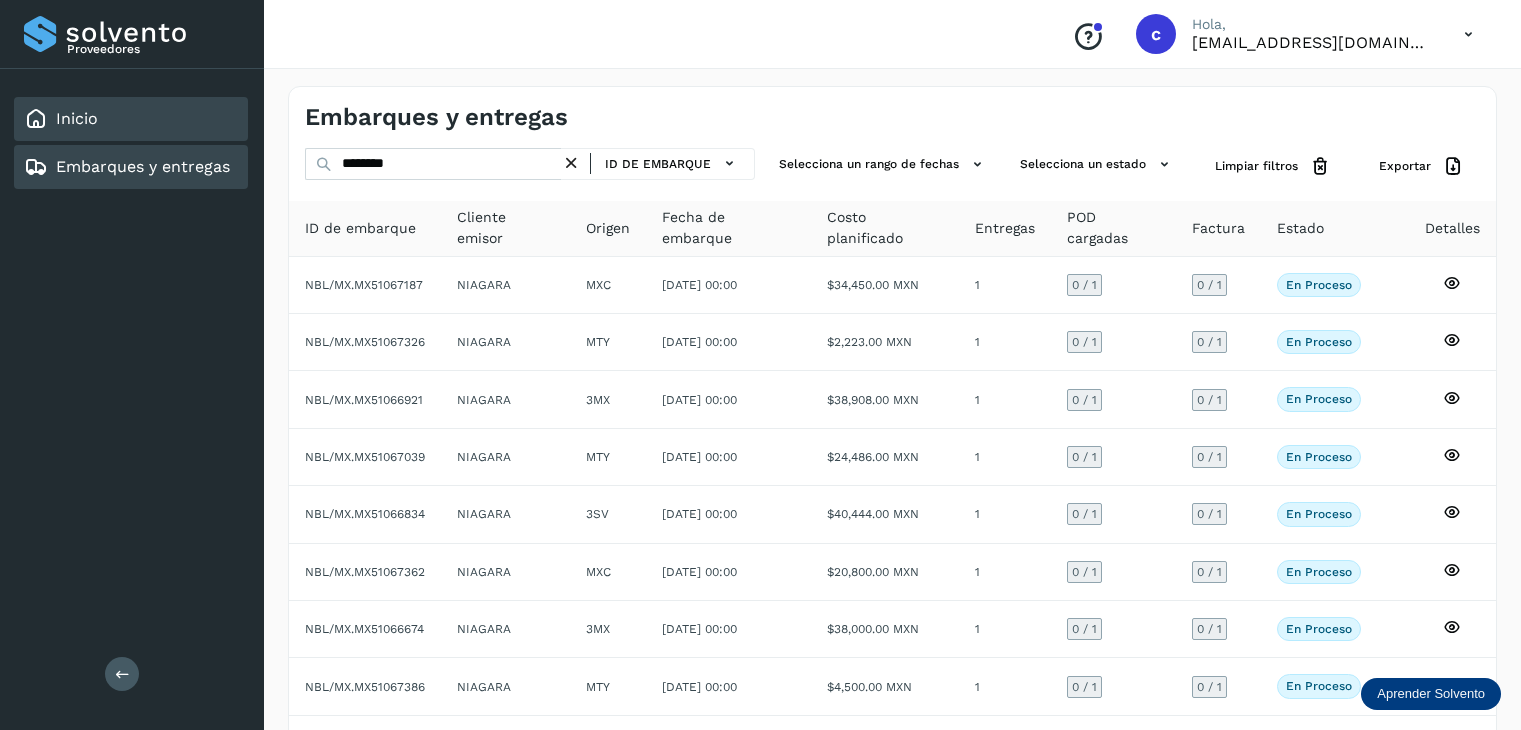 scroll, scrollTop: 0, scrollLeft: 0, axis: both 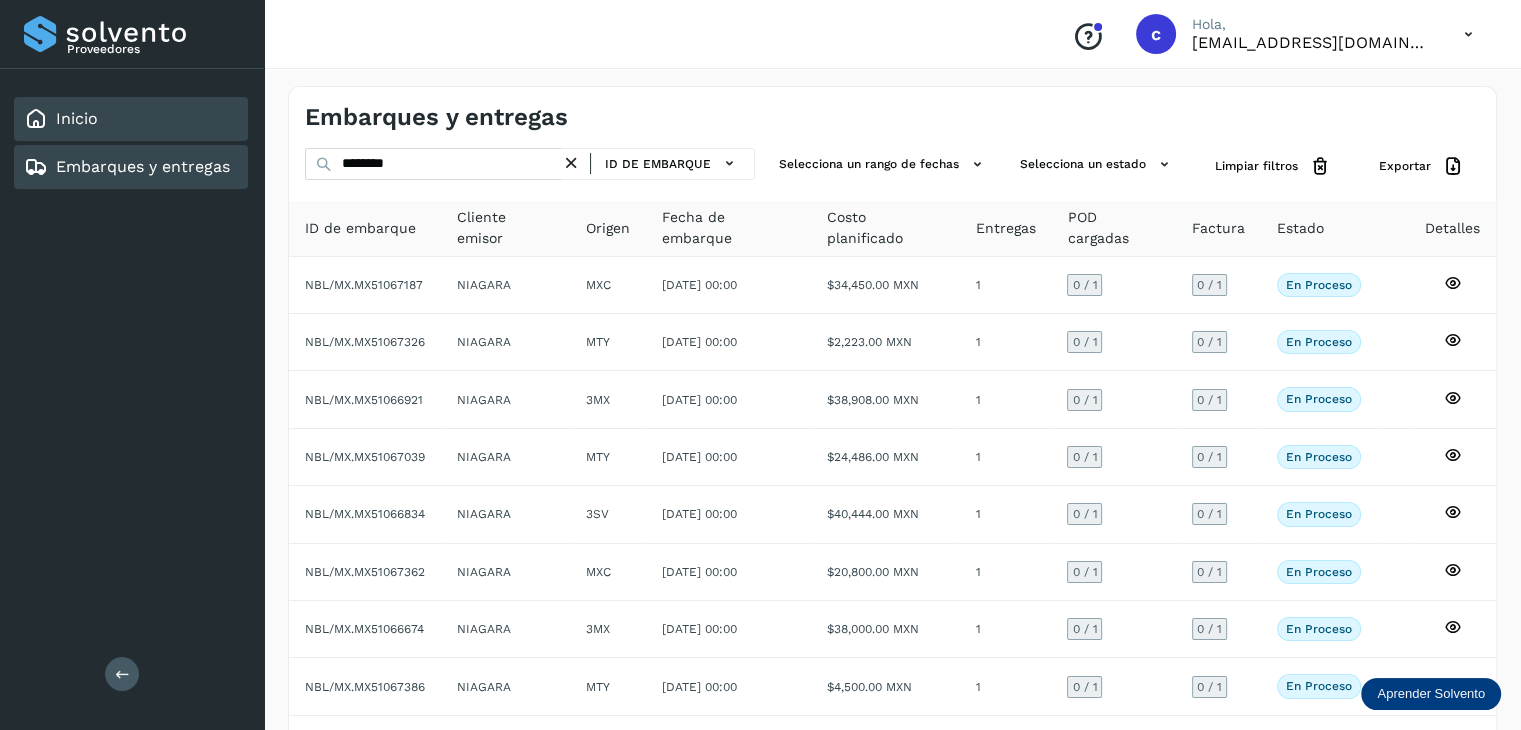 click on "Inicio" 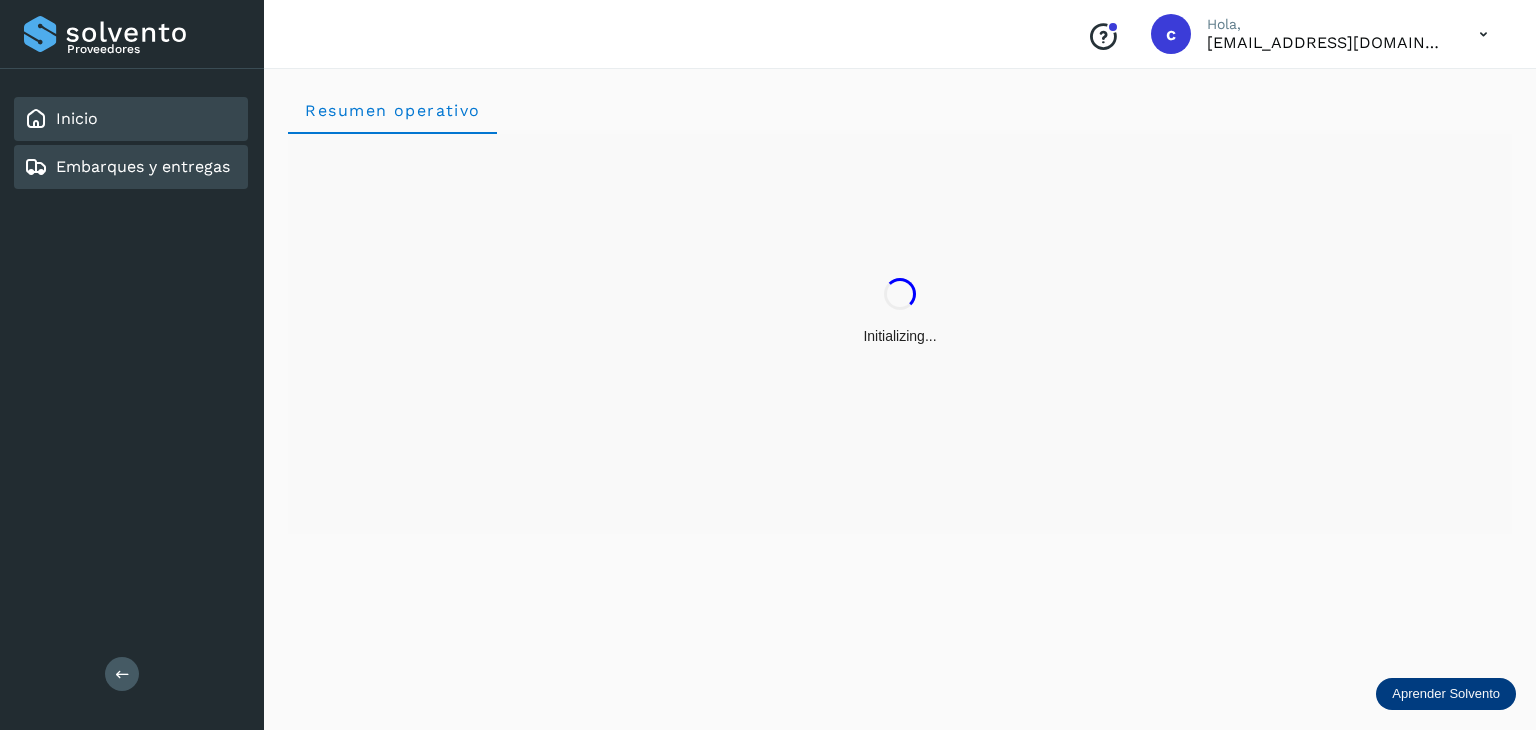 click on "Embarques y entregas" at bounding box center (143, 166) 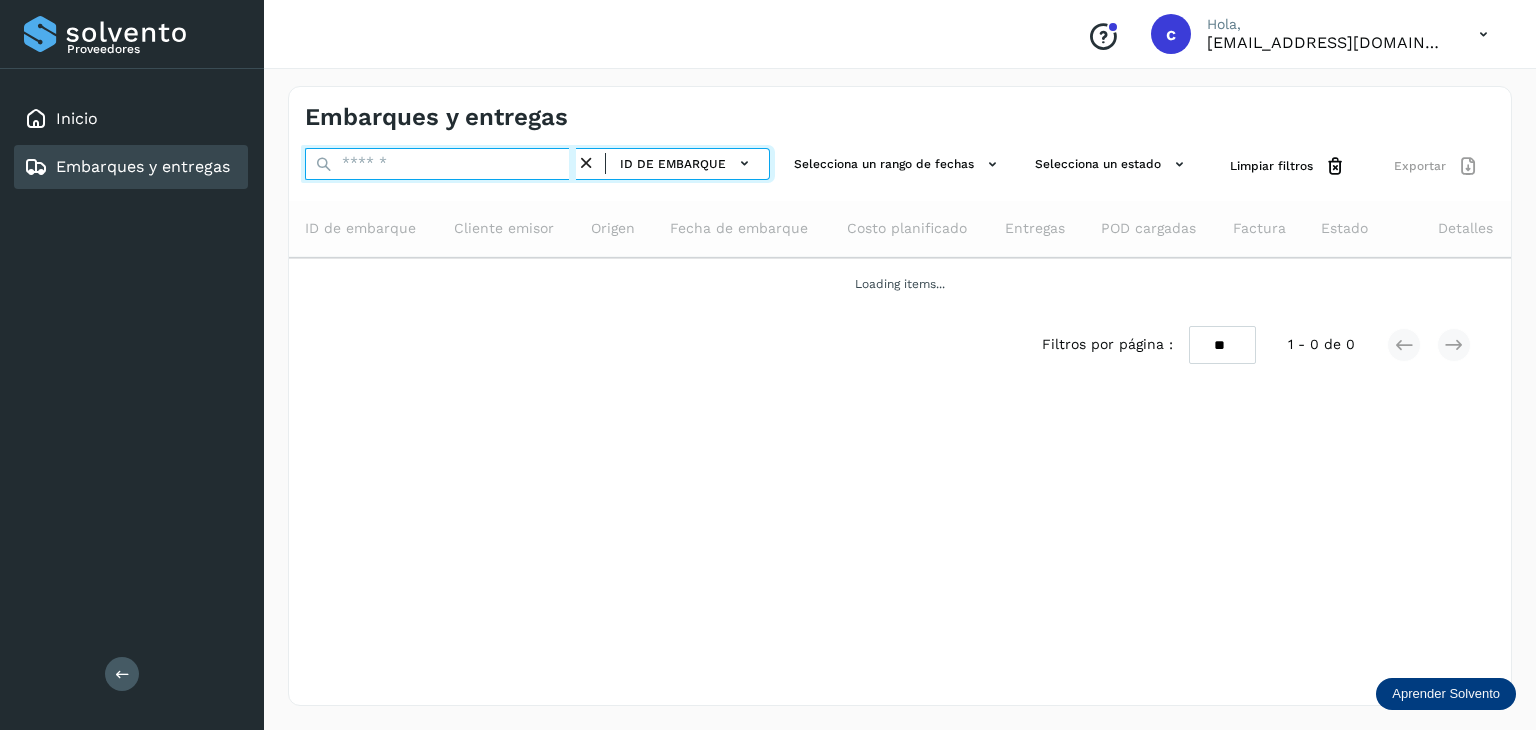 click at bounding box center [440, 164] 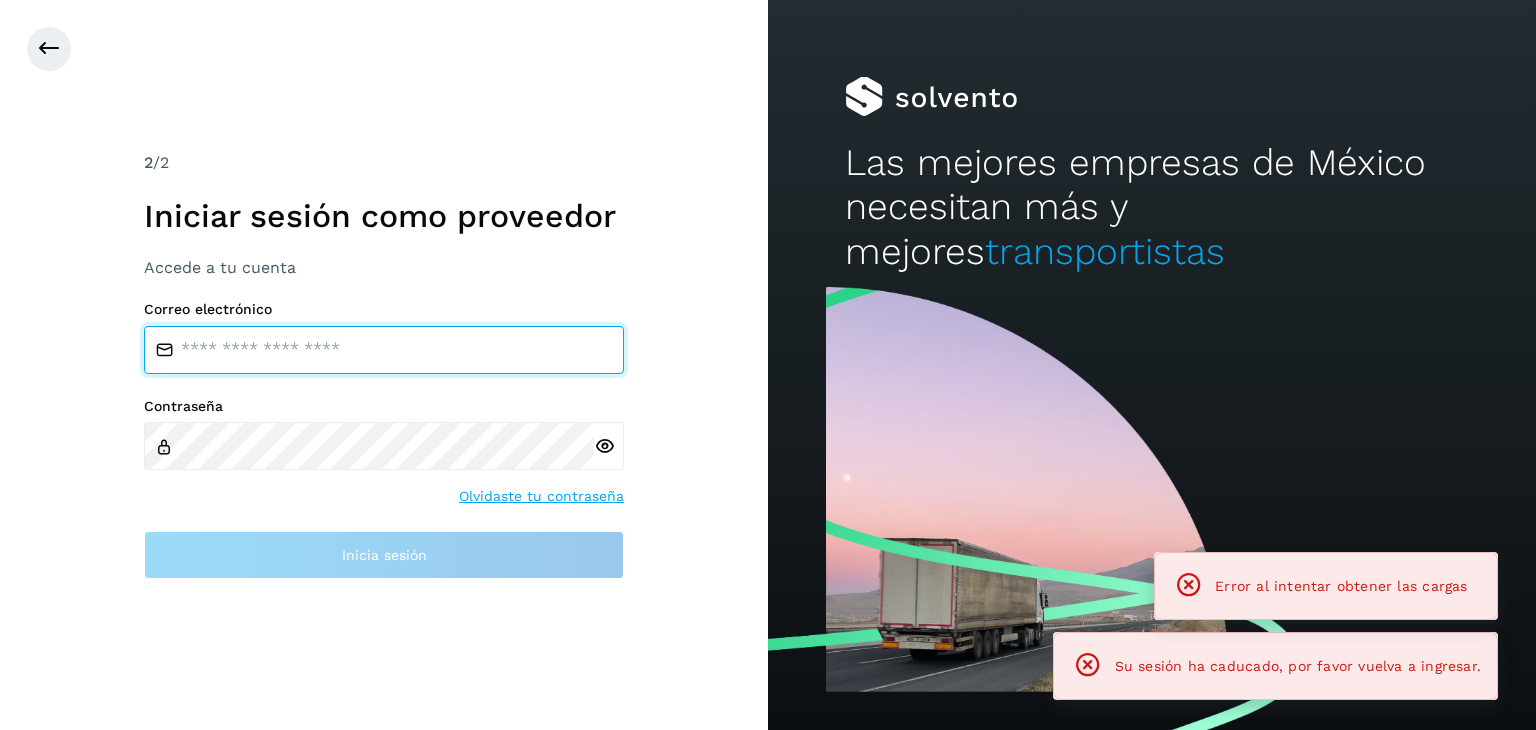 type on "**********" 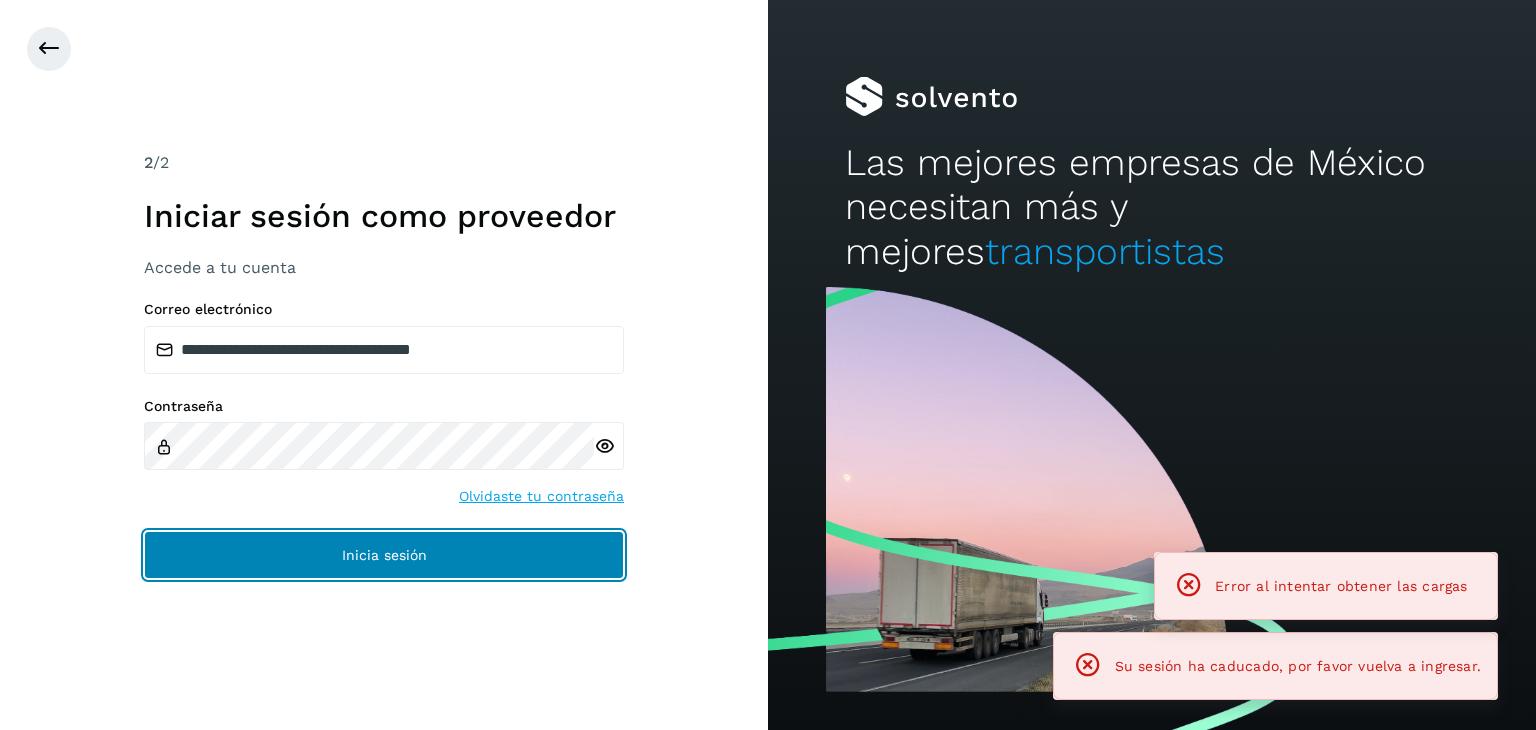 click on "Inicia sesión" at bounding box center [384, 555] 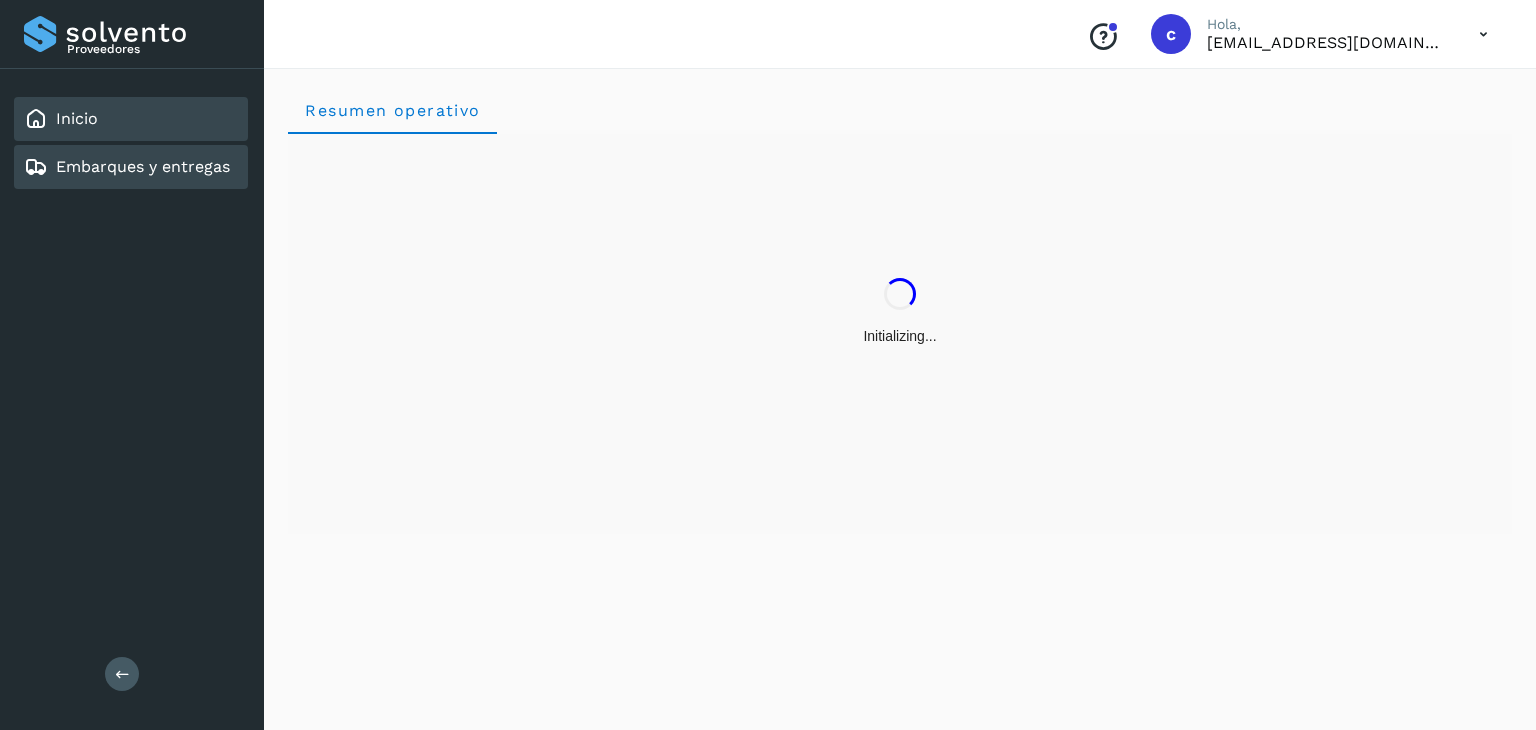 click on "Embarques y entregas" at bounding box center (143, 166) 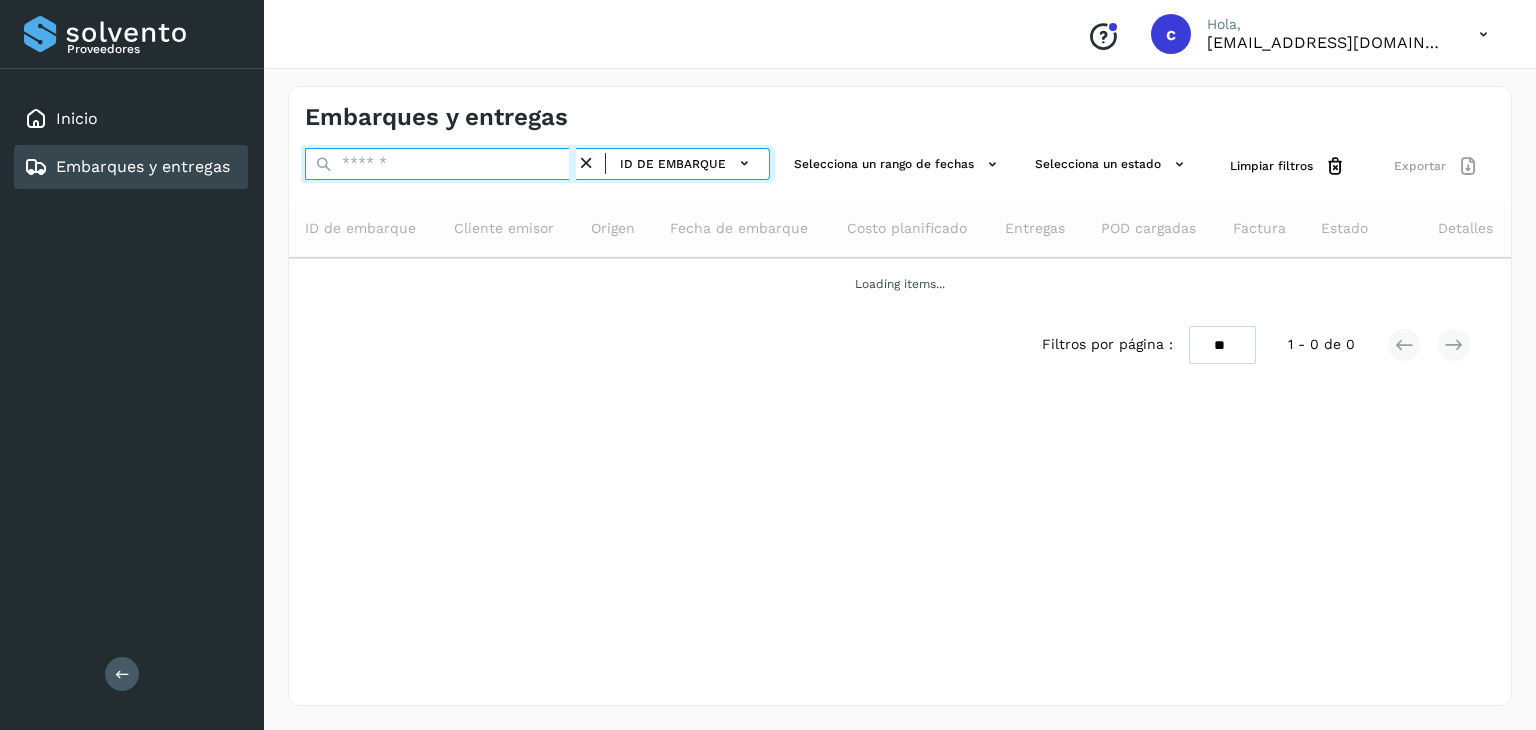 click at bounding box center (440, 164) 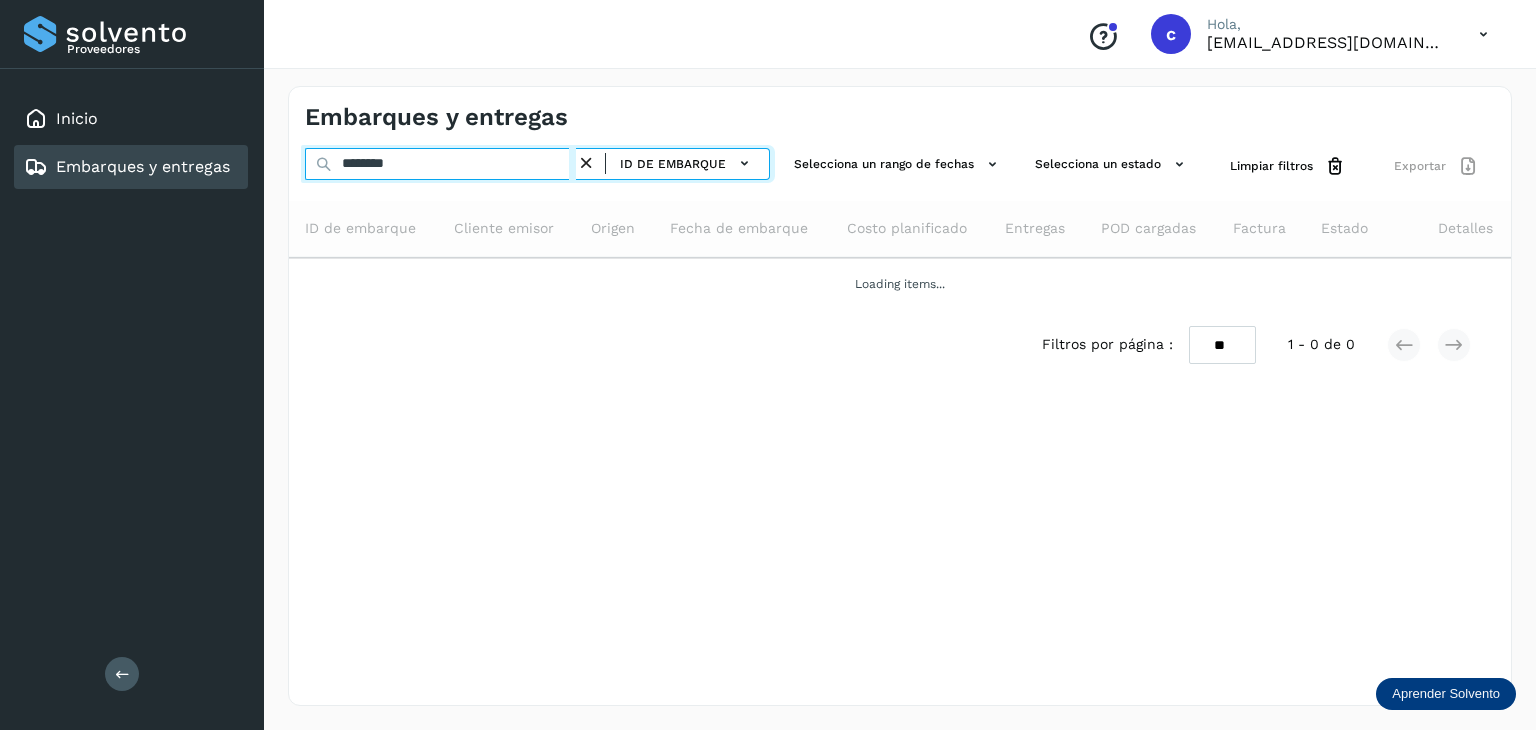 type on "********" 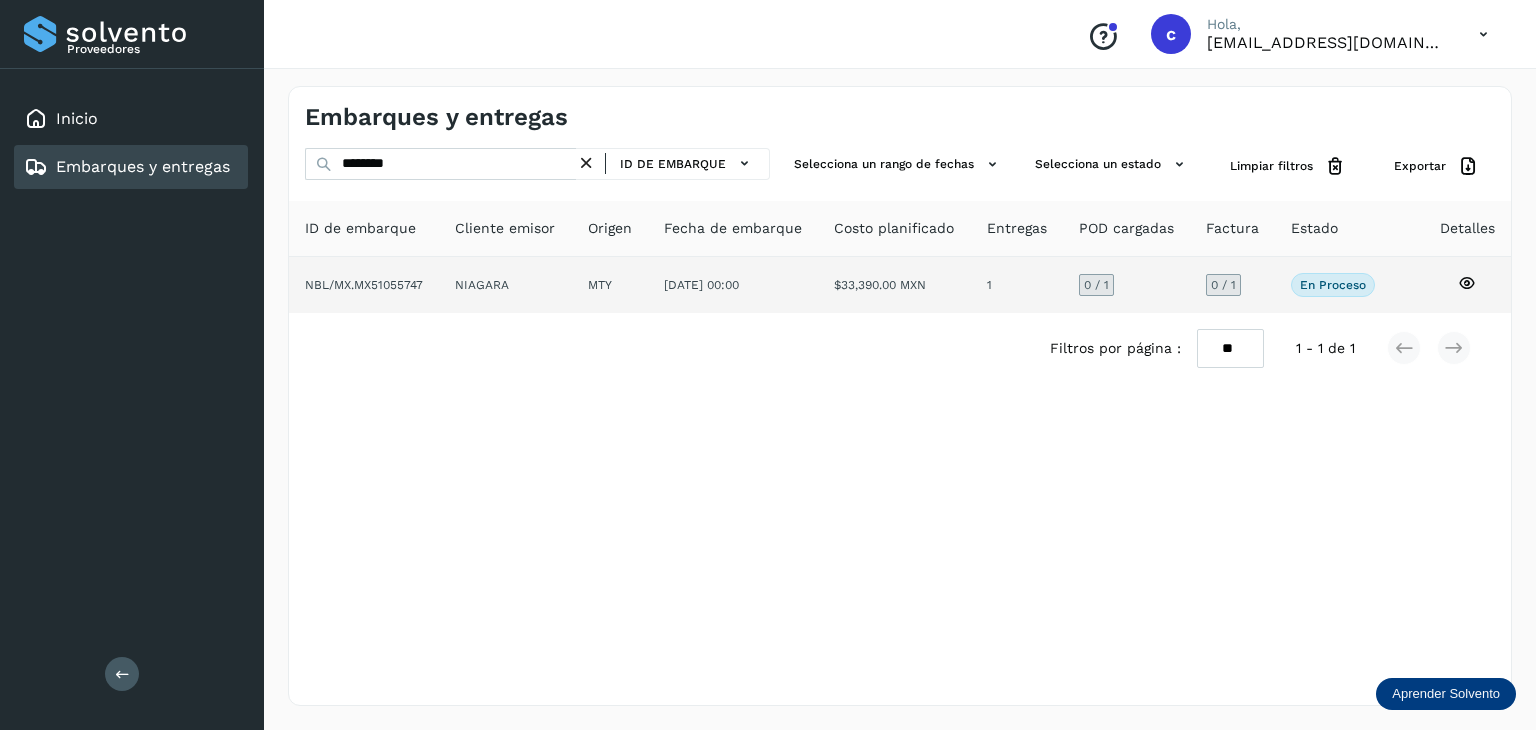 click 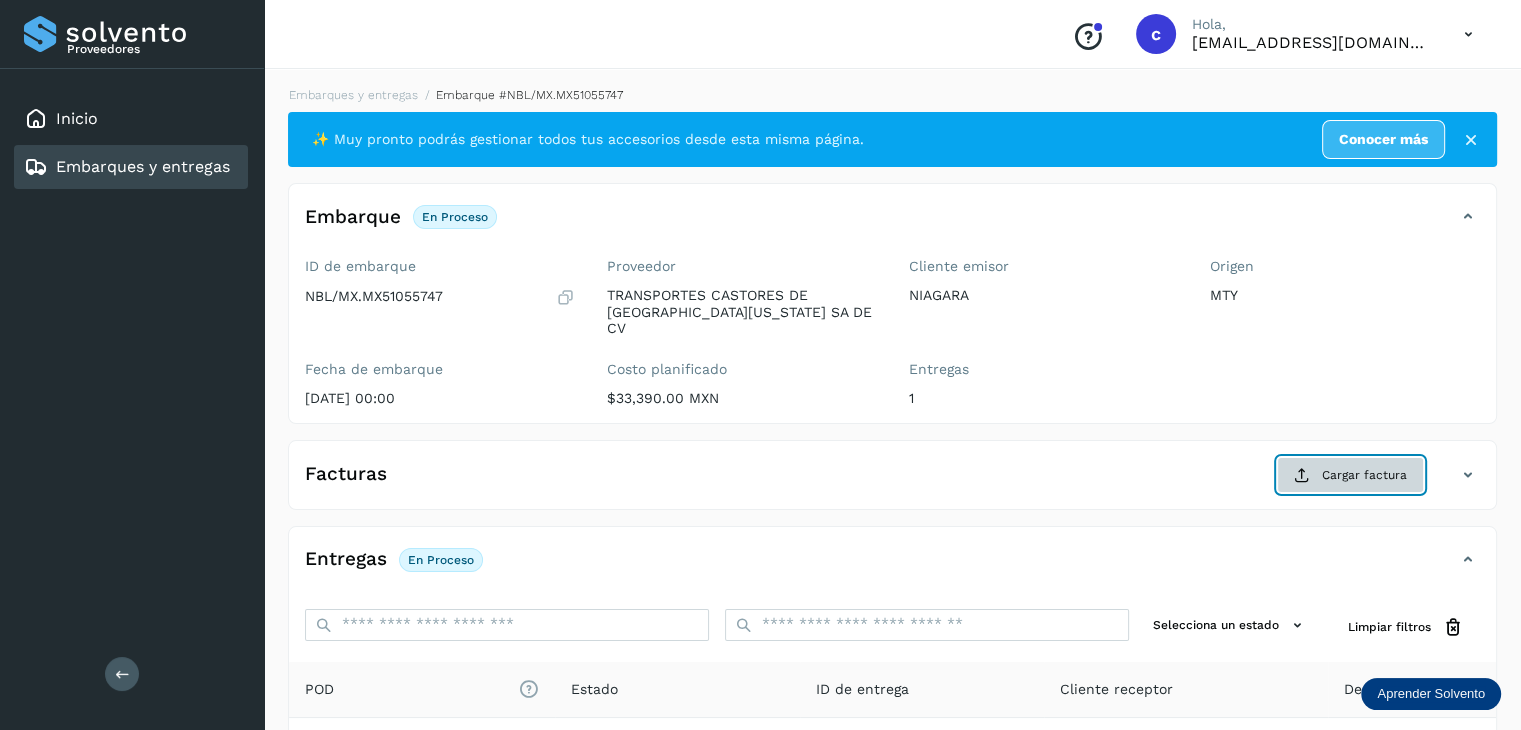 click on "Cargar factura" 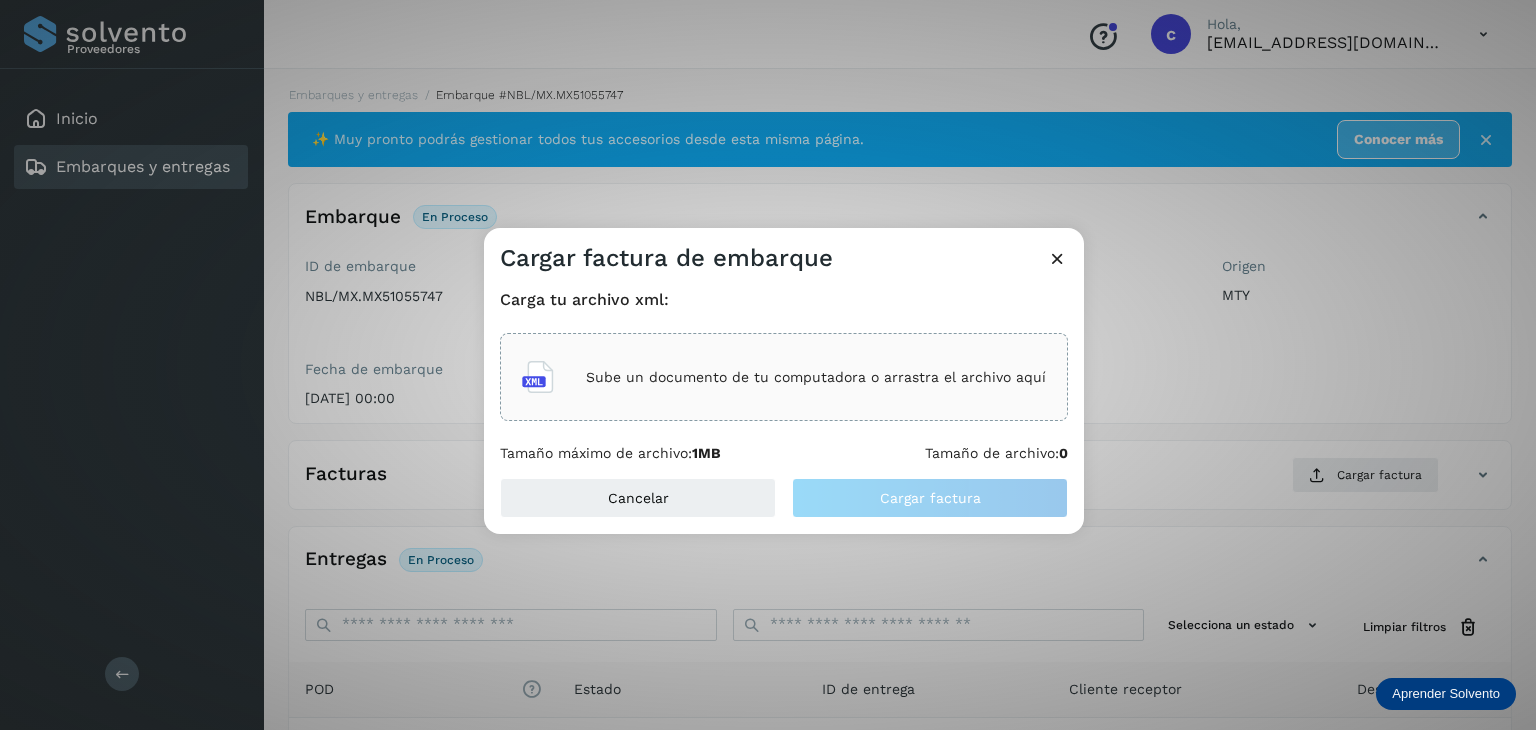 click on "Sube un documento de tu computadora o arrastra el archivo aquí" at bounding box center (816, 377) 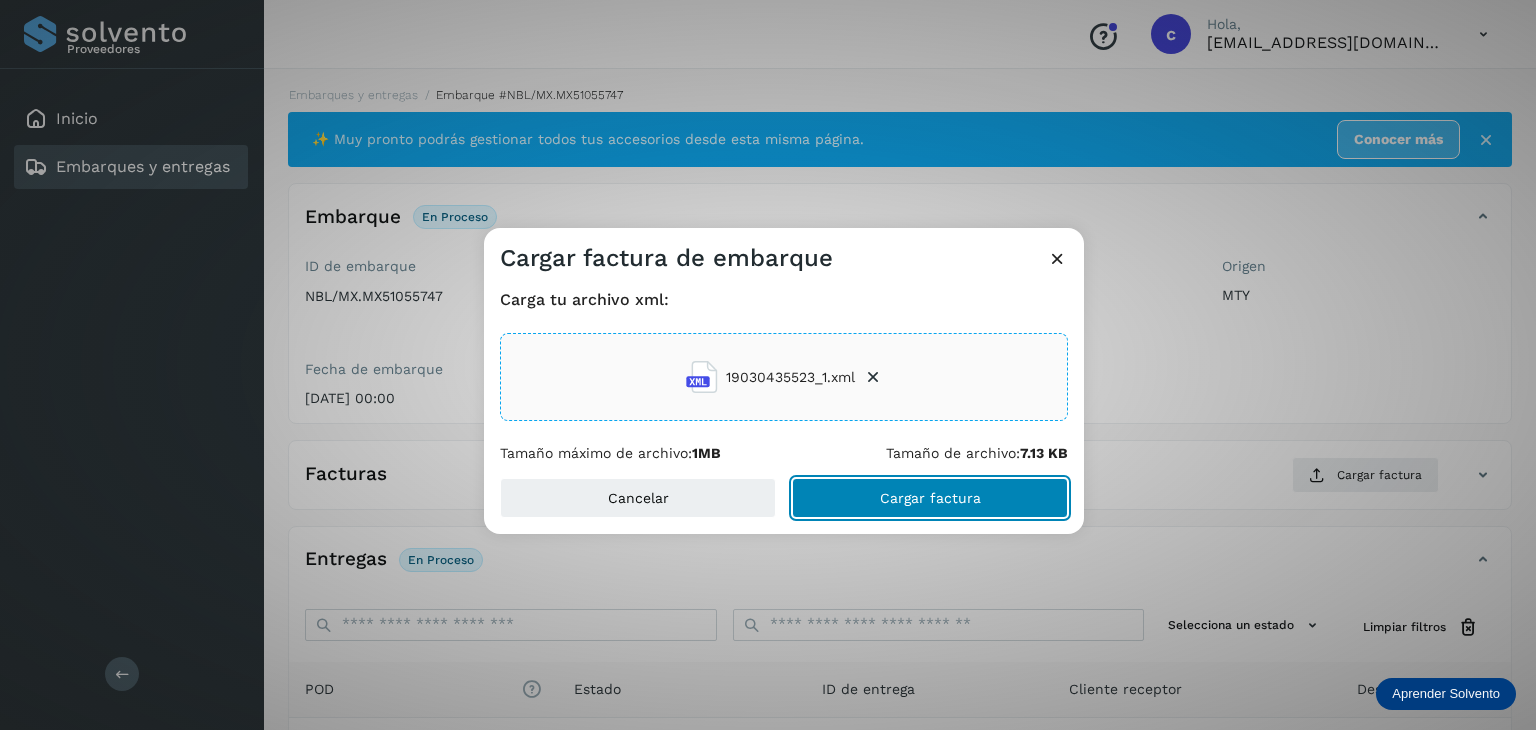 click on "Cargar factura" 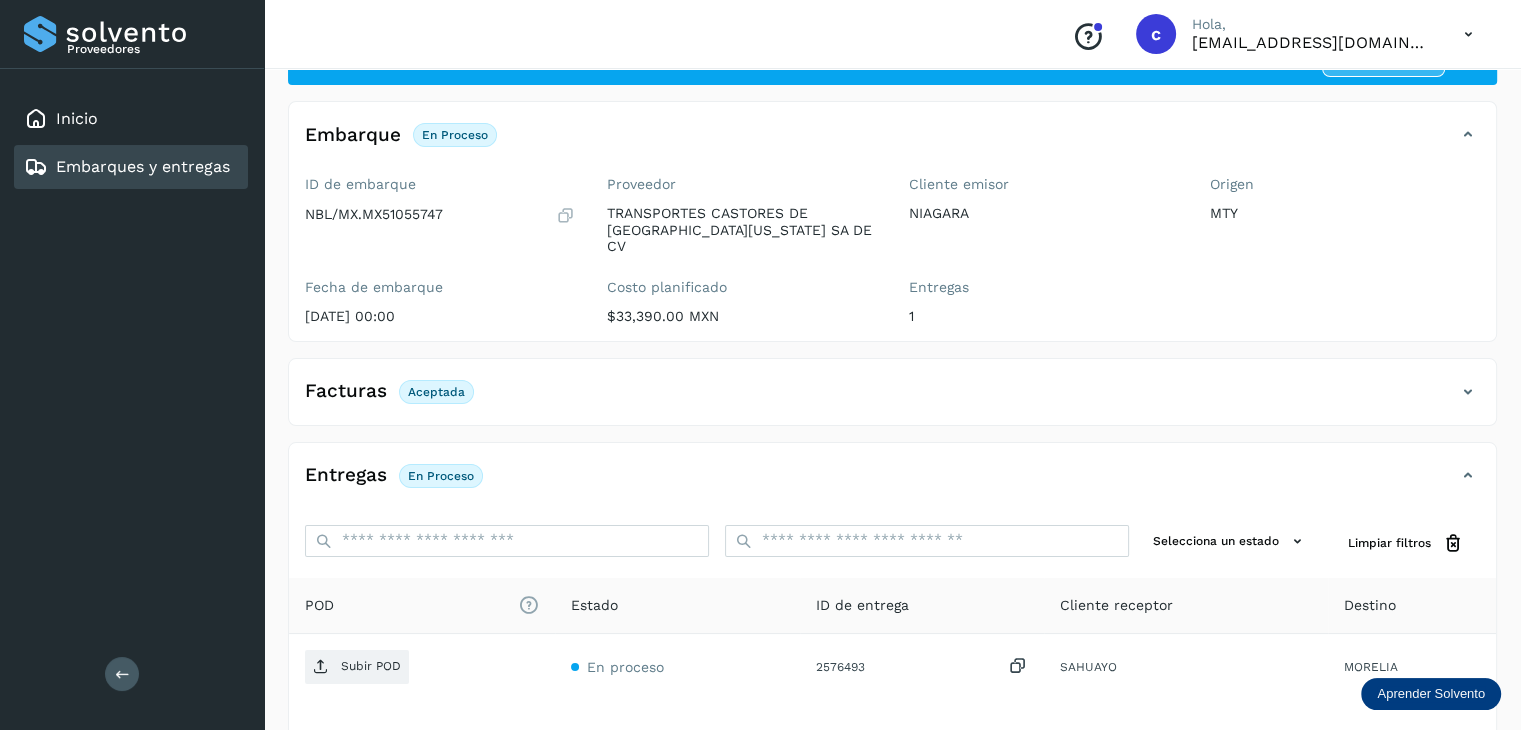 scroll, scrollTop: 200, scrollLeft: 0, axis: vertical 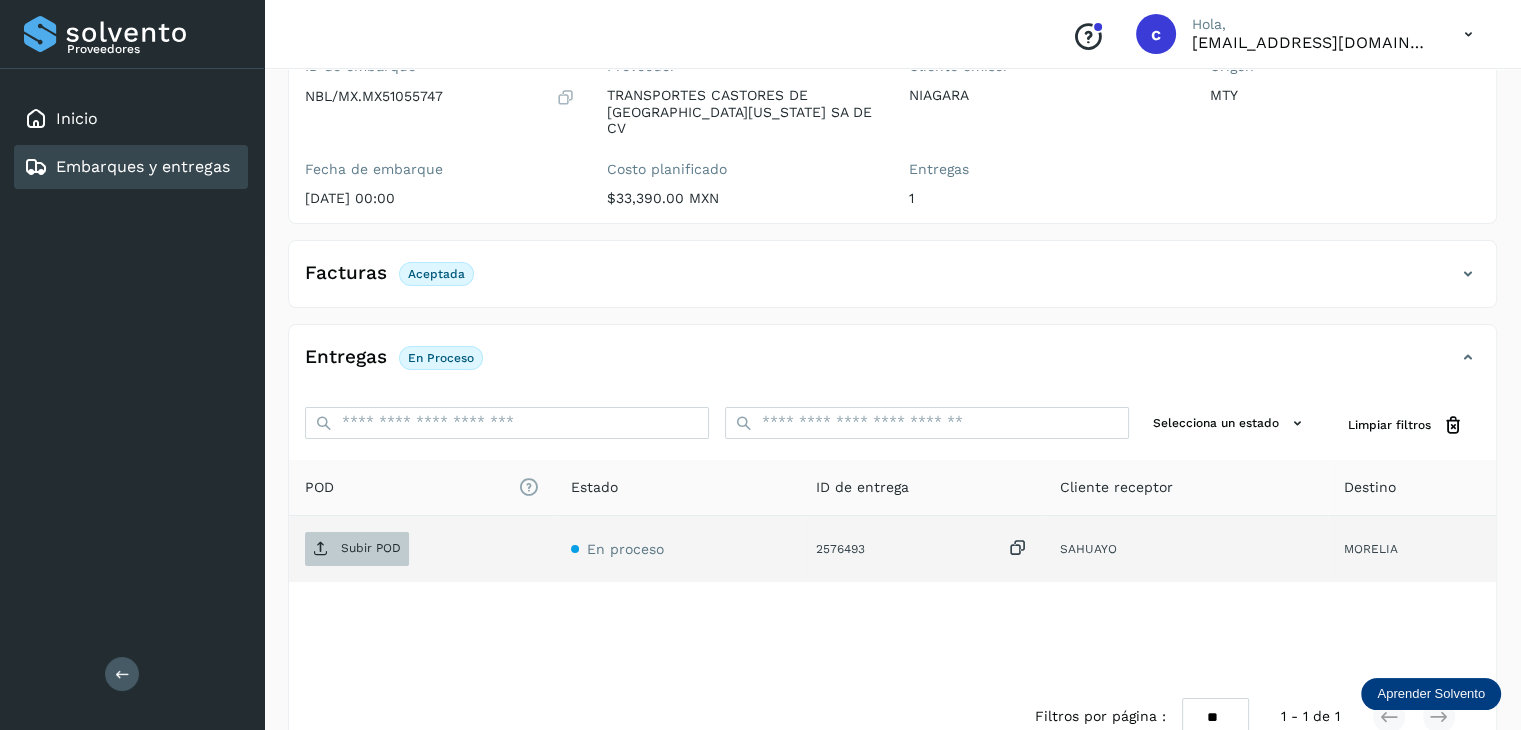 click on "Subir POD" at bounding box center [371, 548] 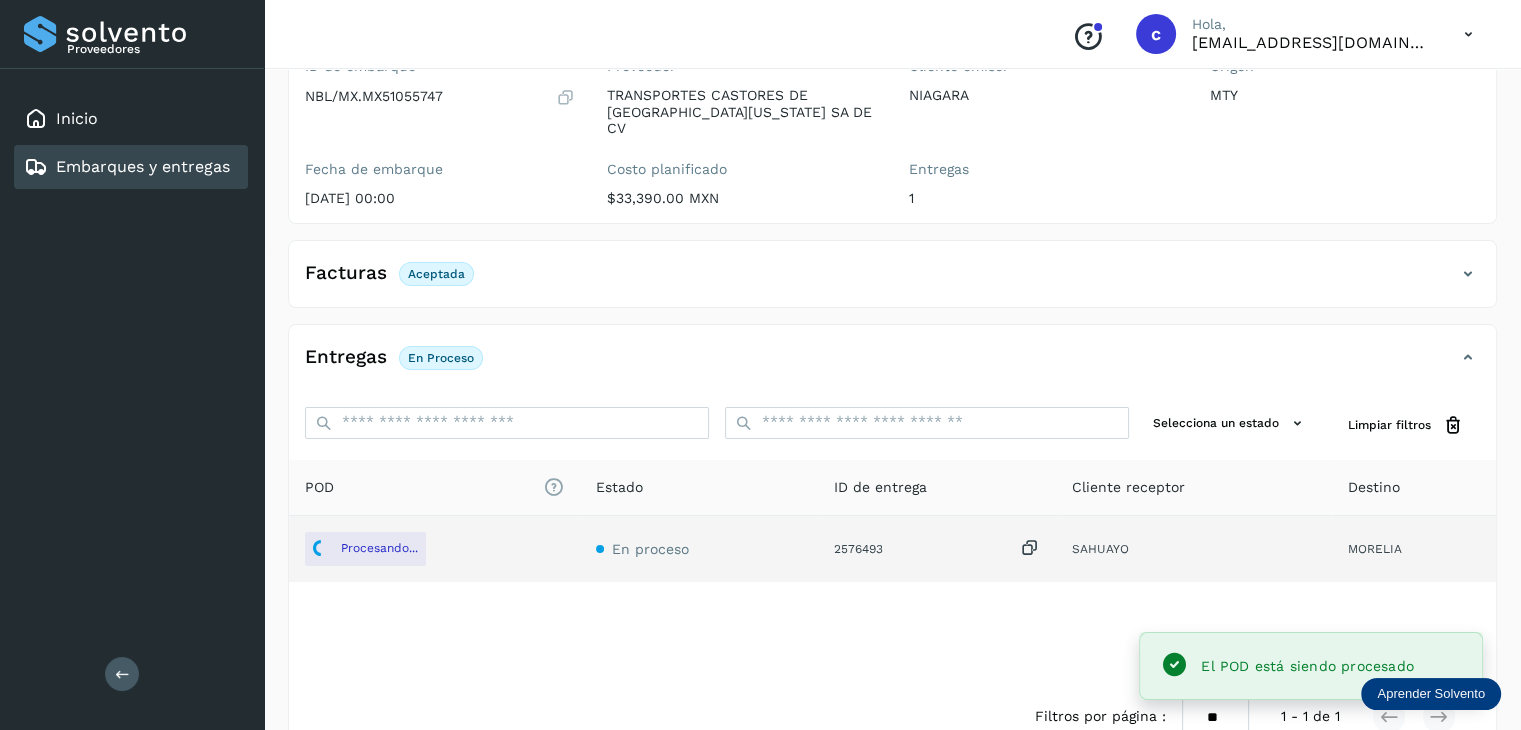 click on "Embarques y entregas" 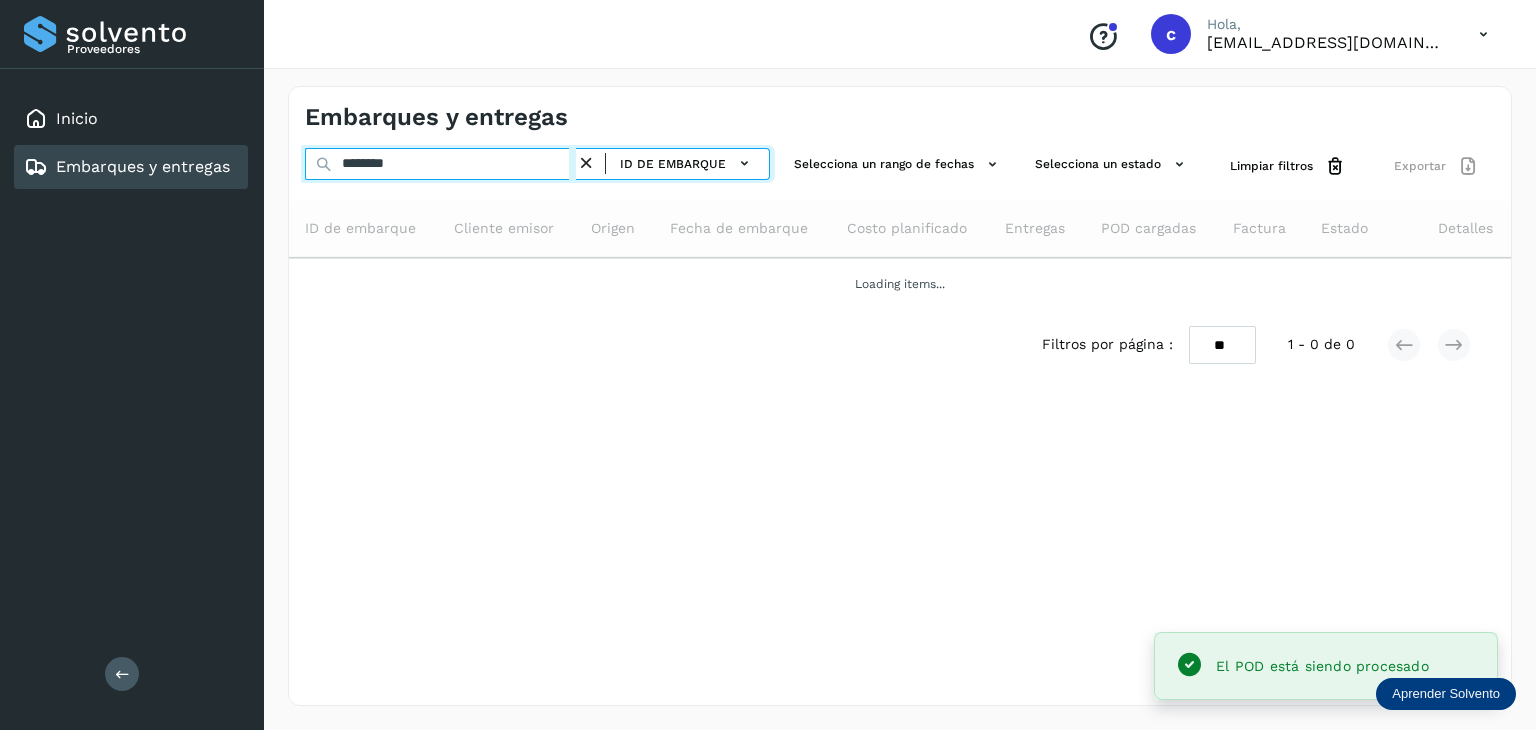 drag, startPoint x: 409, startPoint y: 165, endPoint x: 237, endPoint y: 175, distance: 172.29045 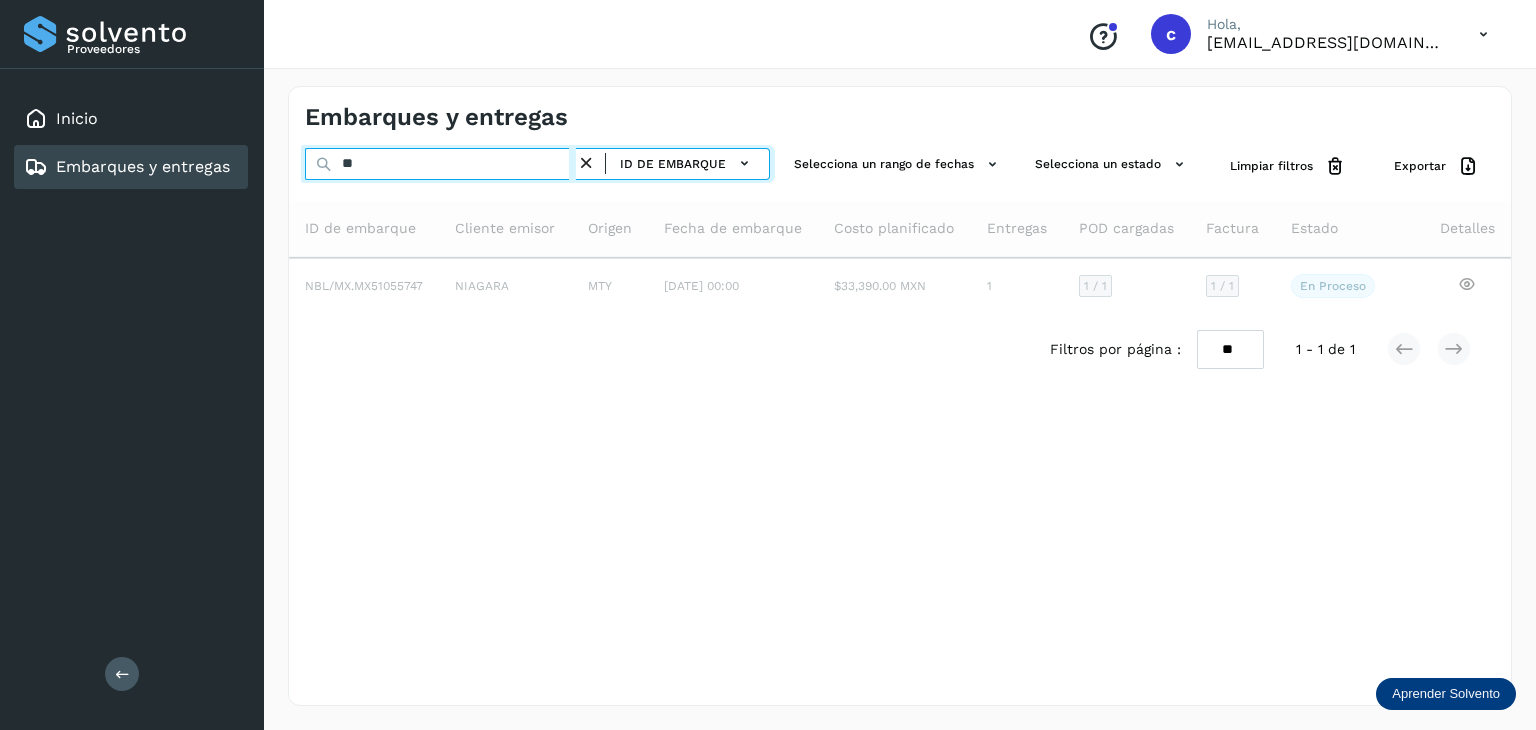 type on "*" 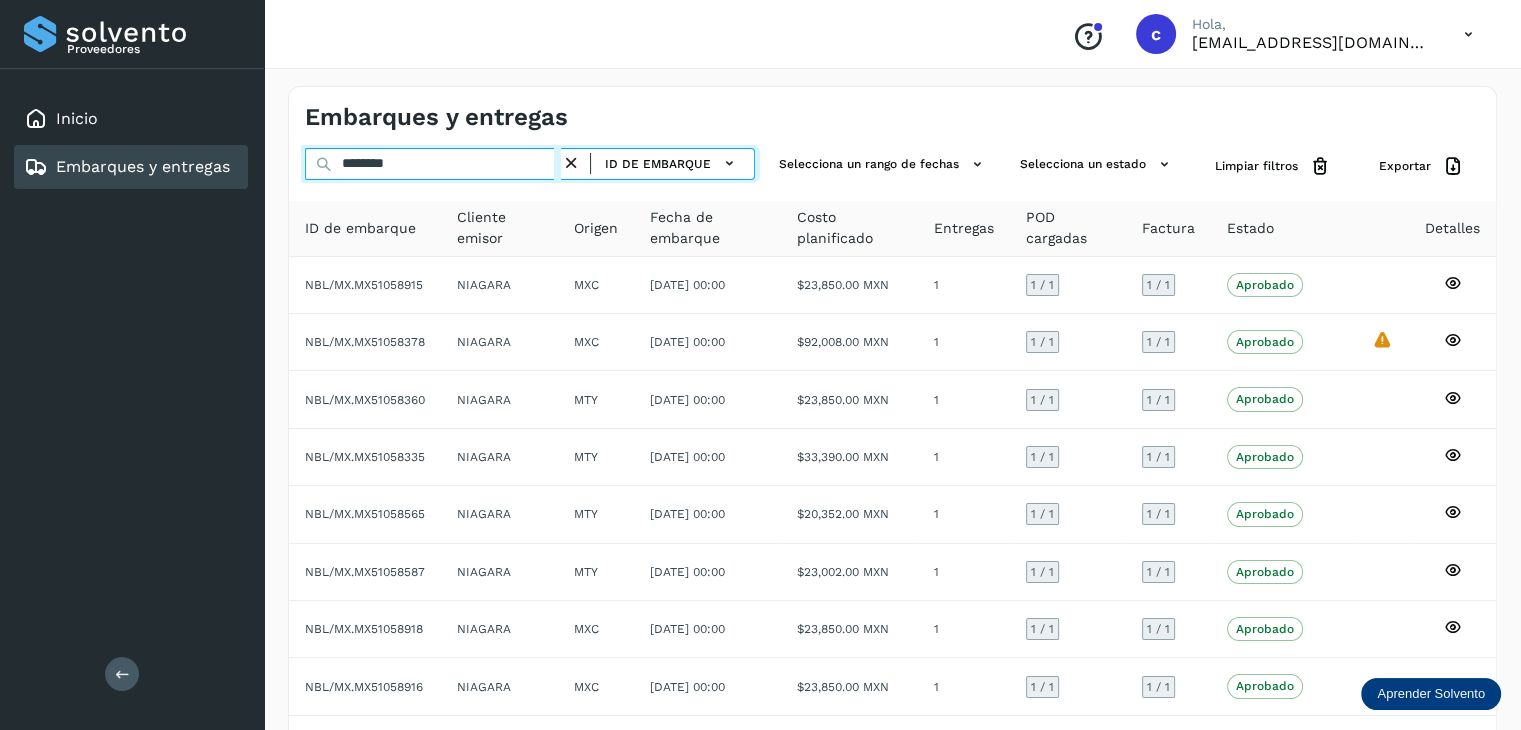 type on "********" 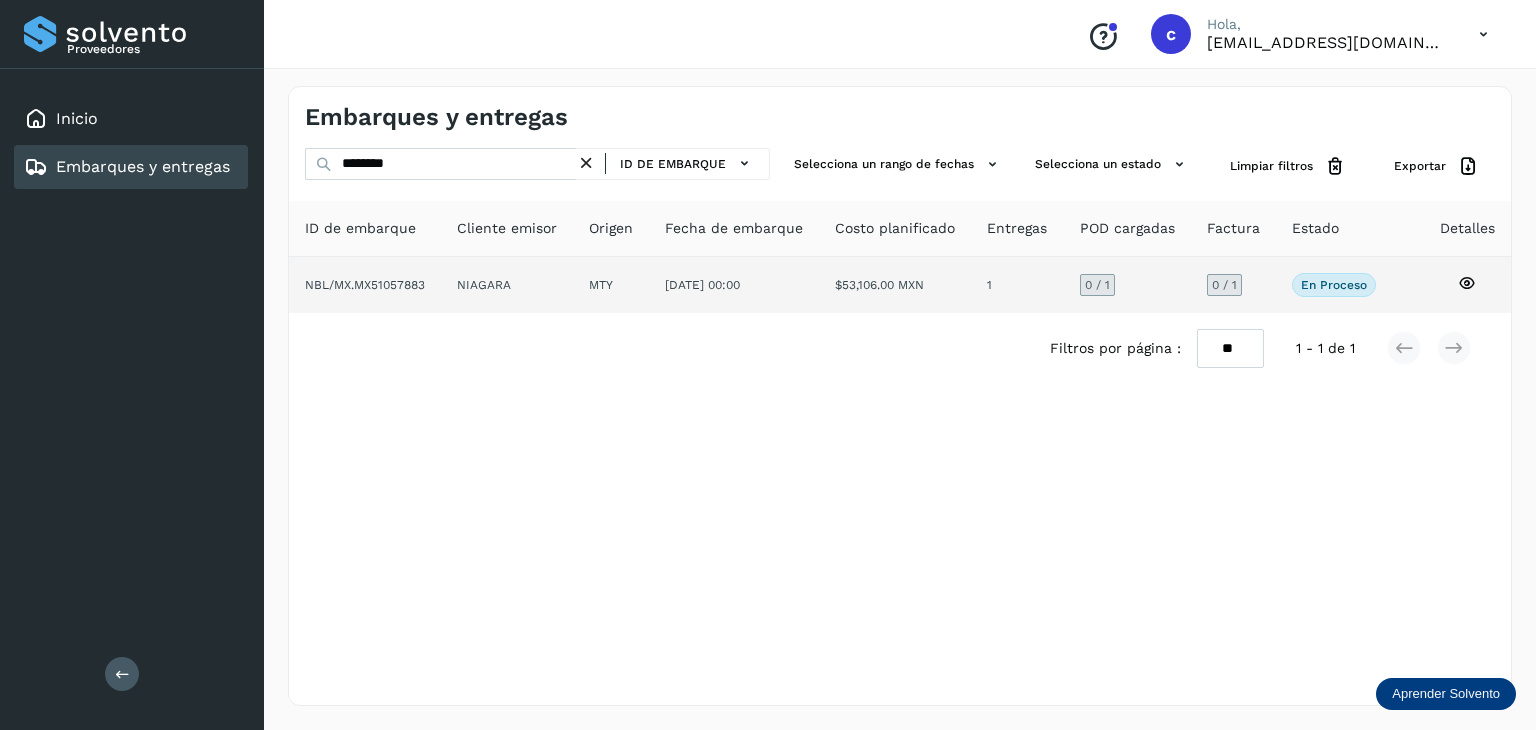 click 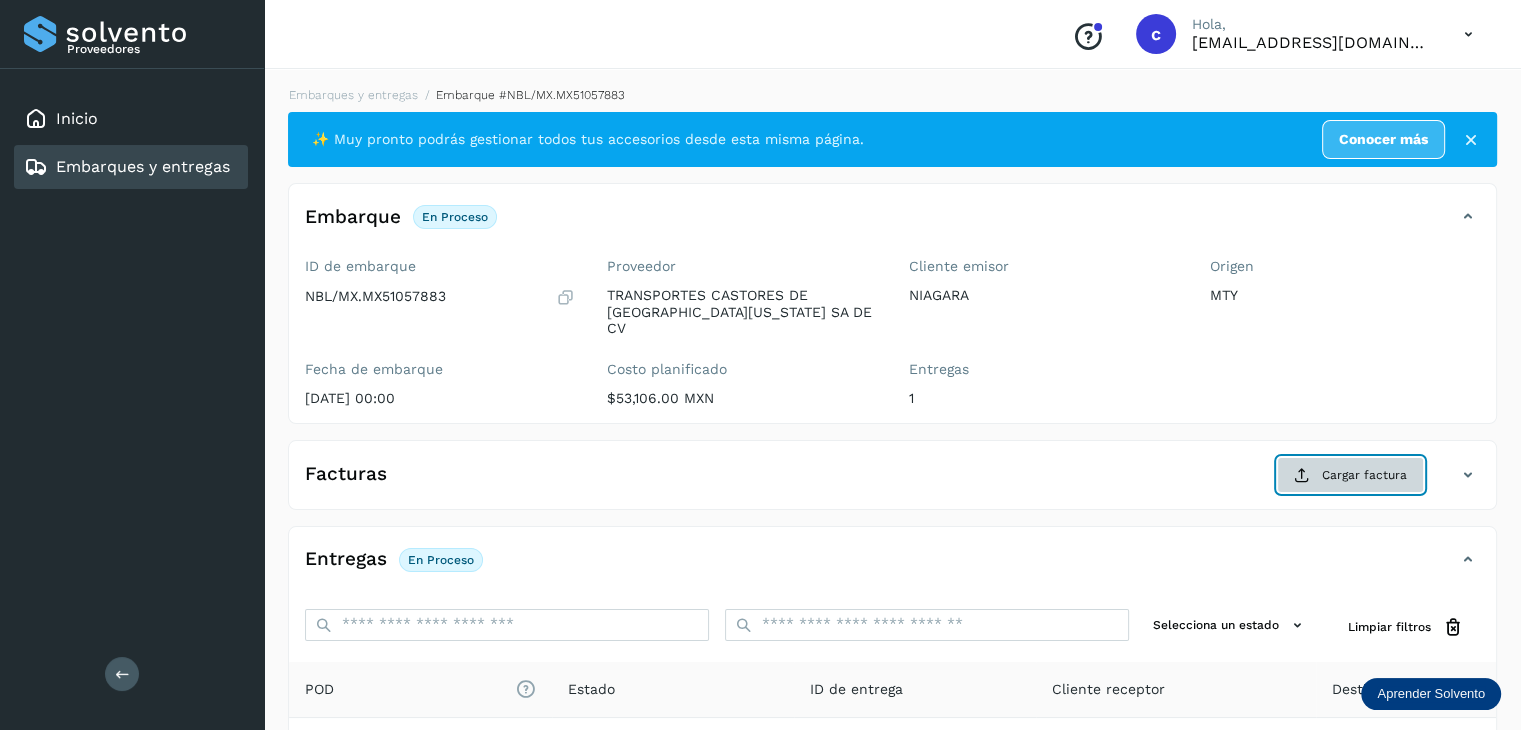 click on "Cargar factura" 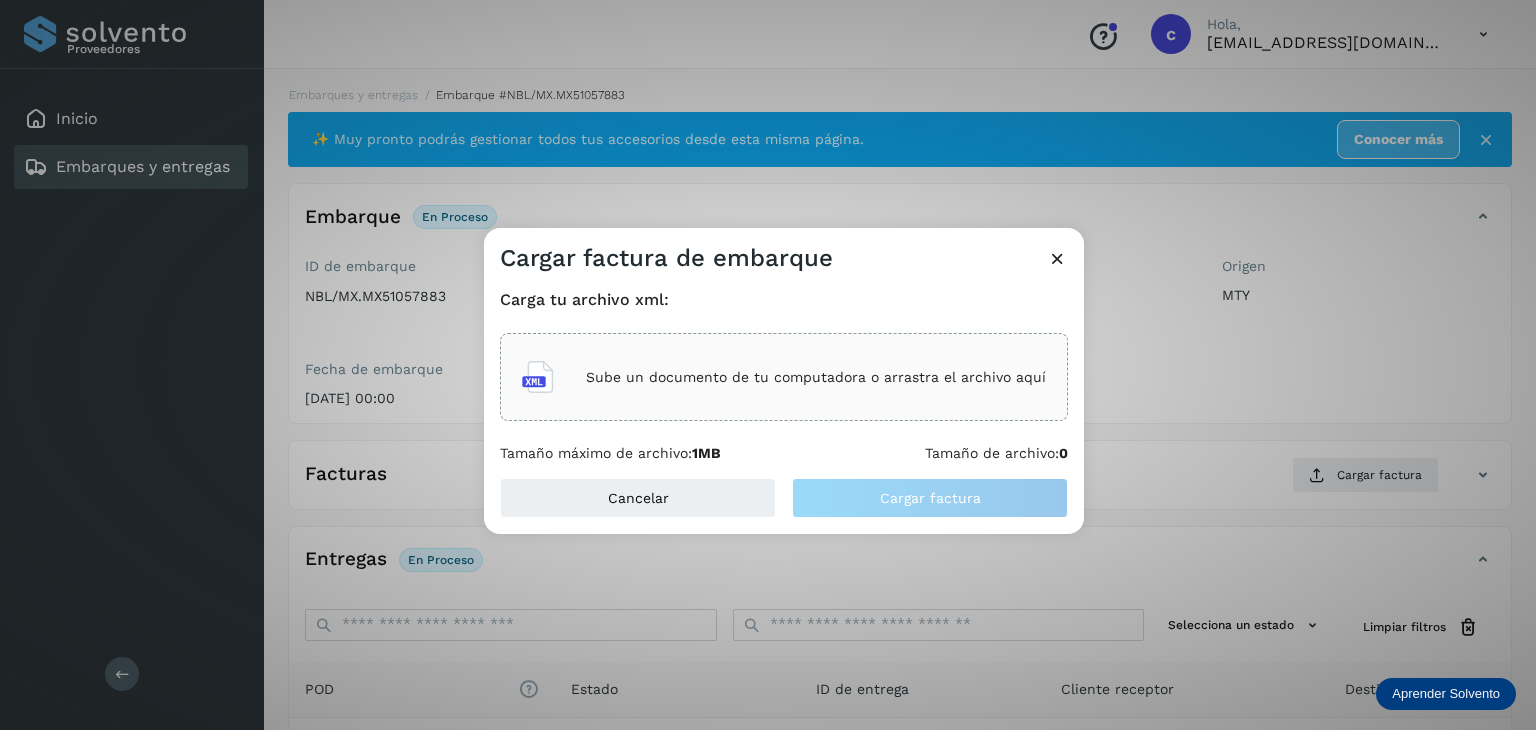 click on "Sube un documento de tu computadora o arrastra el archivo aquí" at bounding box center (816, 377) 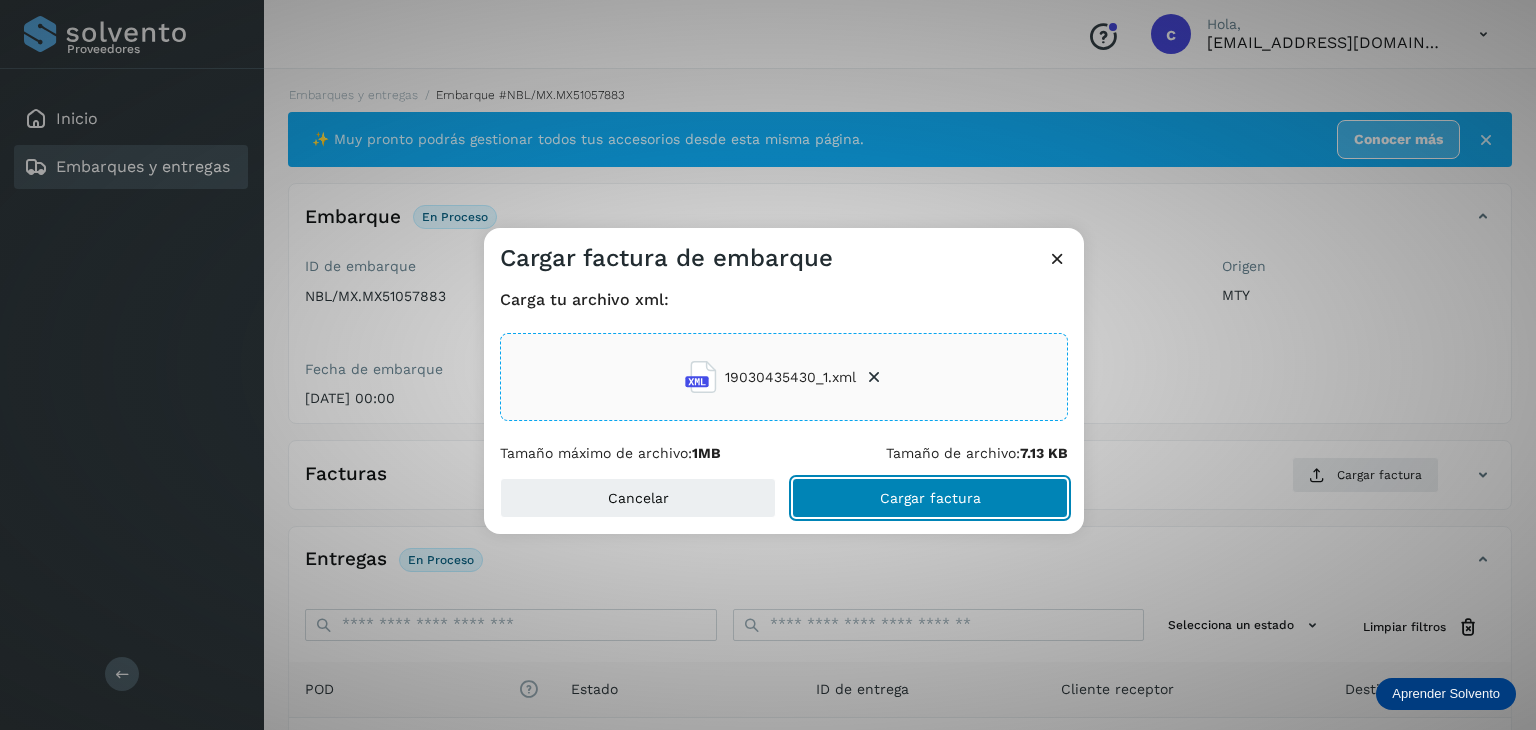 click on "Cargar factura" 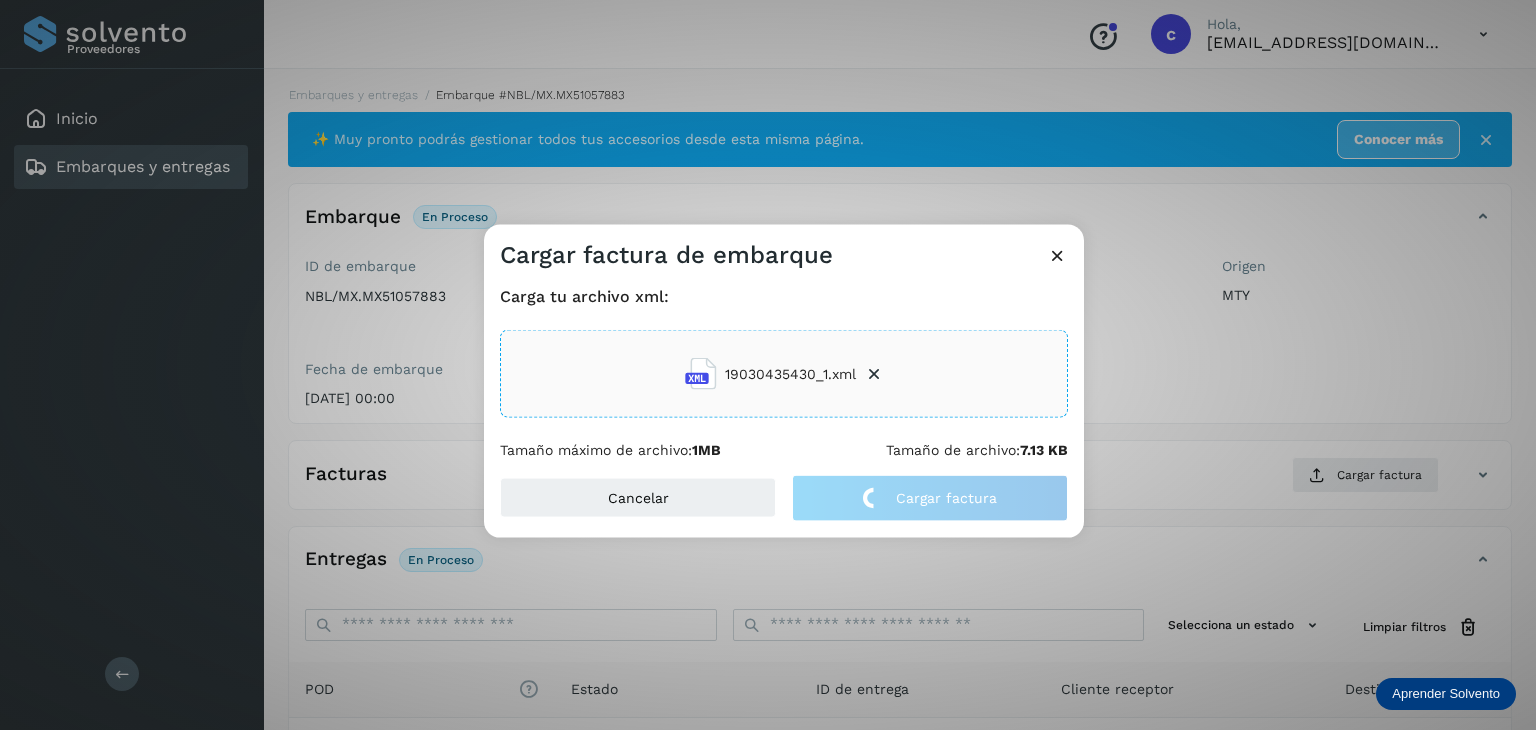 click on "Cargar factura de embarque" at bounding box center [784, 248] 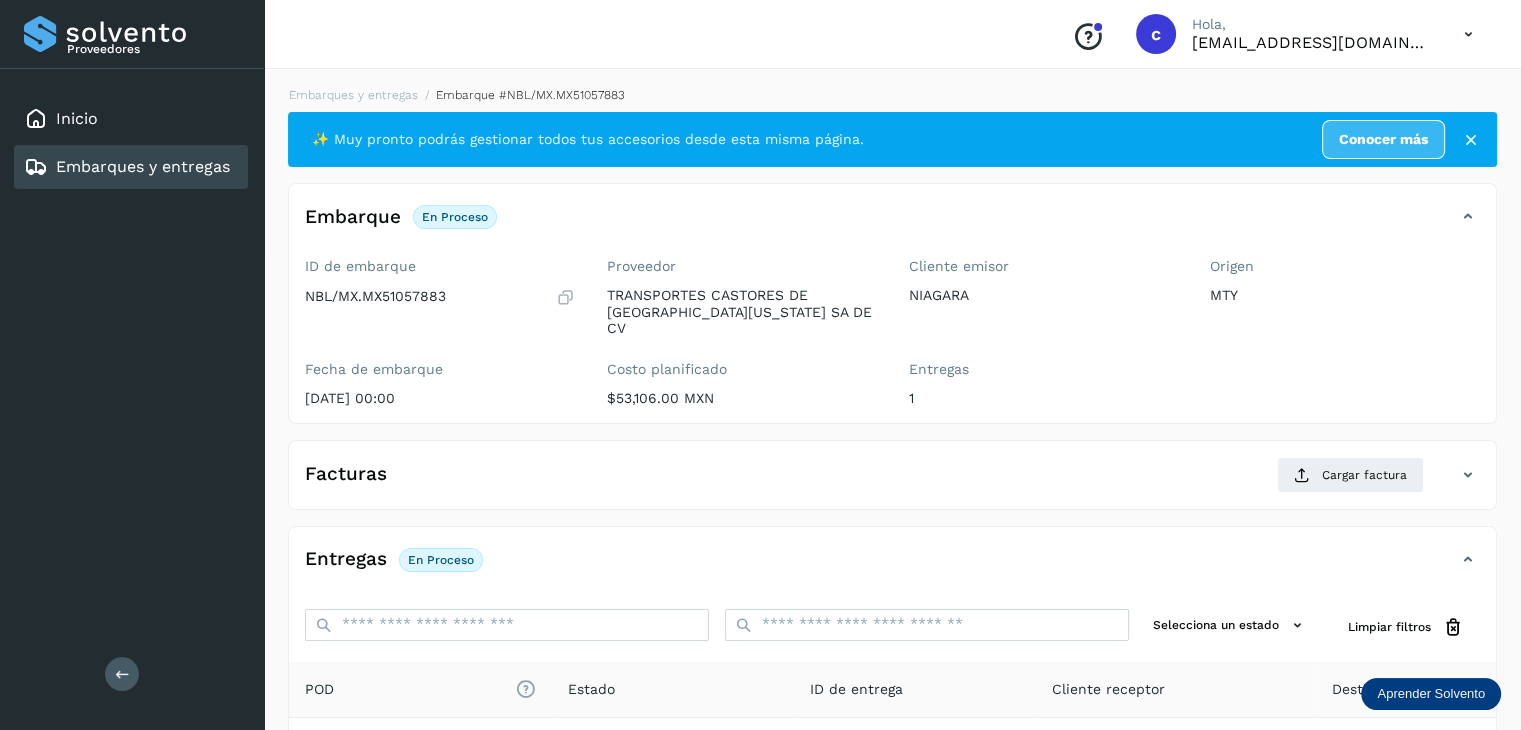 drag, startPoint x: 799, startPoint y: 481, endPoint x: 803, endPoint y: 498, distance: 17.464249 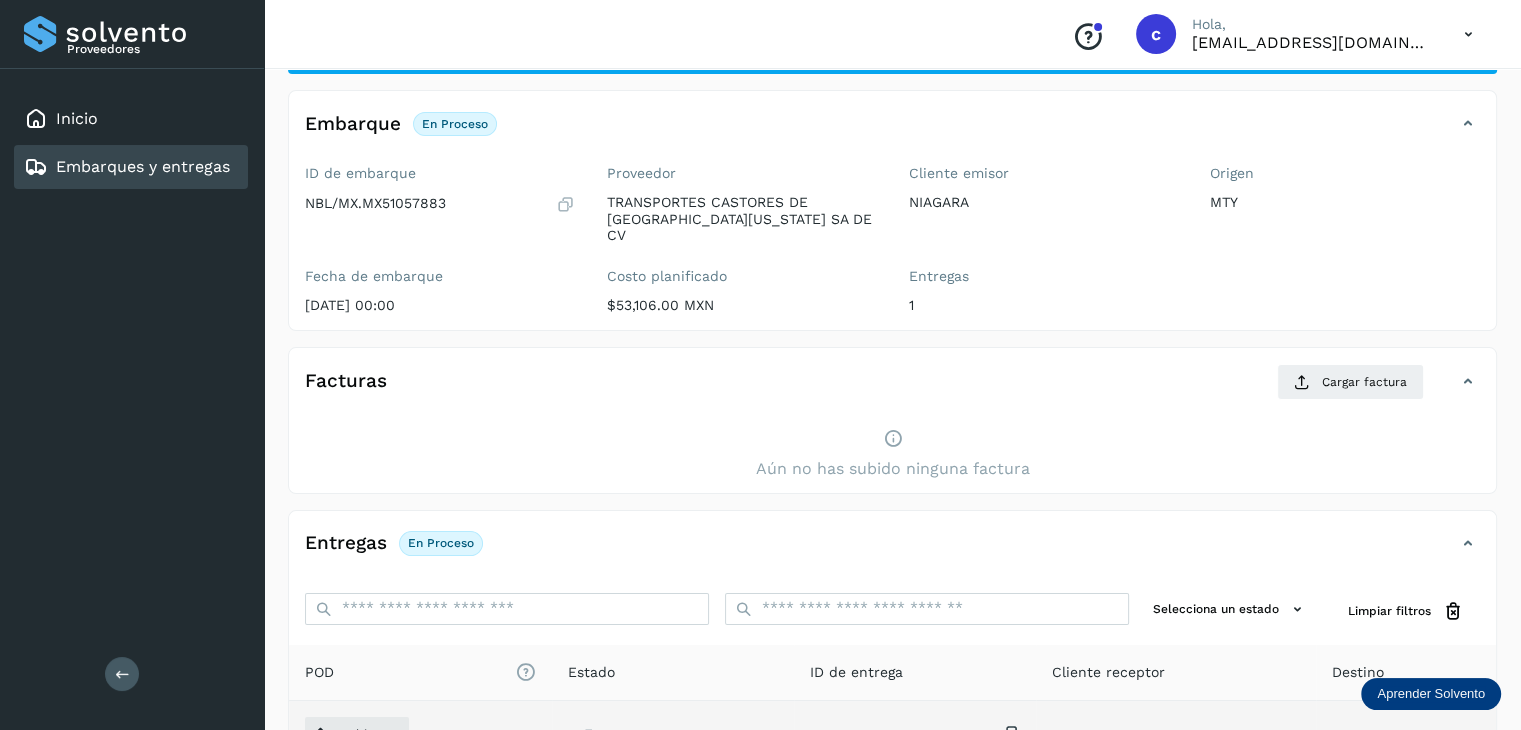 scroll, scrollTop: 300, scrollLeft: 0, axis: vertical 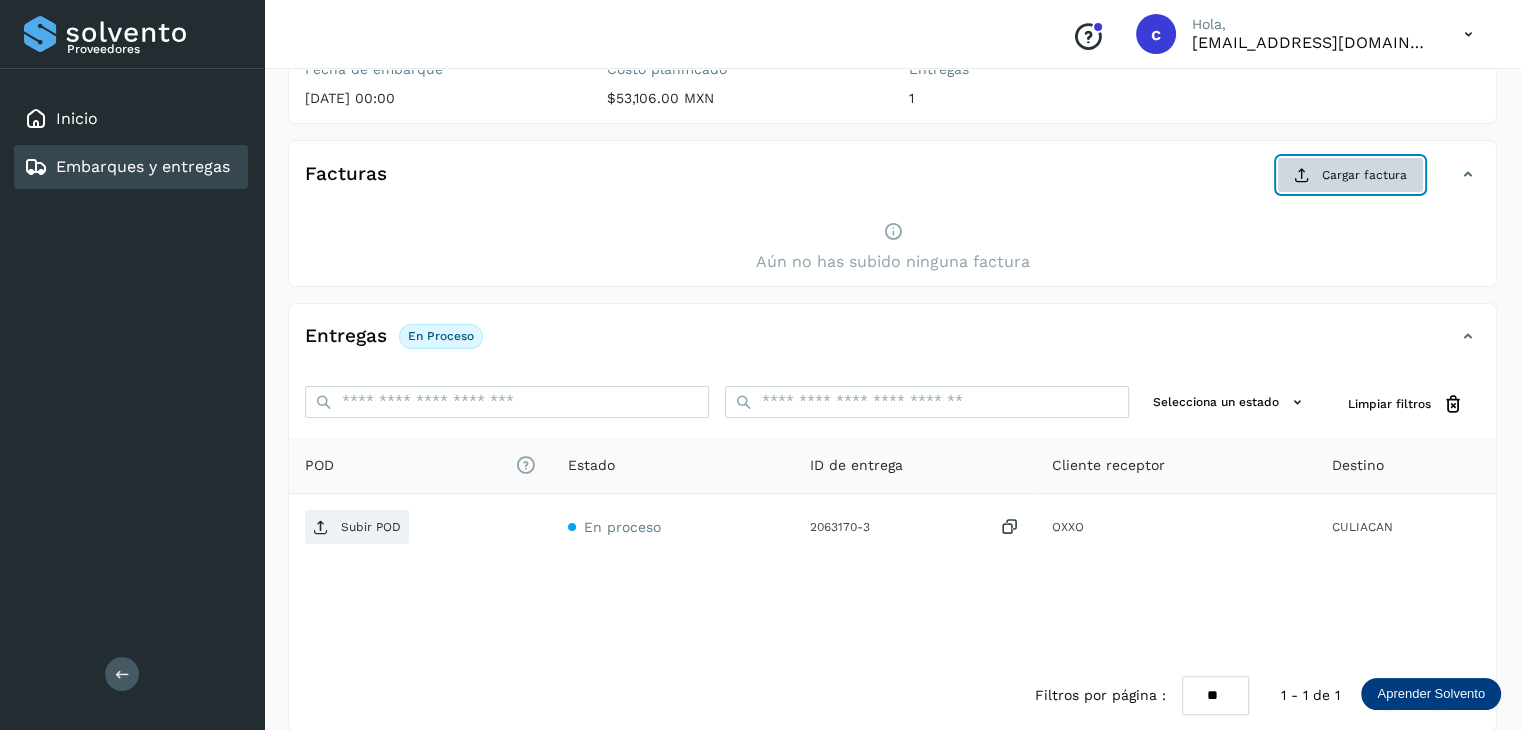 click on "Cargar factura" 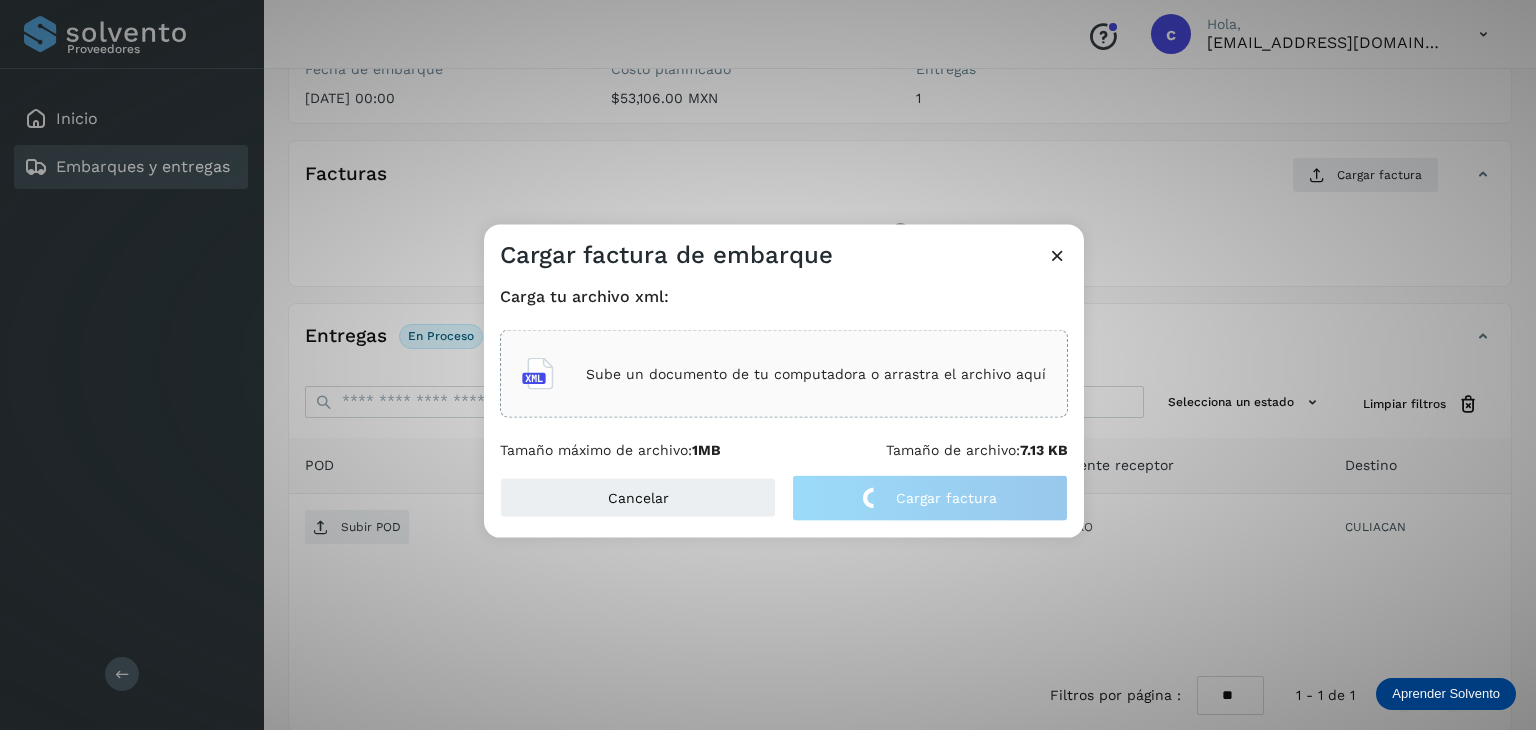 click at bounding box center [1057, 255] 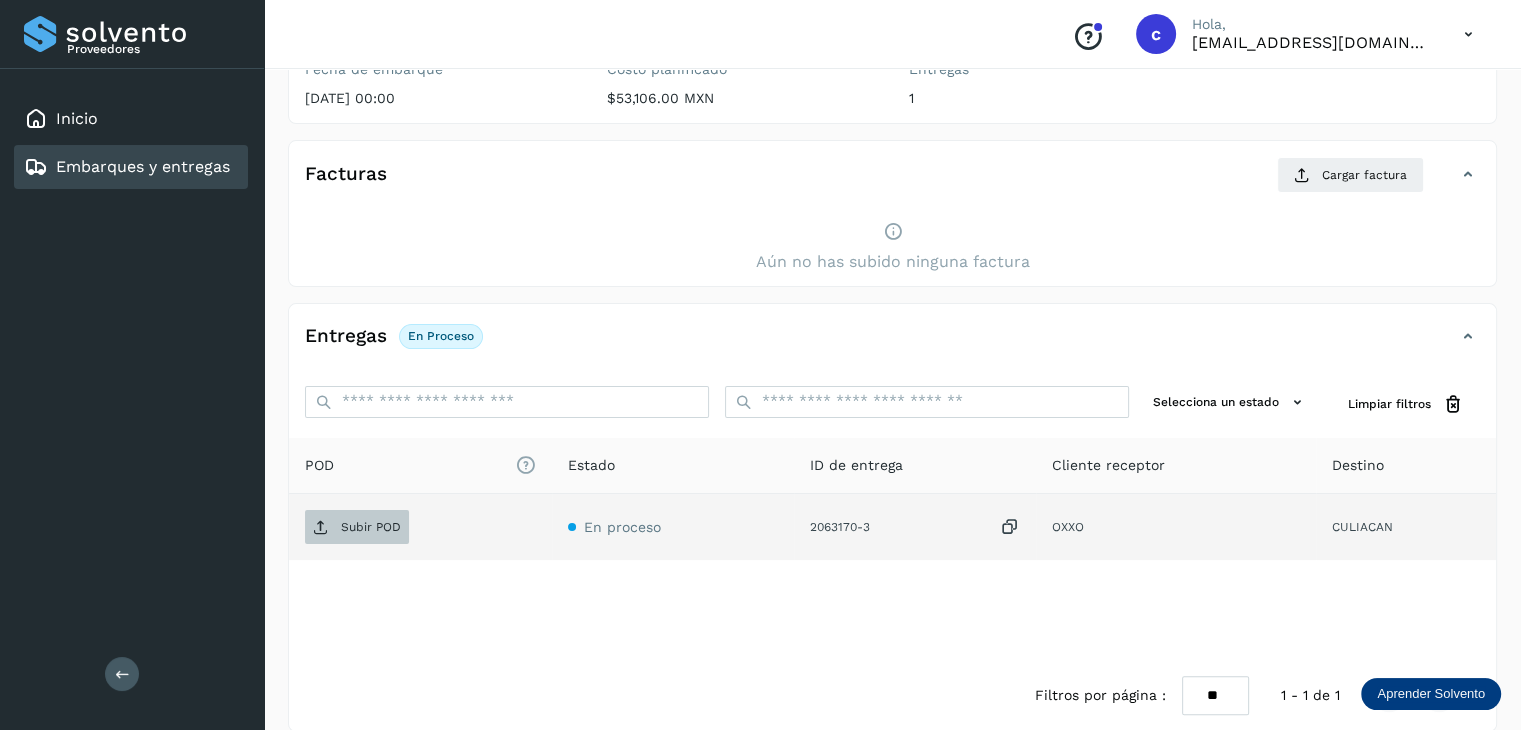 click on "Subir POD" at bounding box center [371, 527] 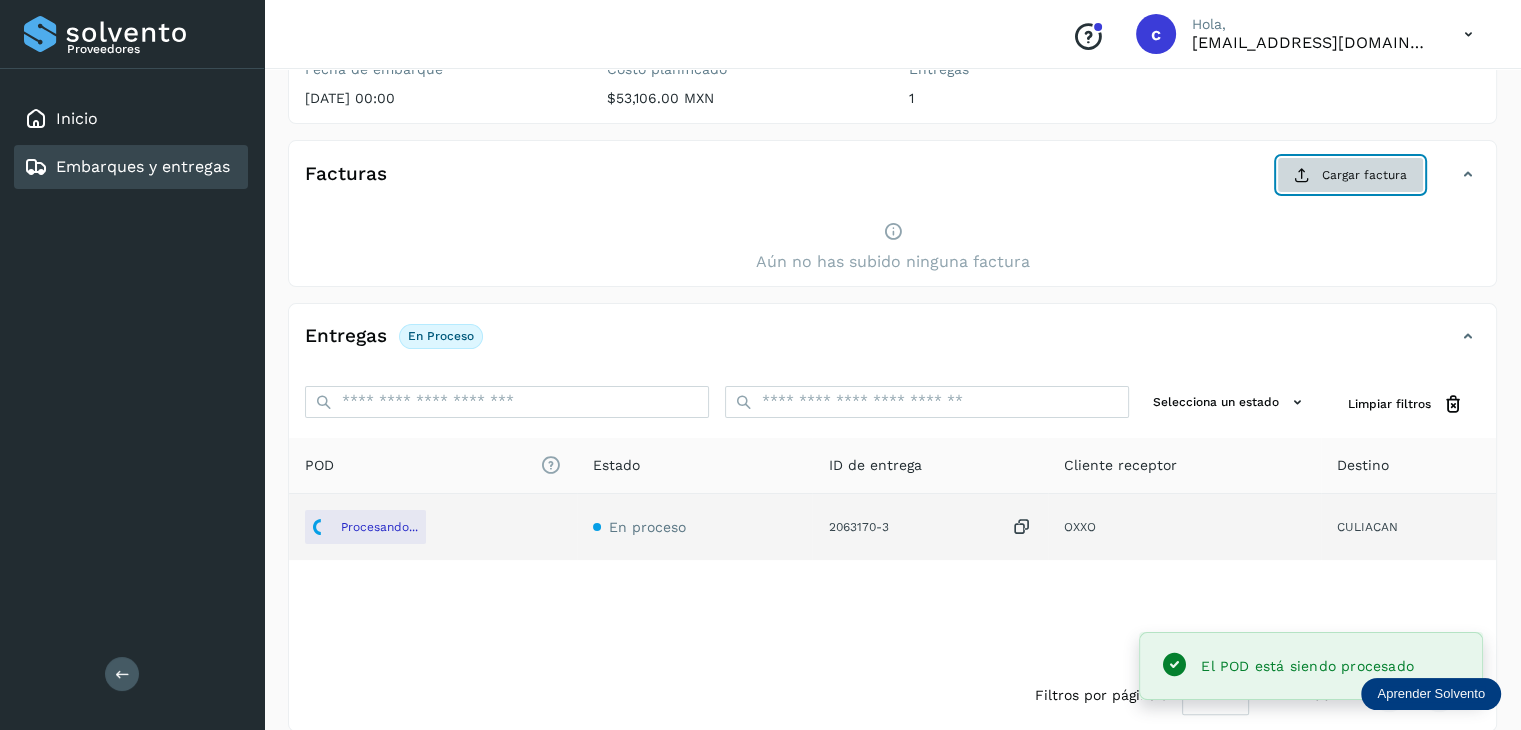 click on "Cargar factura" 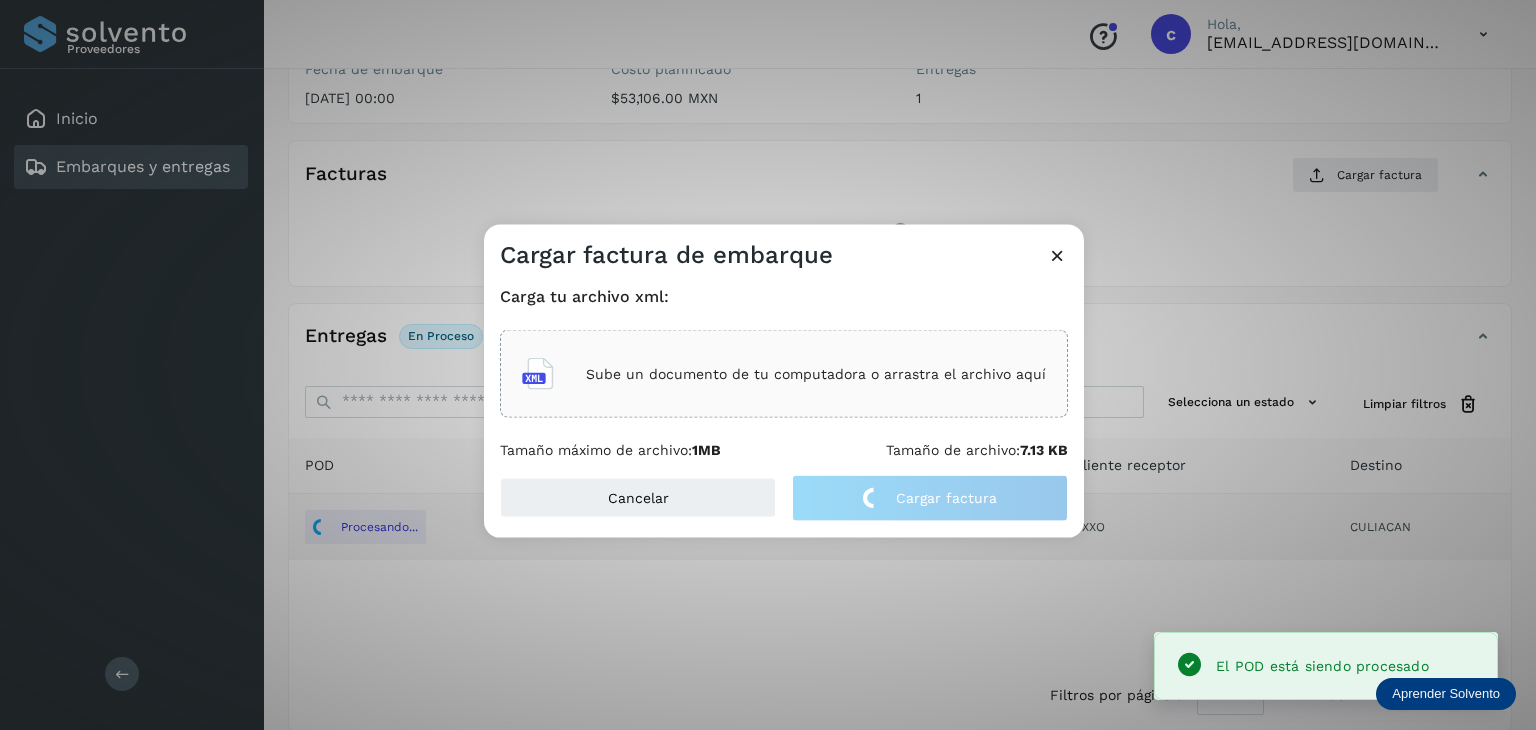 click on "Sube un documento de tu computadora o arrastra el archivo aquí" at bounding box center (816, 373) 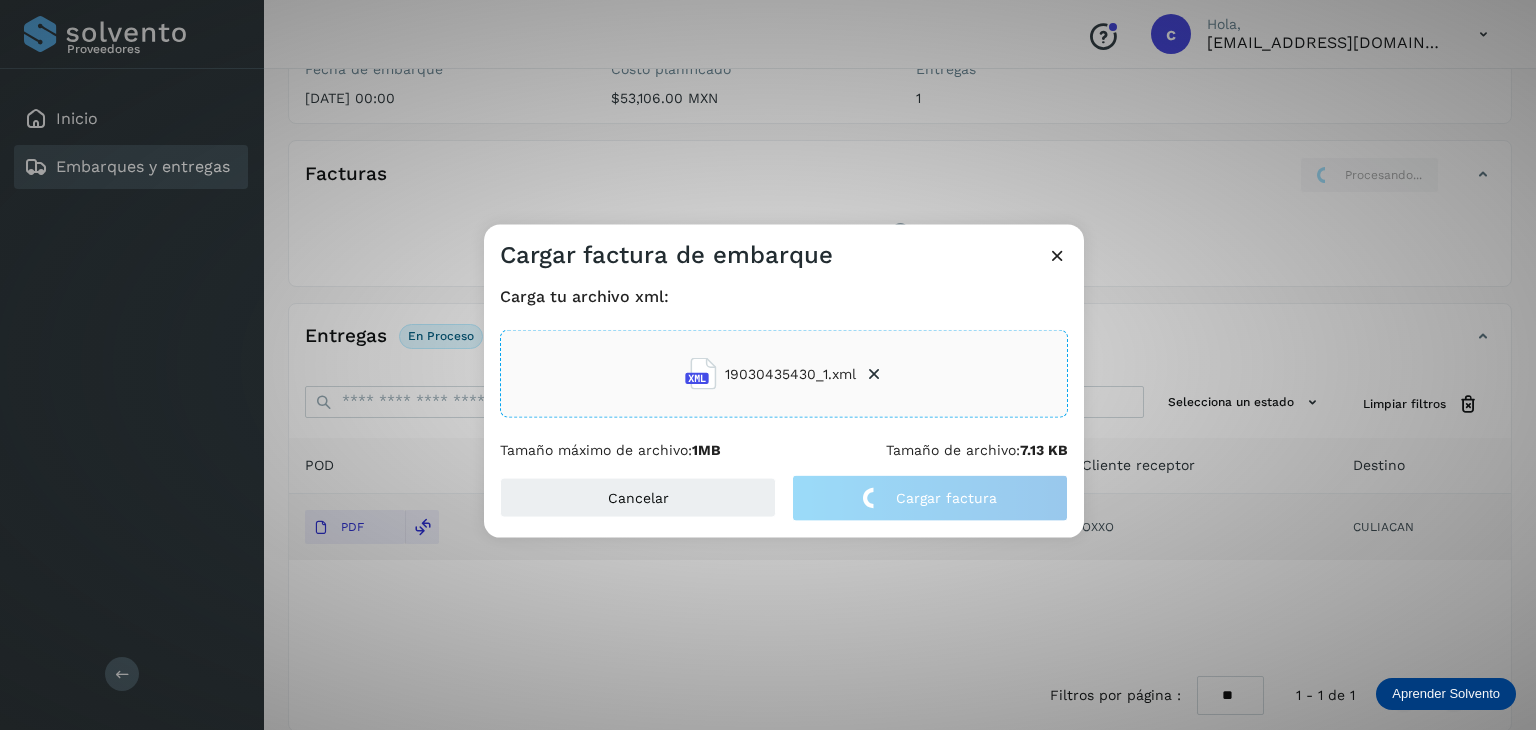 click at bounding box center (1057, 255) 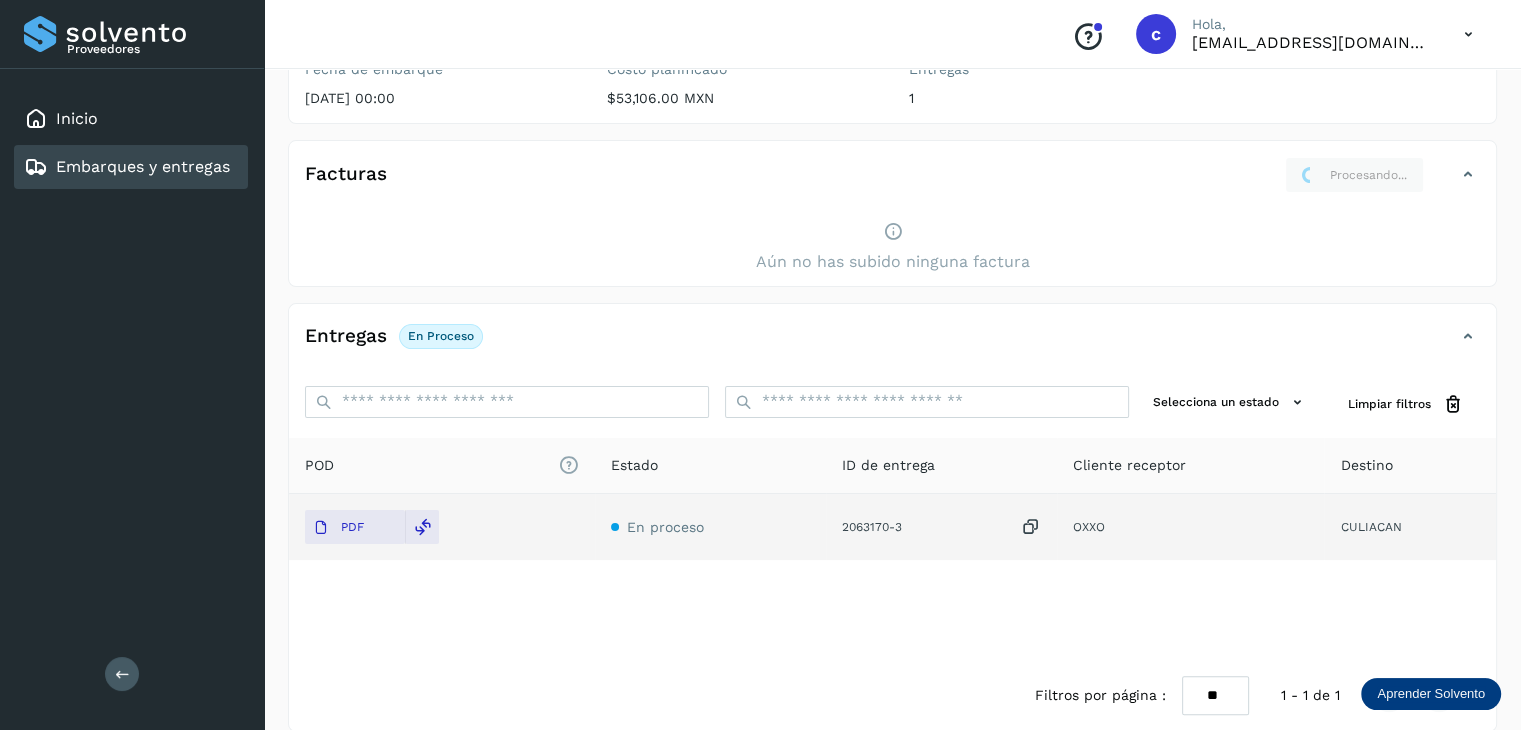 drag, startPoint x: 577, startPoint y: 183, endPoint x: 453, endPoint y: 169, distance: 124.78782 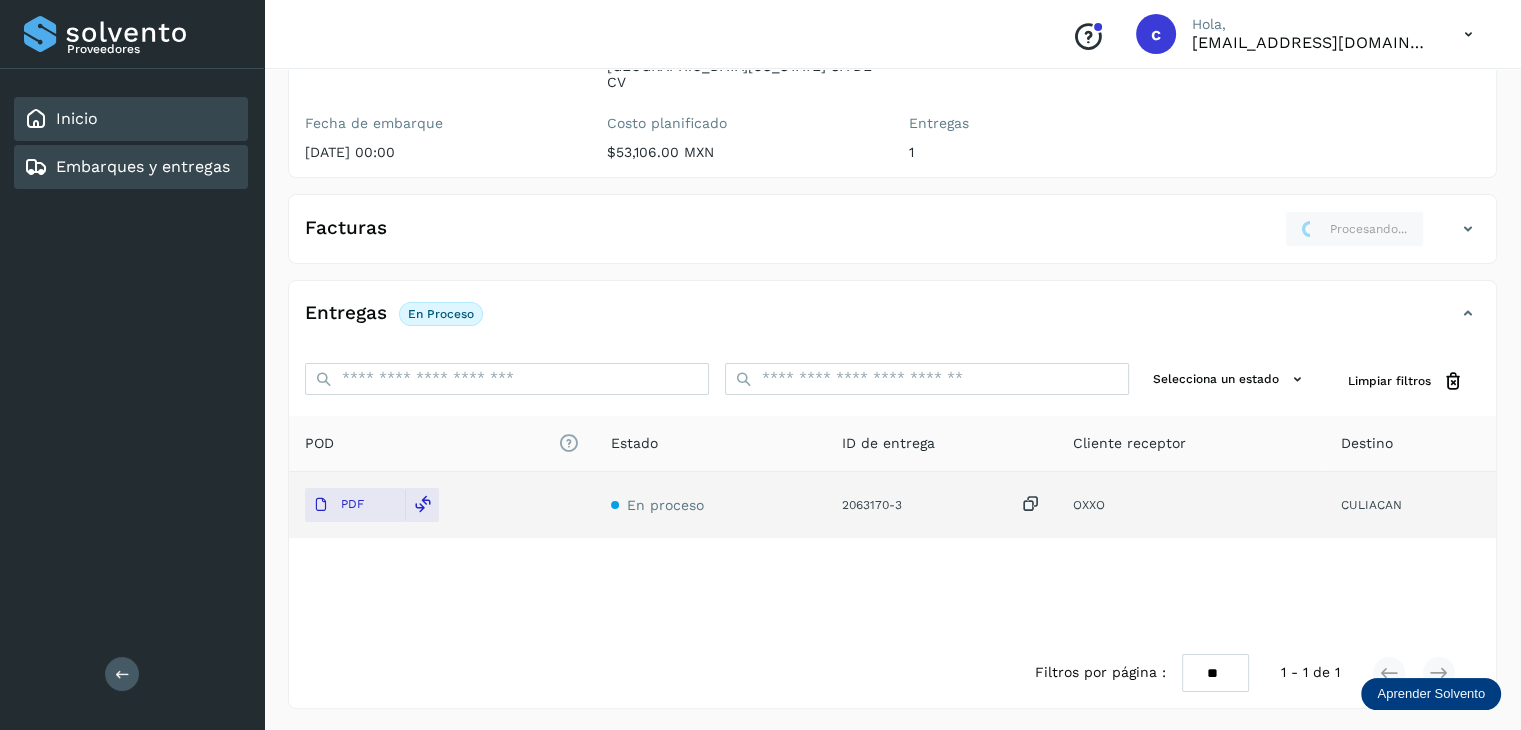 scroll, scrollTop: 231, scrollLeft: 0, axis: vertical 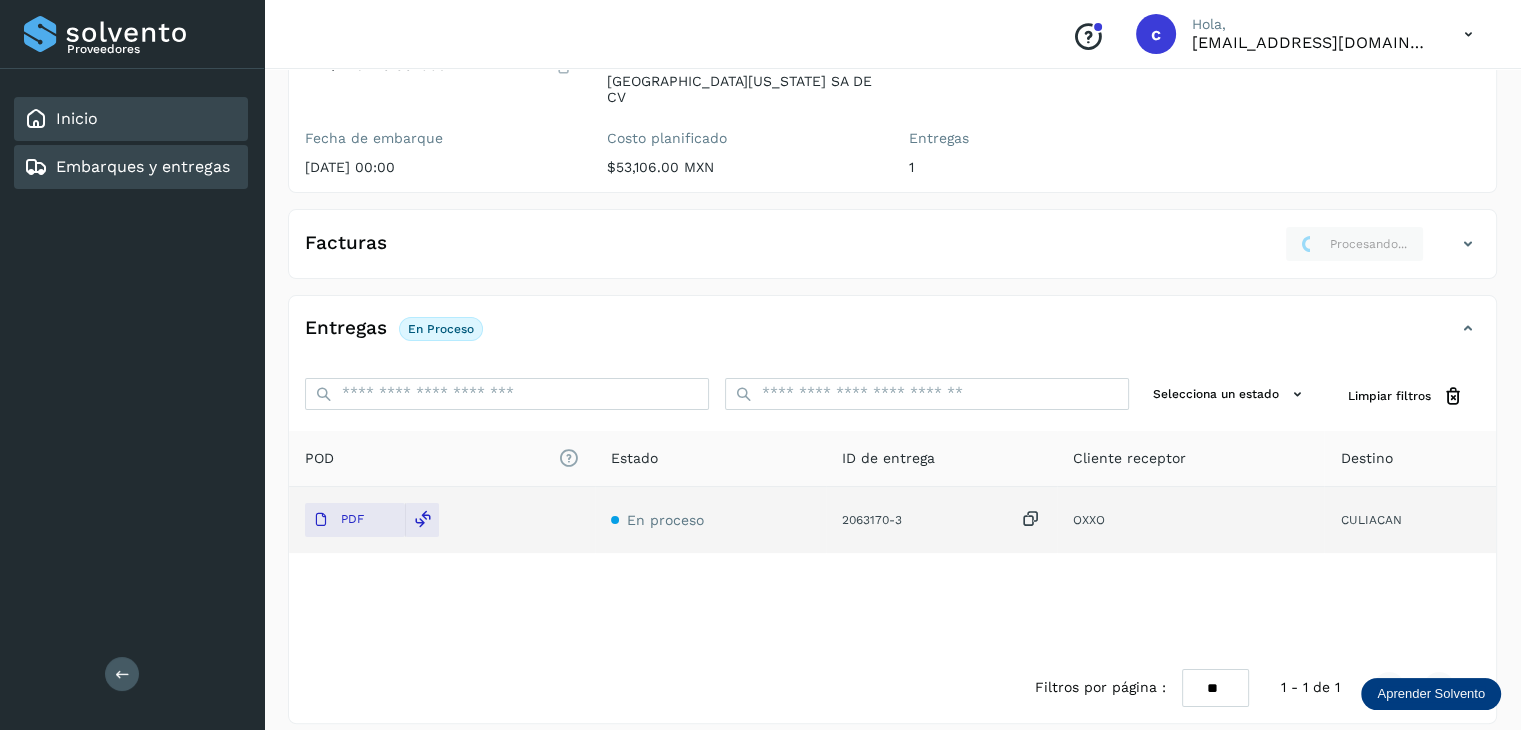 click on "Inicio" 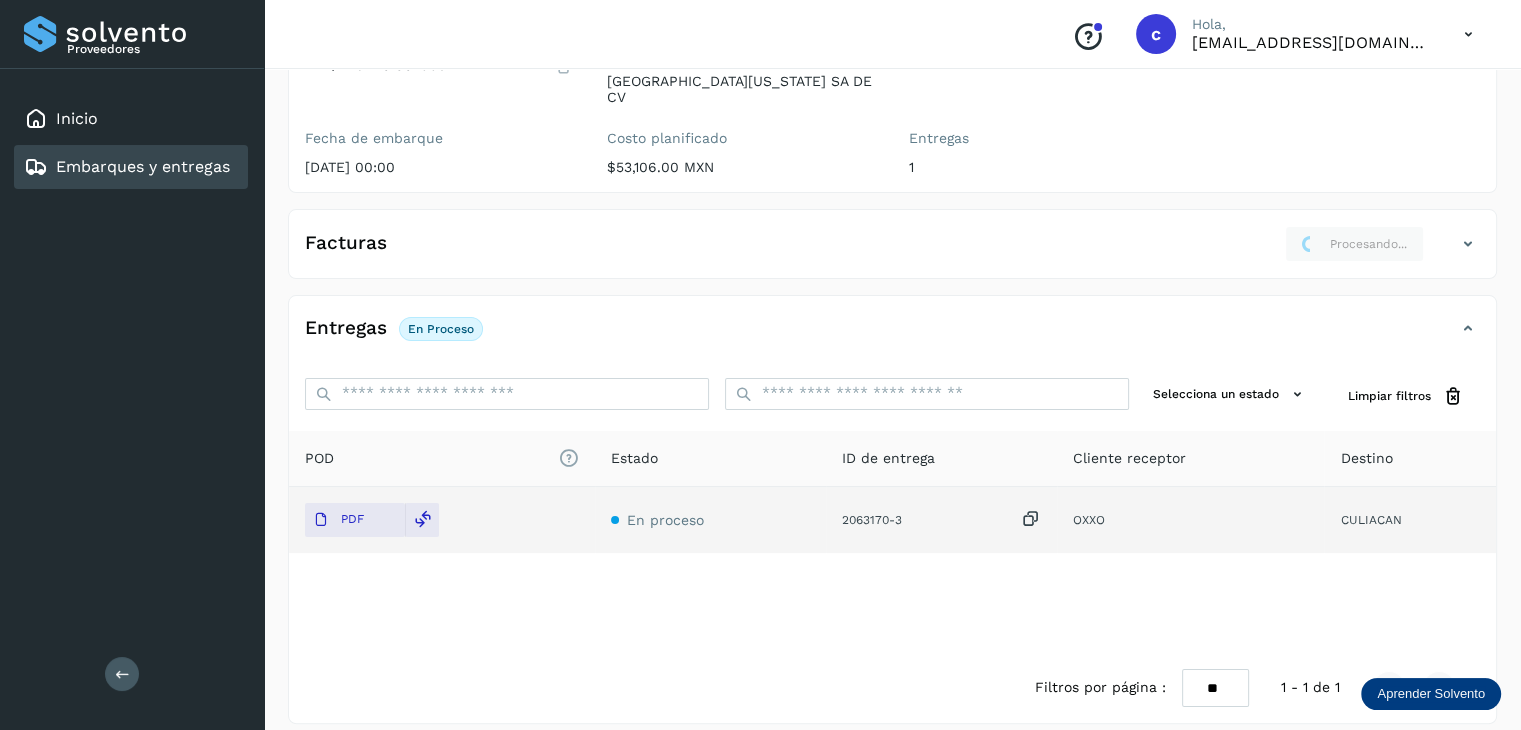 scroll, scrollTop: 0, scrollLeft: 0, axis: both 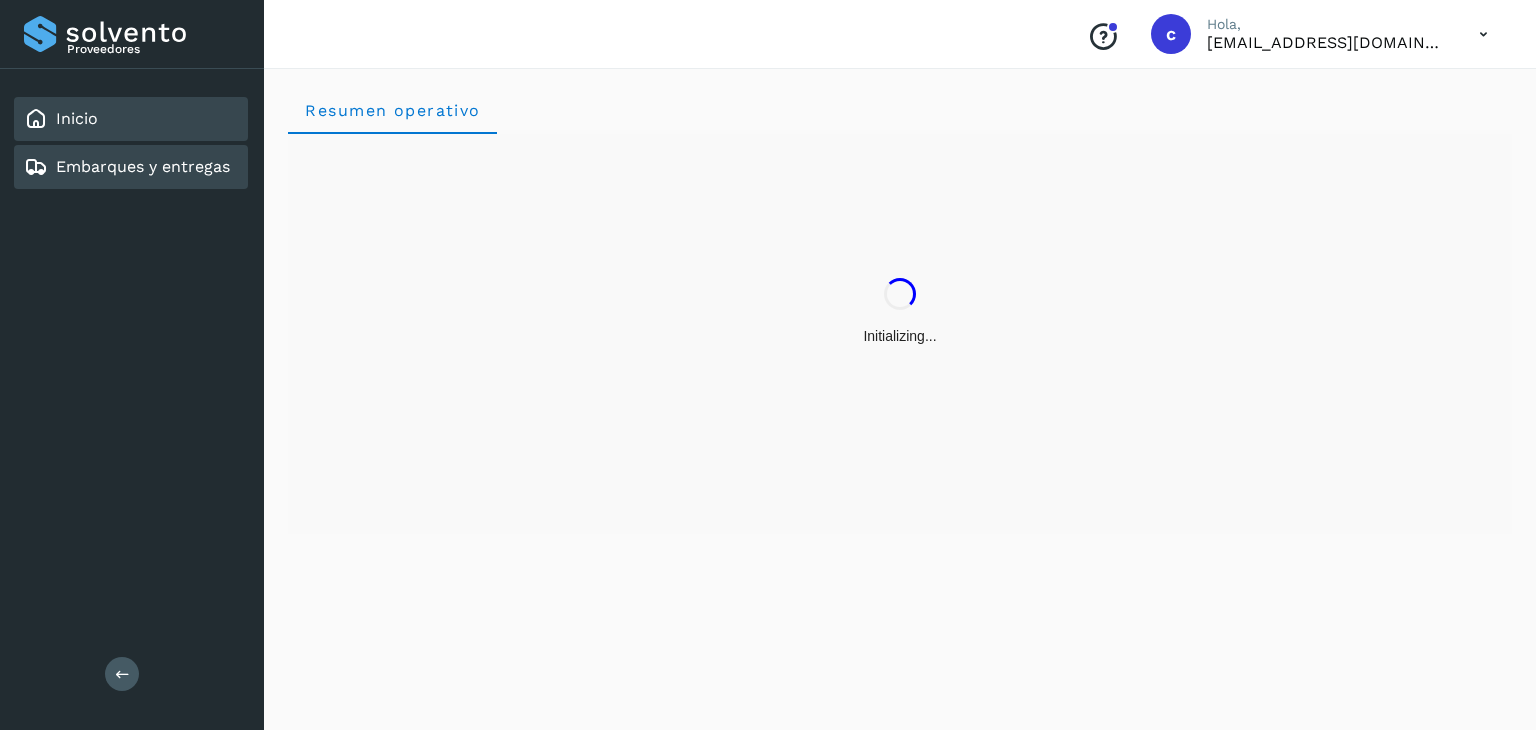 click on "Embarques y entregas" 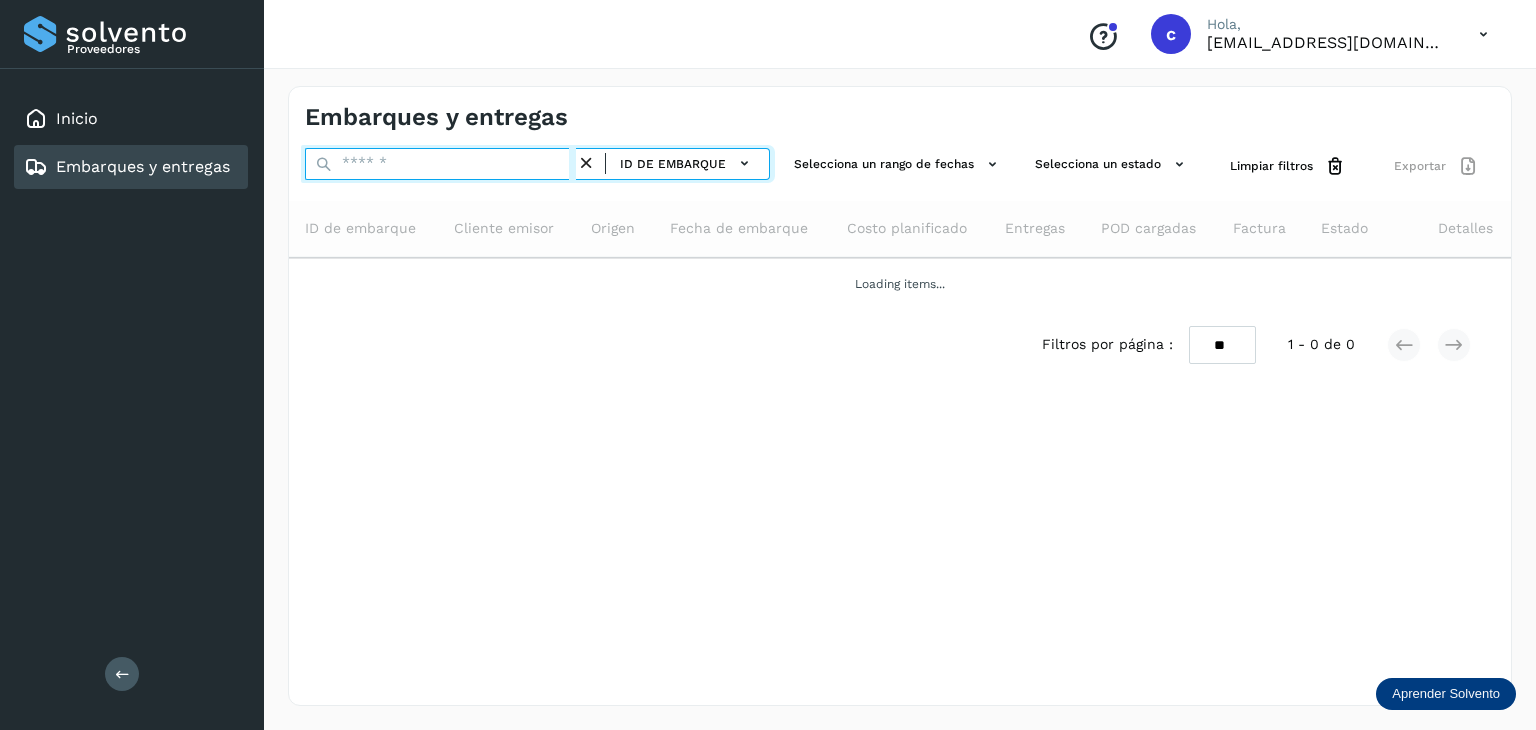 click at bounding box center (440, 164) 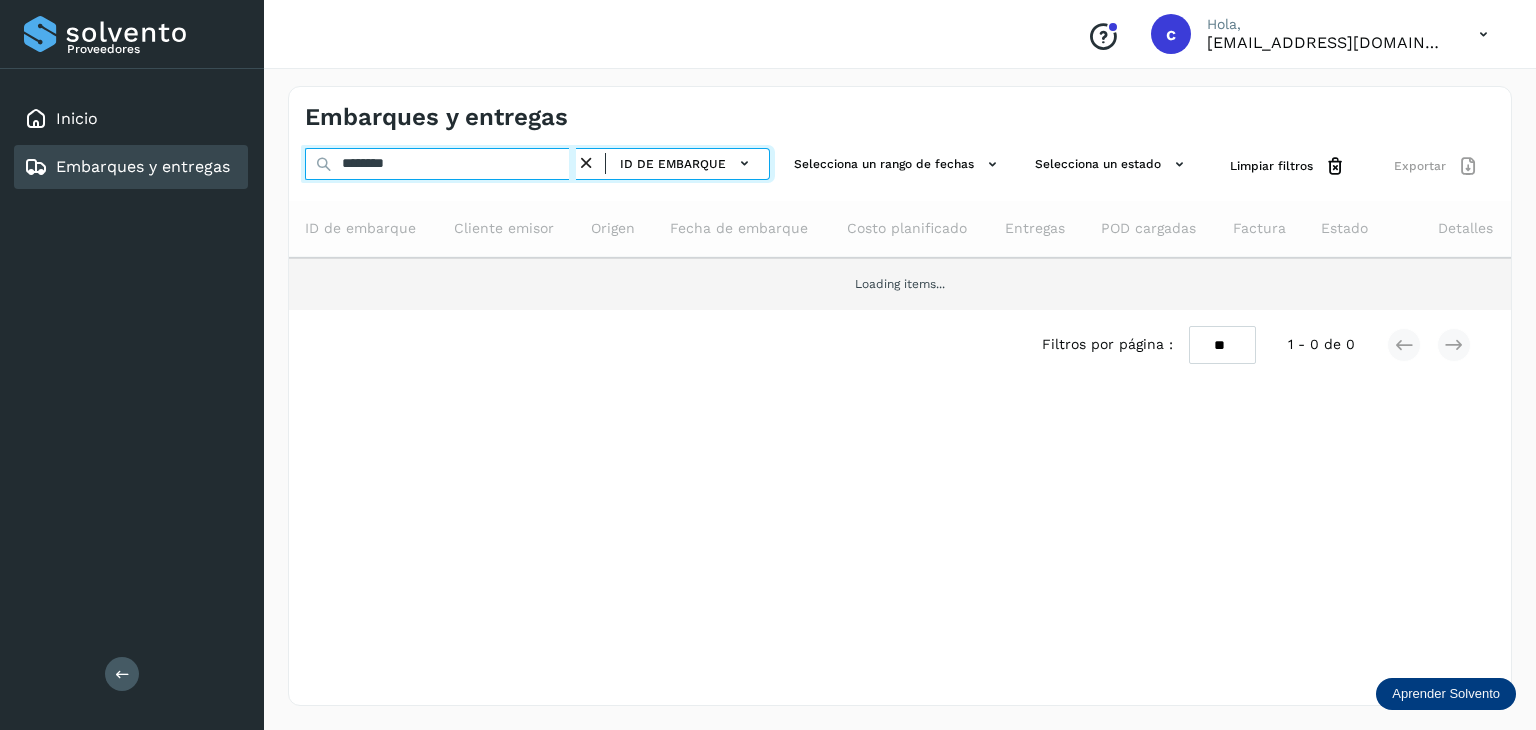type on "********" 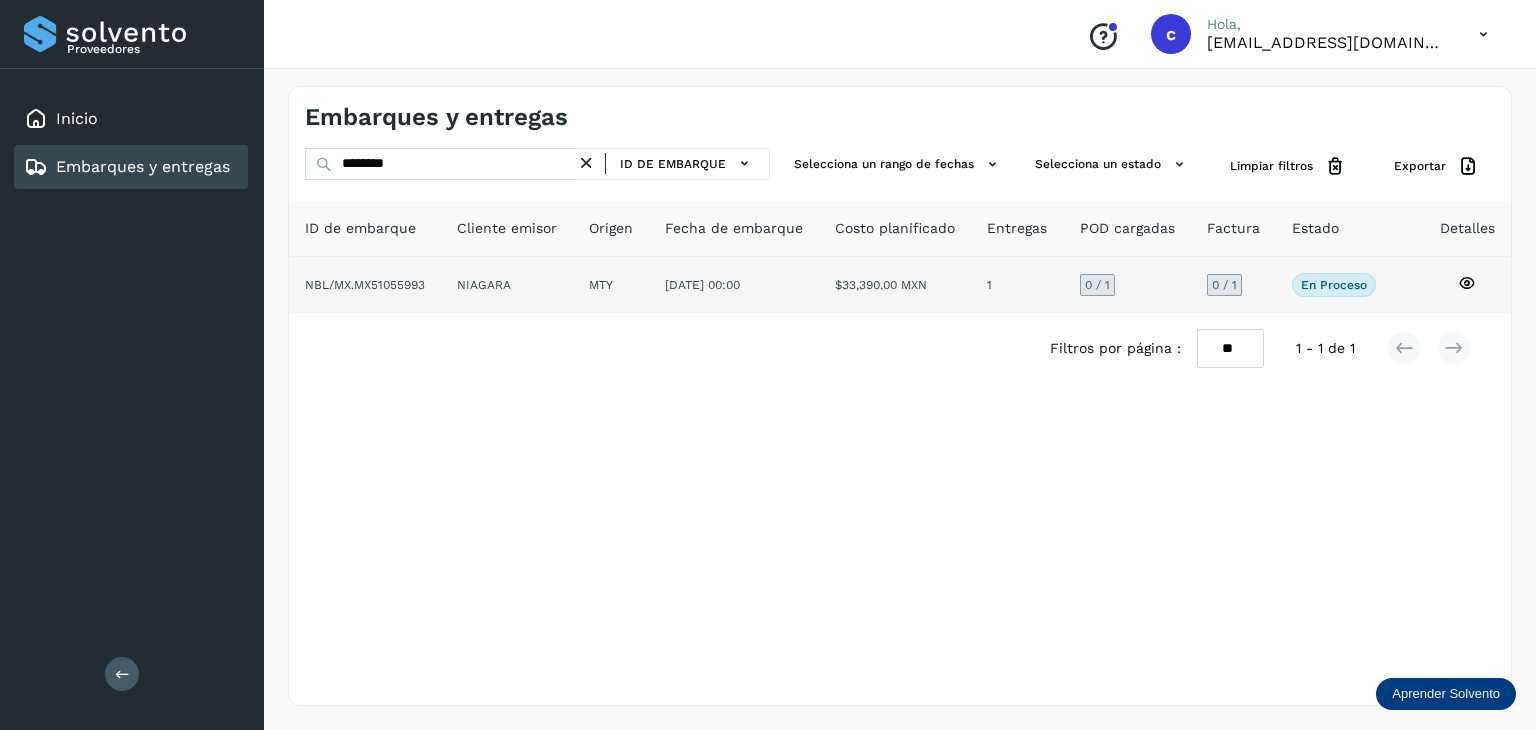 click 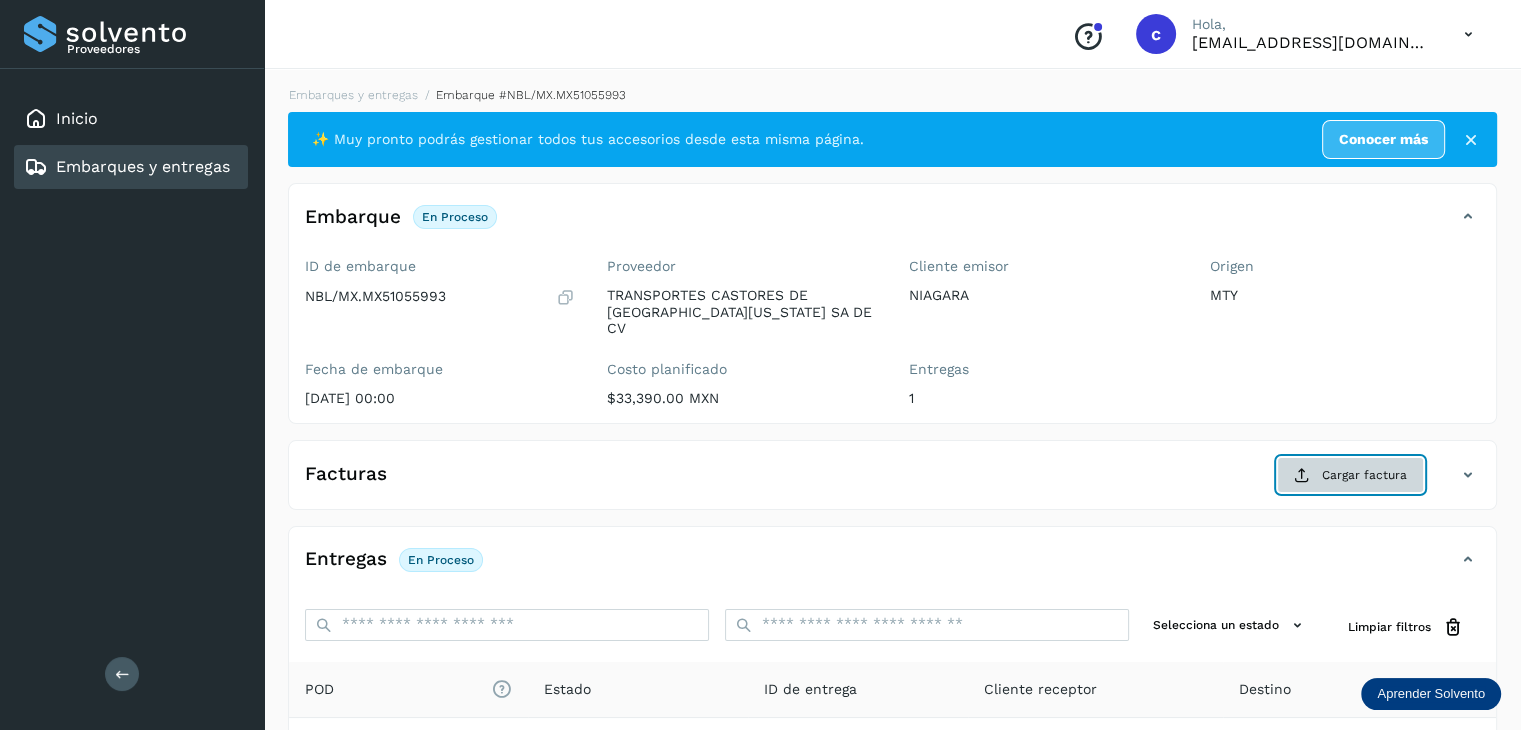 click on "Cargar factura" at bounding box center [1350, 475] 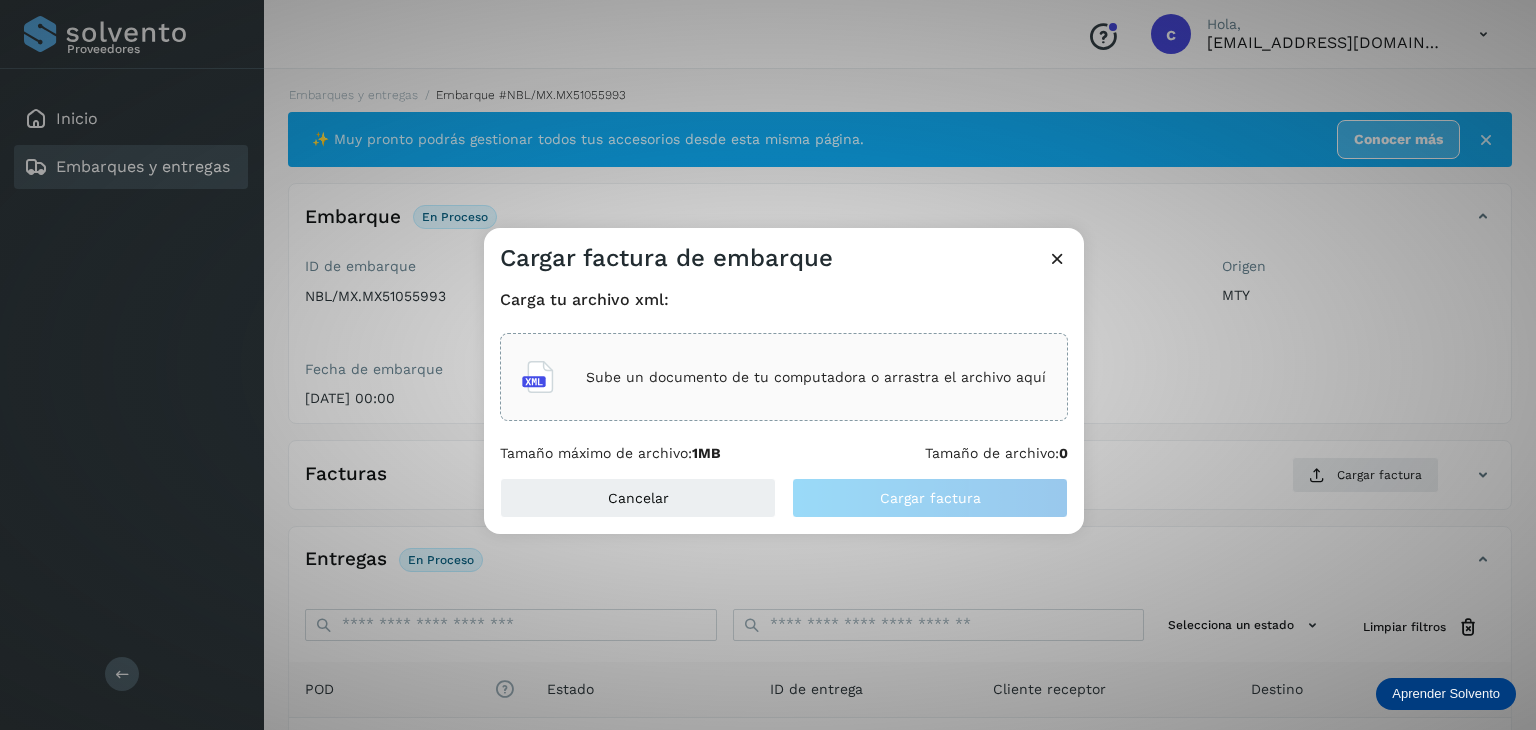 click on "Sube un documento de tu computadora o arrastra el archivo aquí" 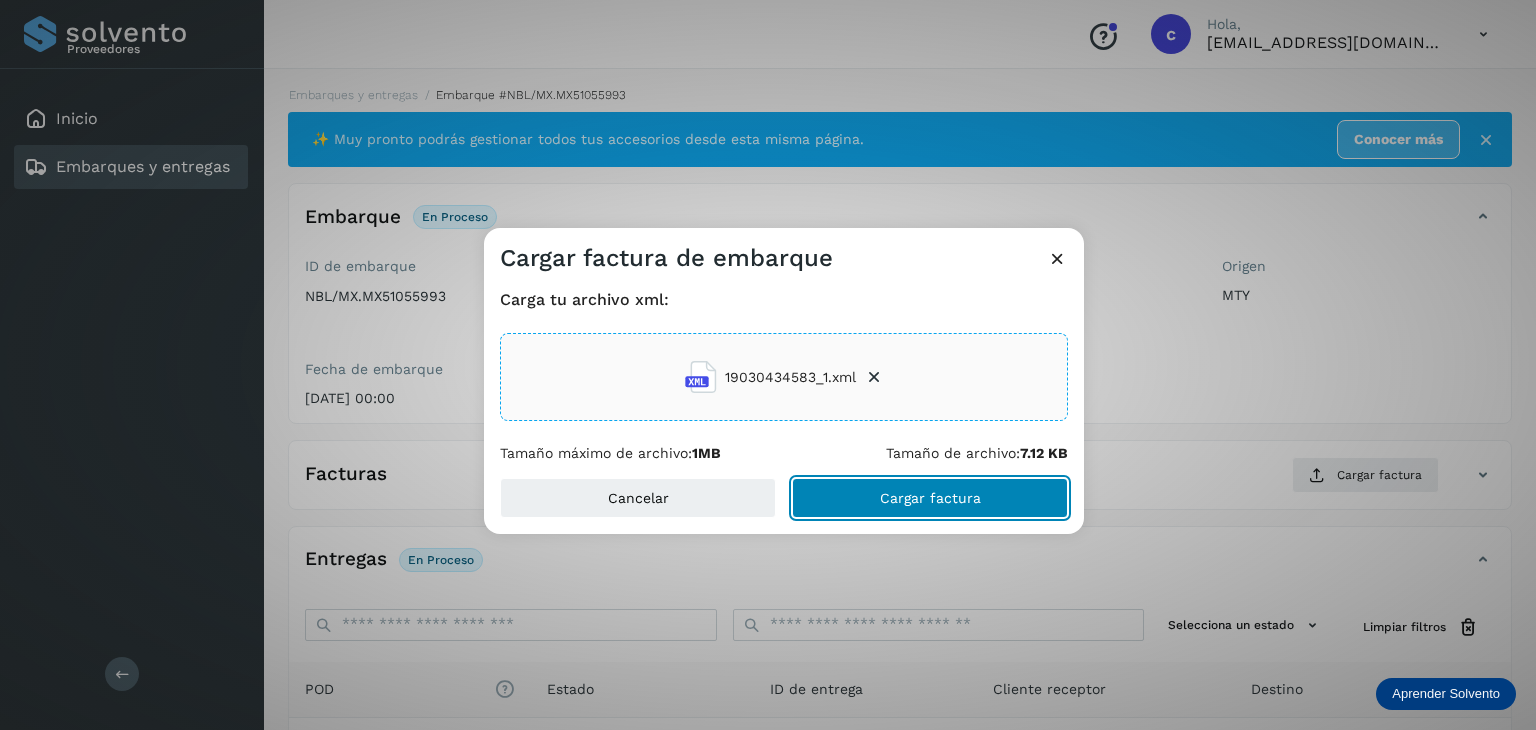 drag, startPoint x: 863, startPoint y: 491, endPoint x: 860, endPoint y: 501, distance: 10.440307 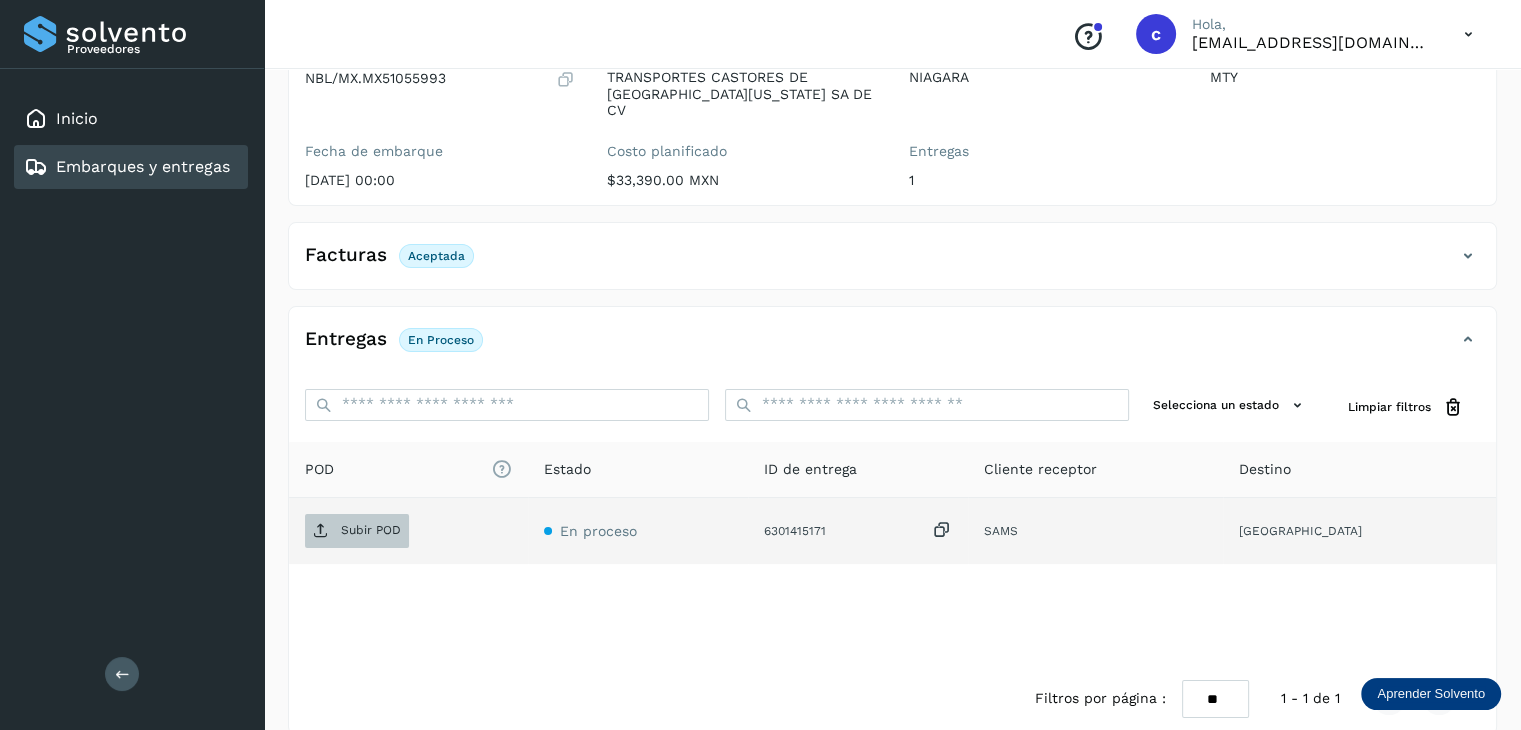 scroll, scrollTop: 229, scrollLeft: 0, axis: vertical 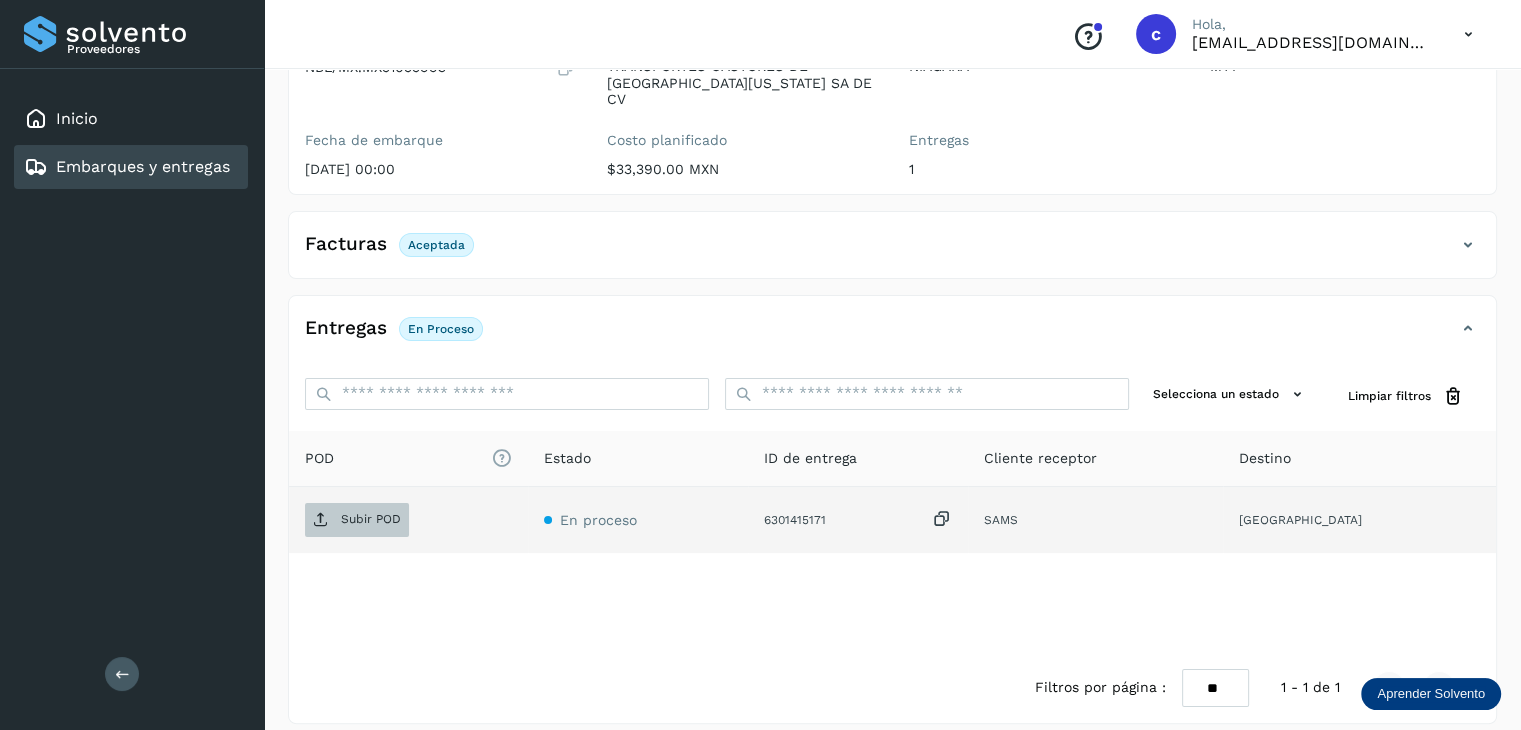click on "Subir POD" at bounding box center [371, 519] 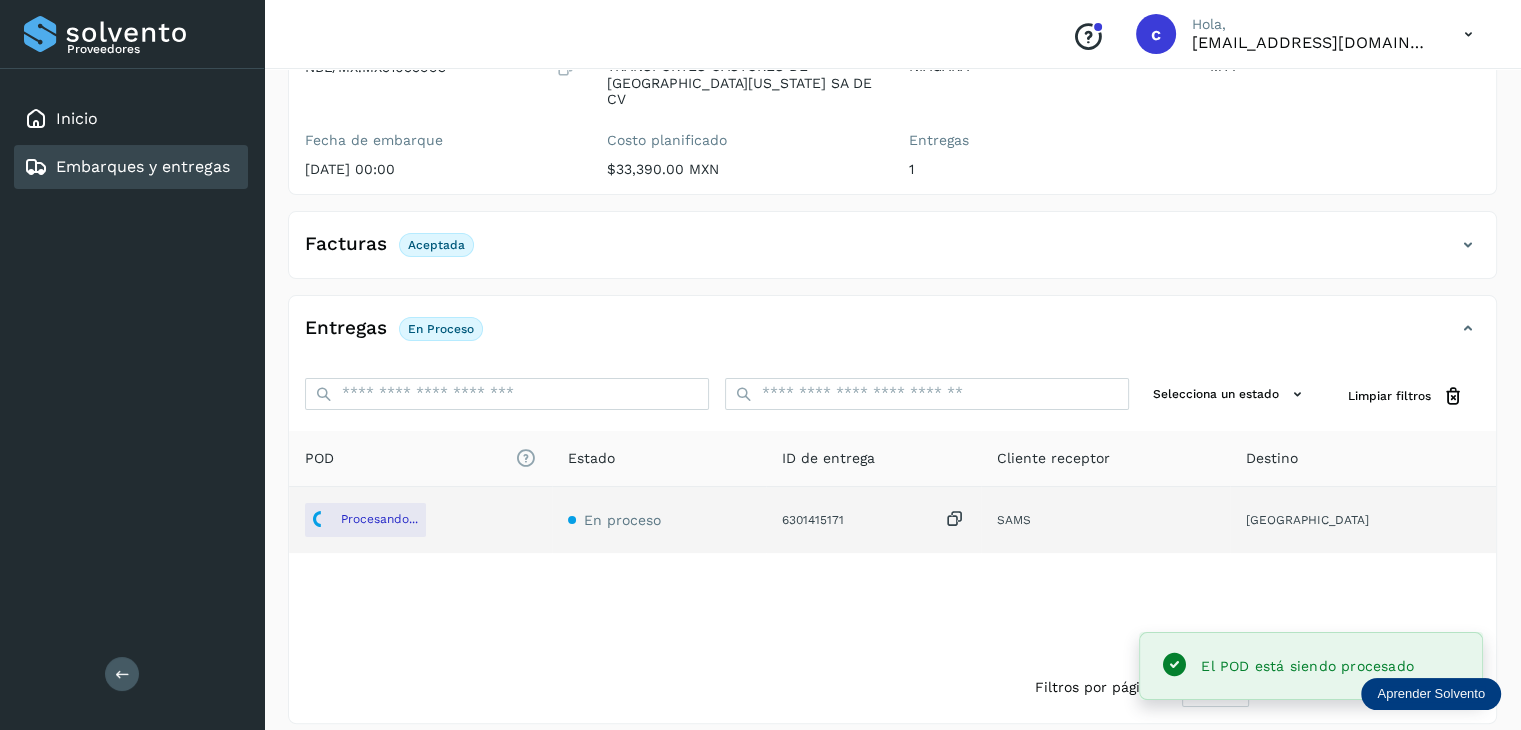 click on "Embarques y entregas" at bounding box center [143, 166] 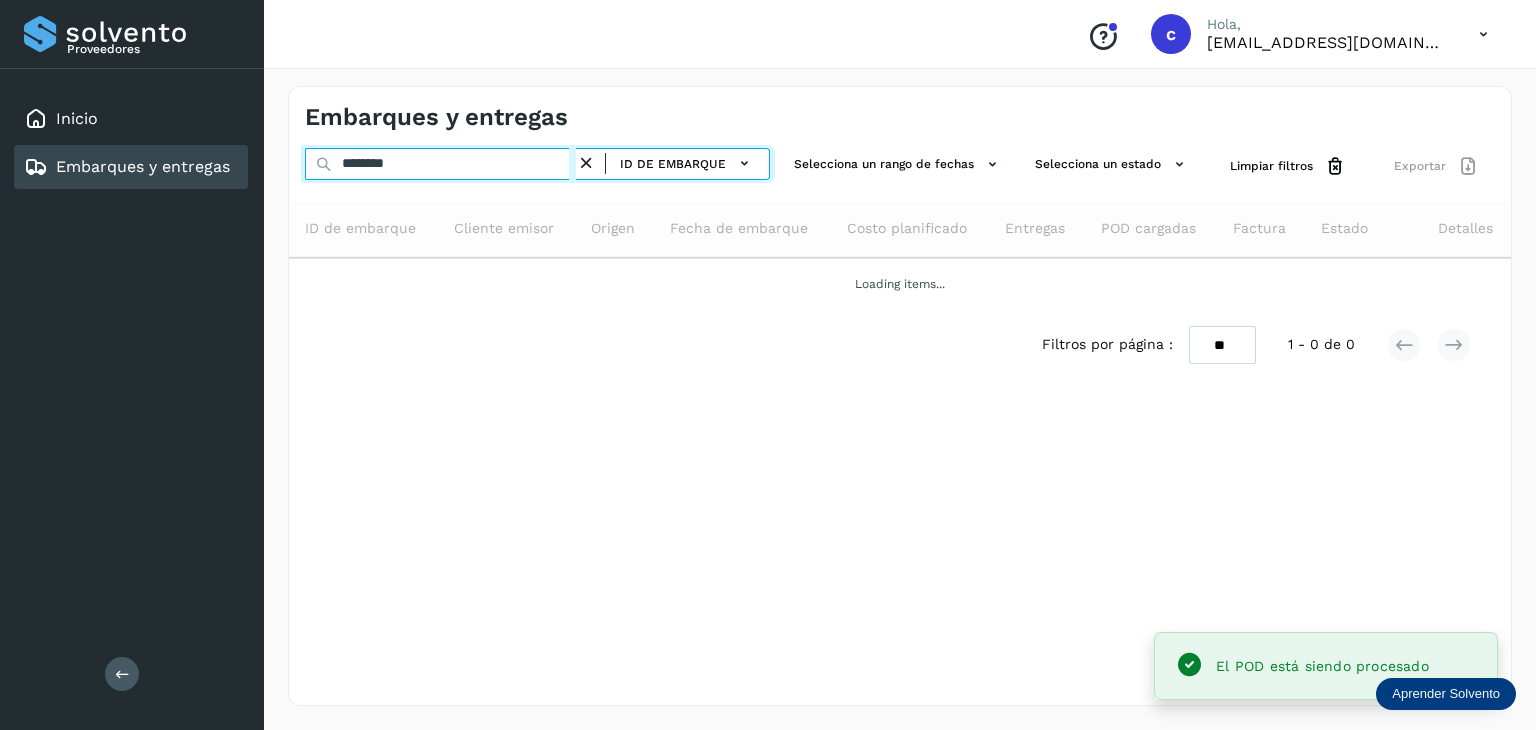drag, startPoint x: 238, startPoint y: 175, endPoint x: 267, endPoint y: 196, distance: 35.805027 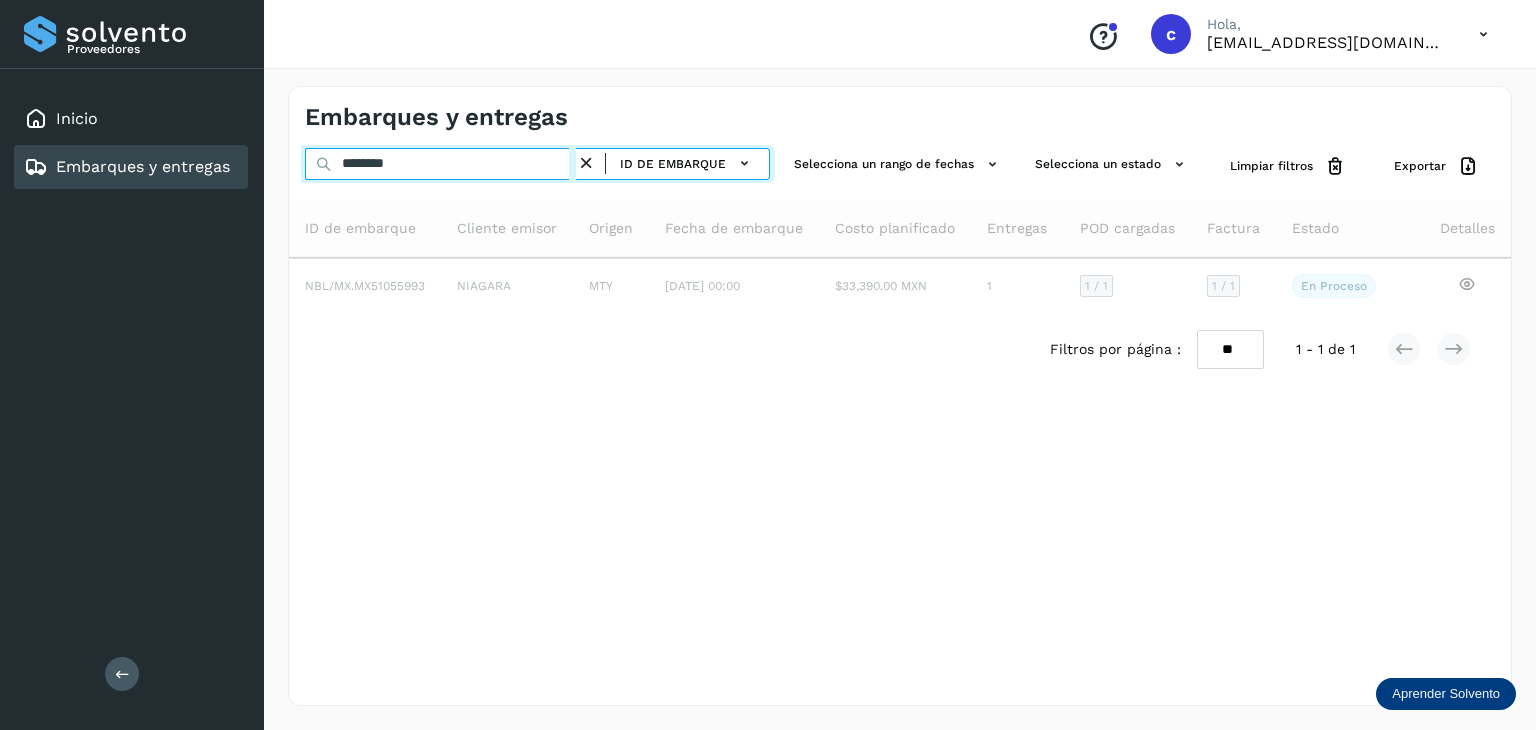 type on "********" 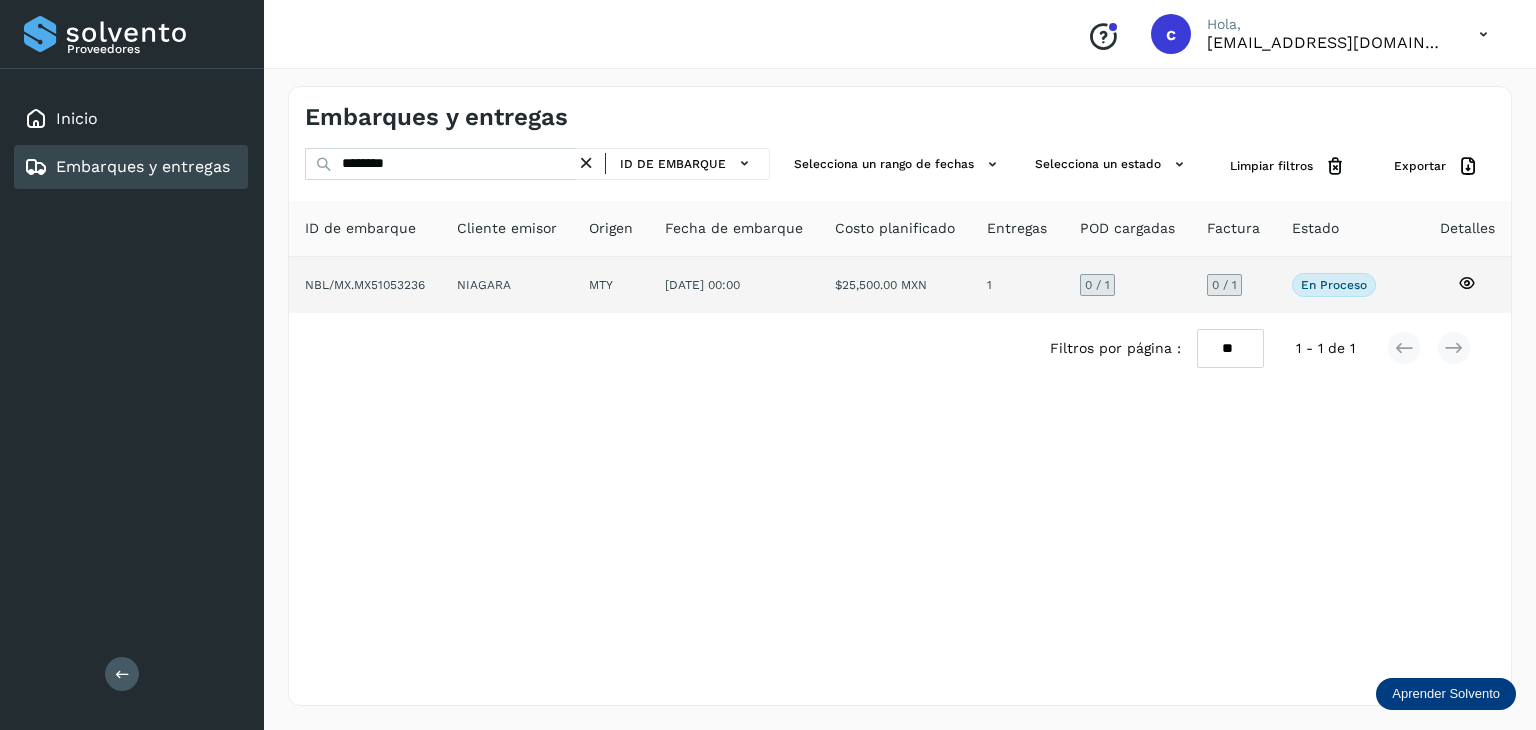 click 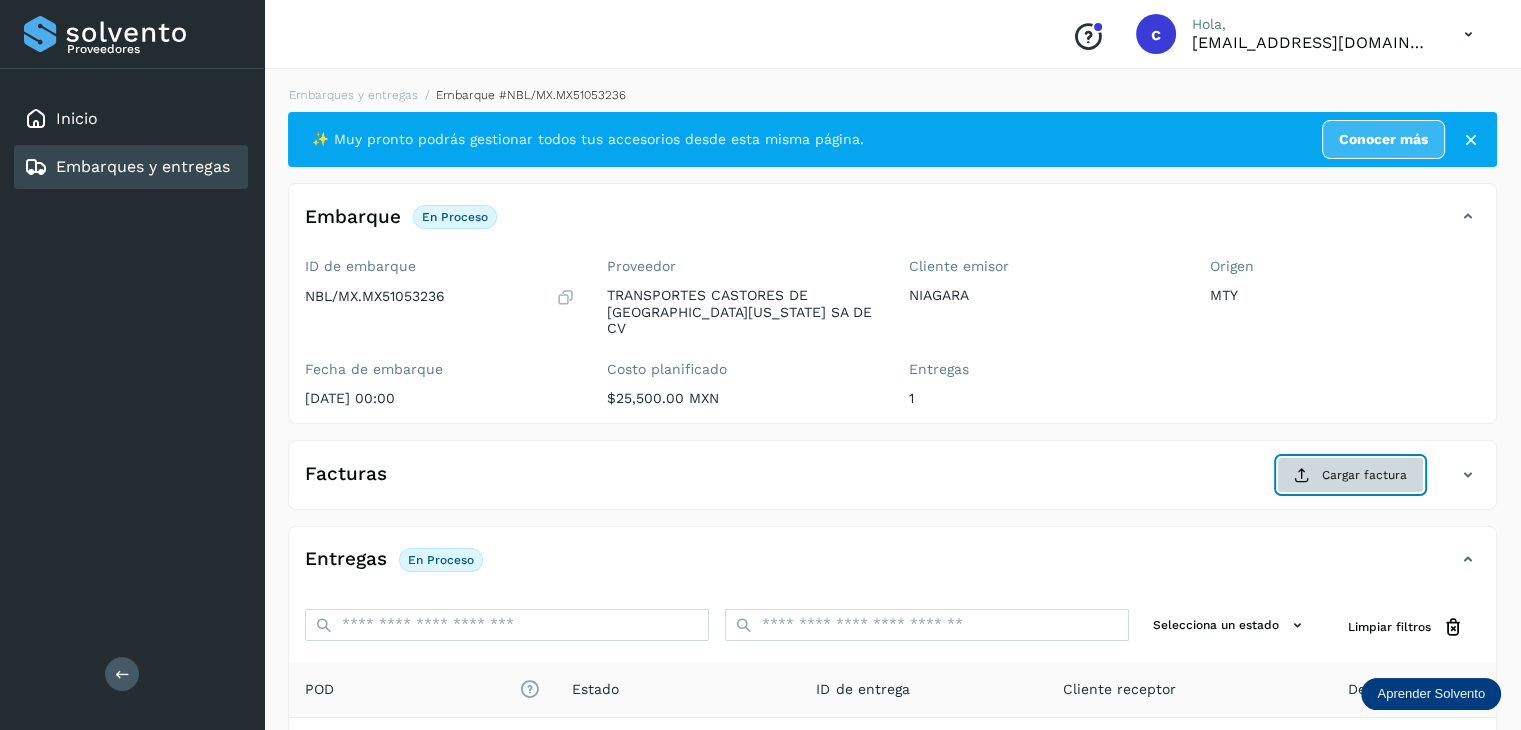 click on "Cargar factura" at bounding box center [1350, 475] 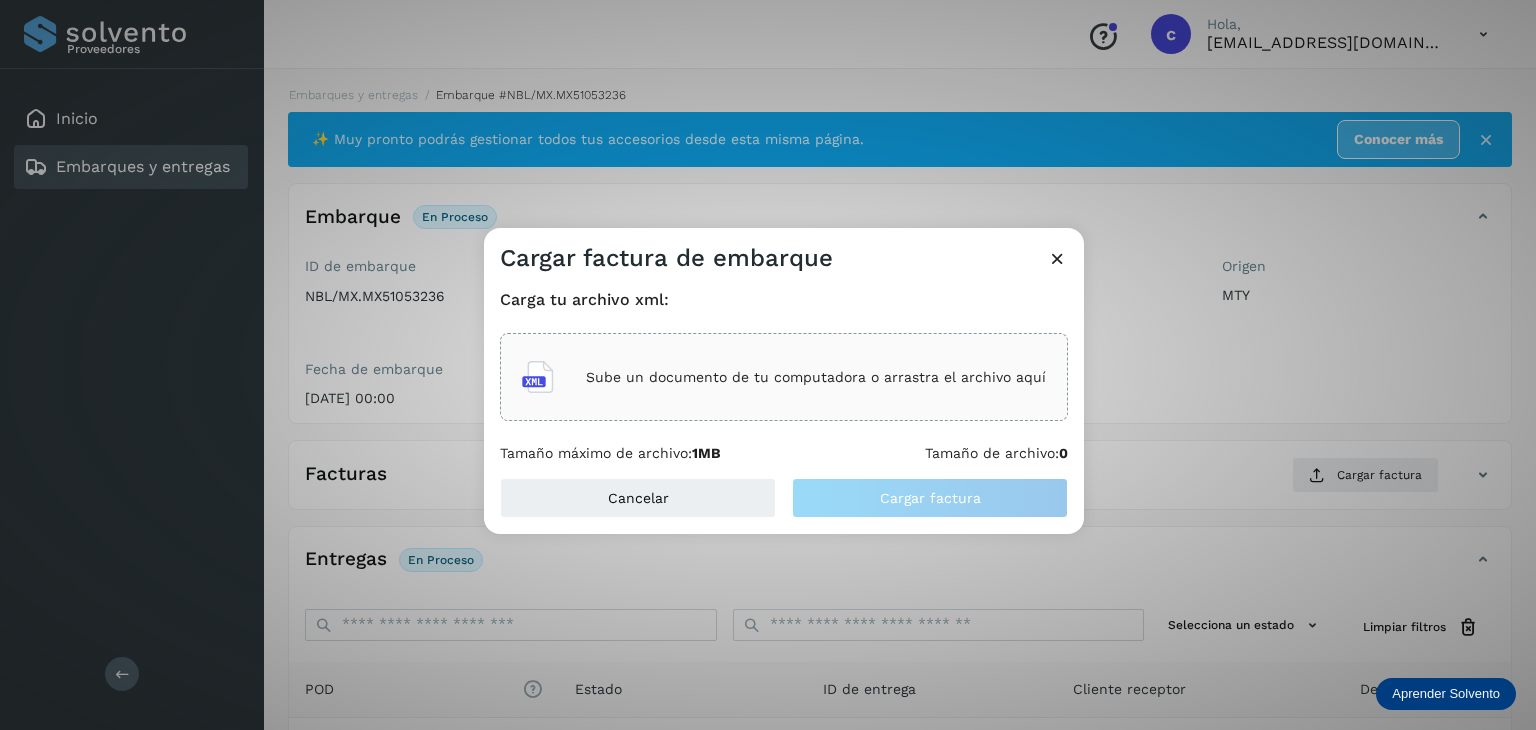 click on "Sube un documento de tu computadora o arrastra el archivo aquí" at bounding box center [816, 377] 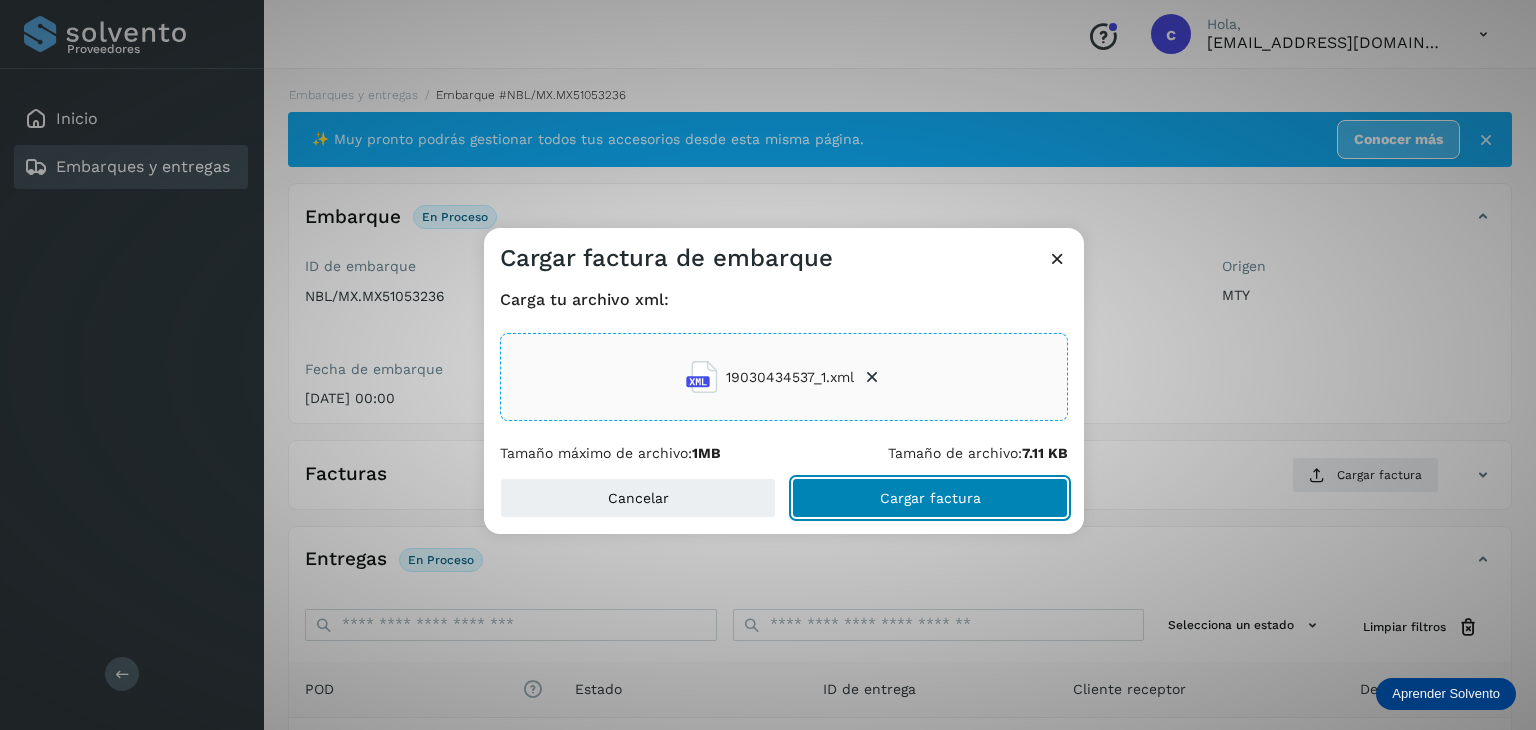 click on "Cargar factura" 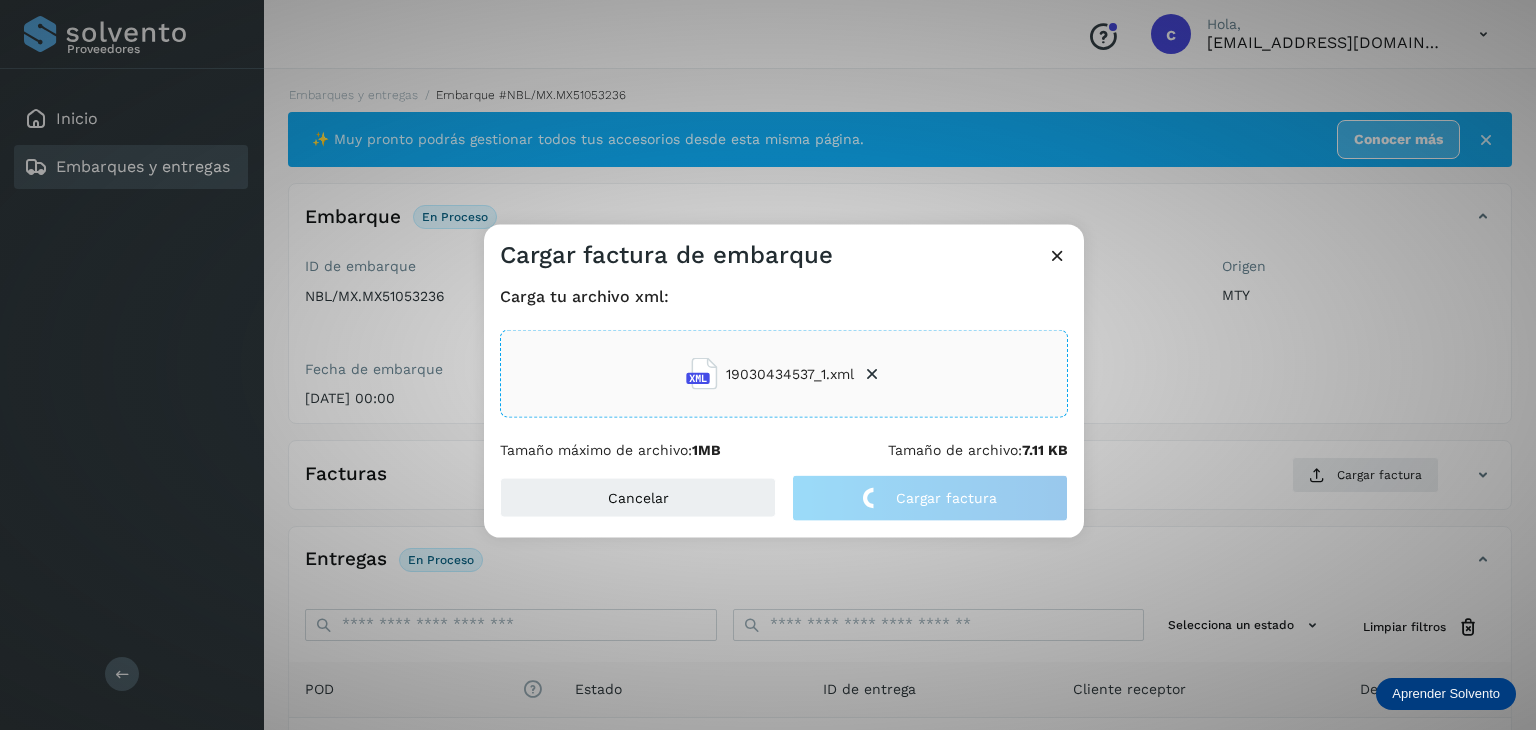 drag, startPoint x: 692, startPoint y: 331, endPoint x: 585, endPoint y: 263, distance: 126.779335 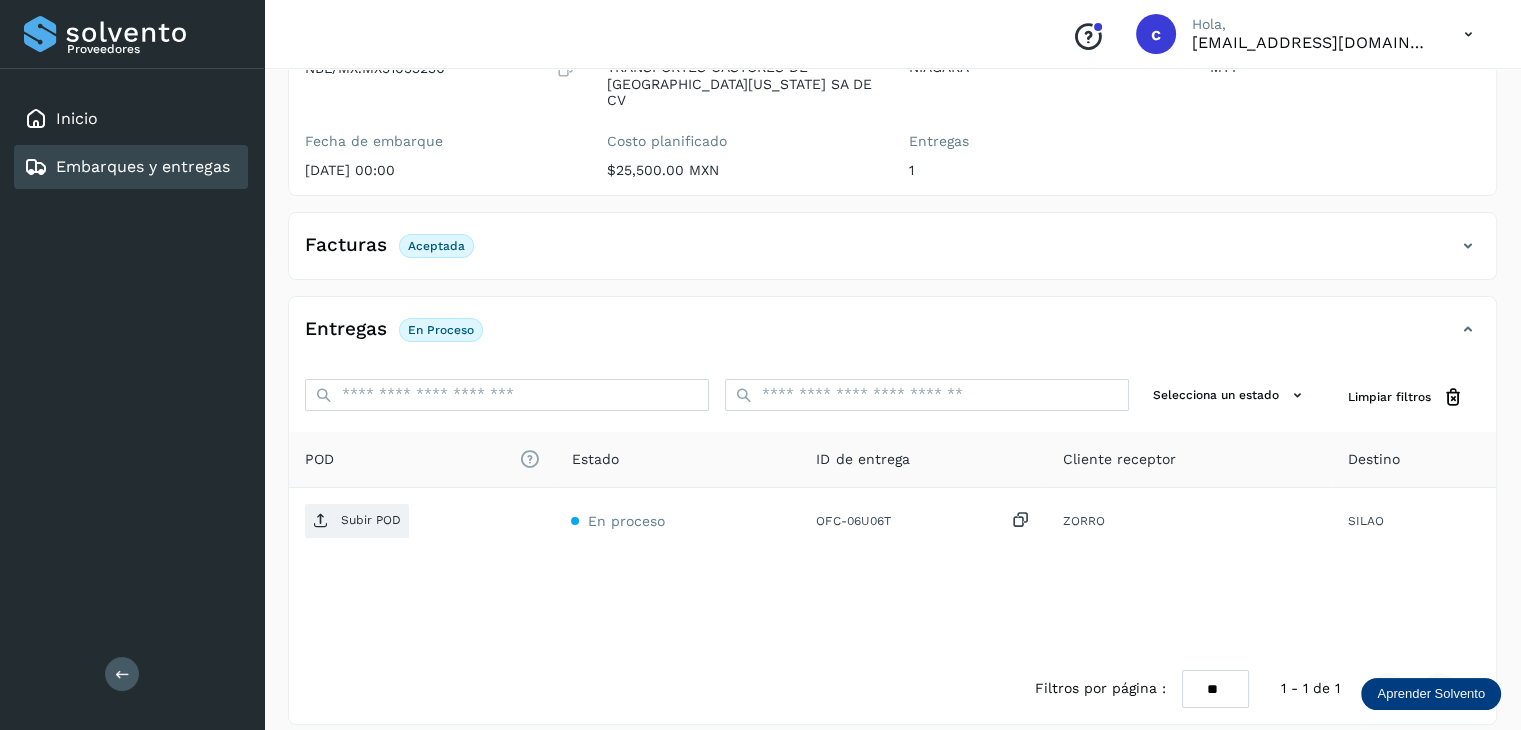 scroll, scrollTop: 229, scrollLeft: 0, axis: vertical 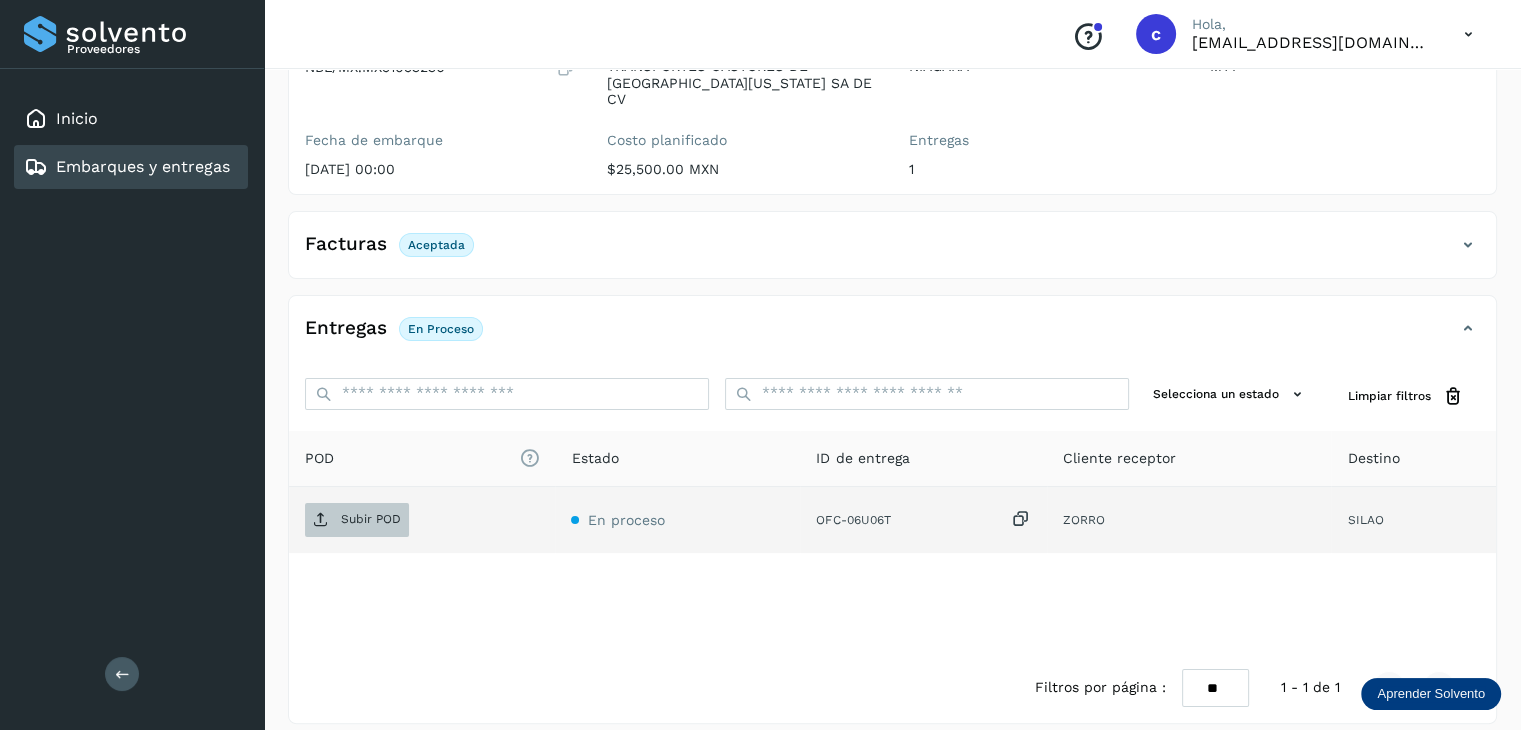 click on "Subir POD" at bounding box center (371, 519) 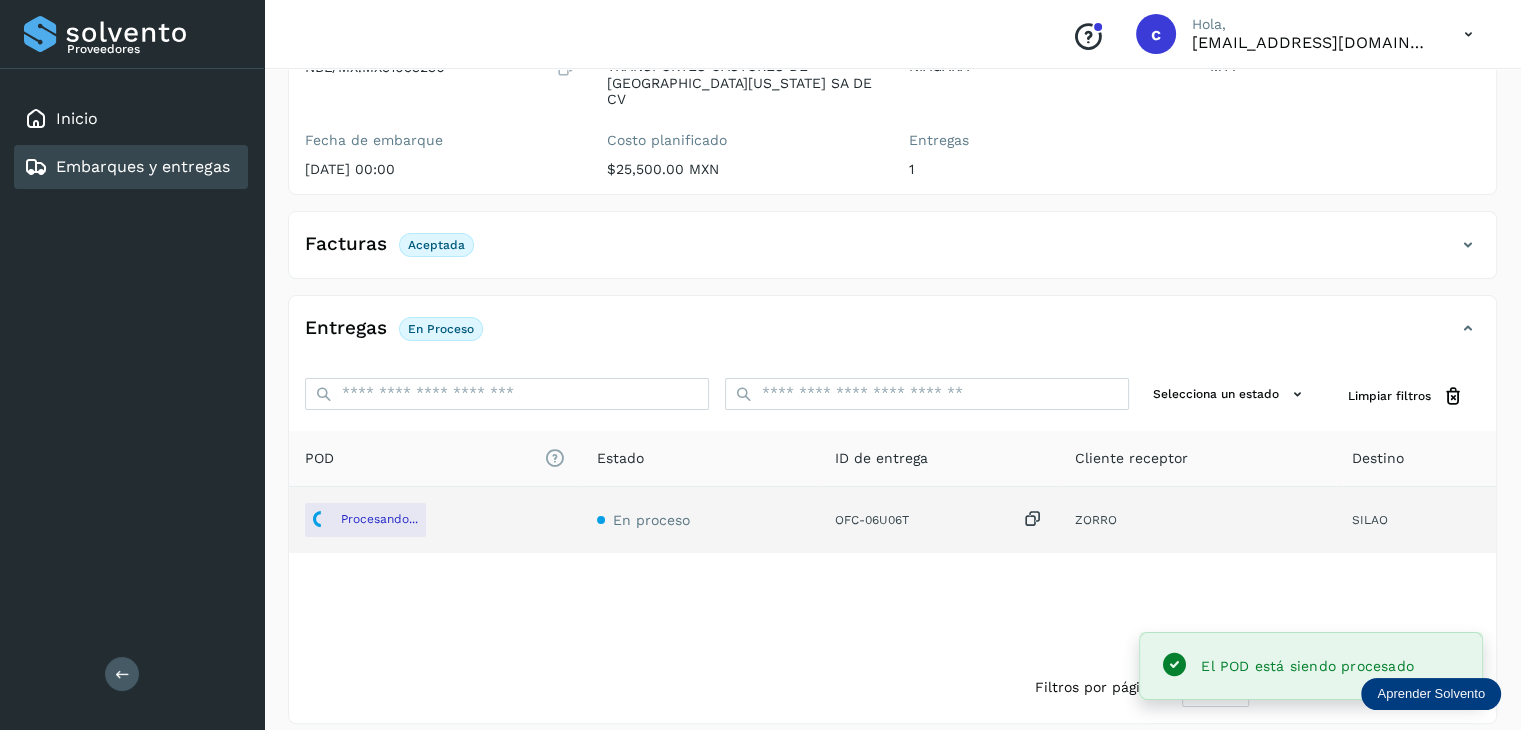 click on "Embarques y entregas" 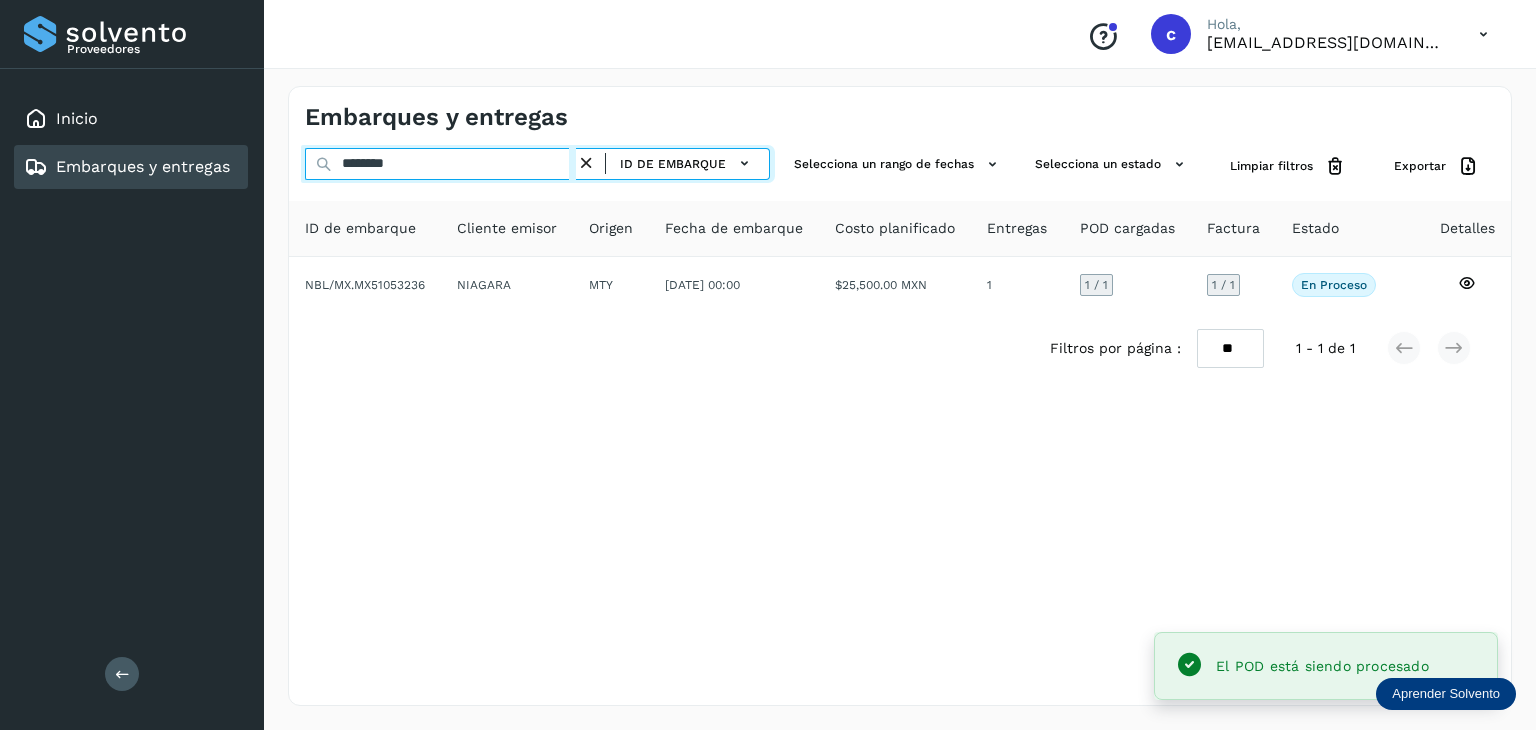 drag, startPoint x: 341, startPoint y: 165, endPoint x: 324, endPoint y: 167, distance: 17.117243 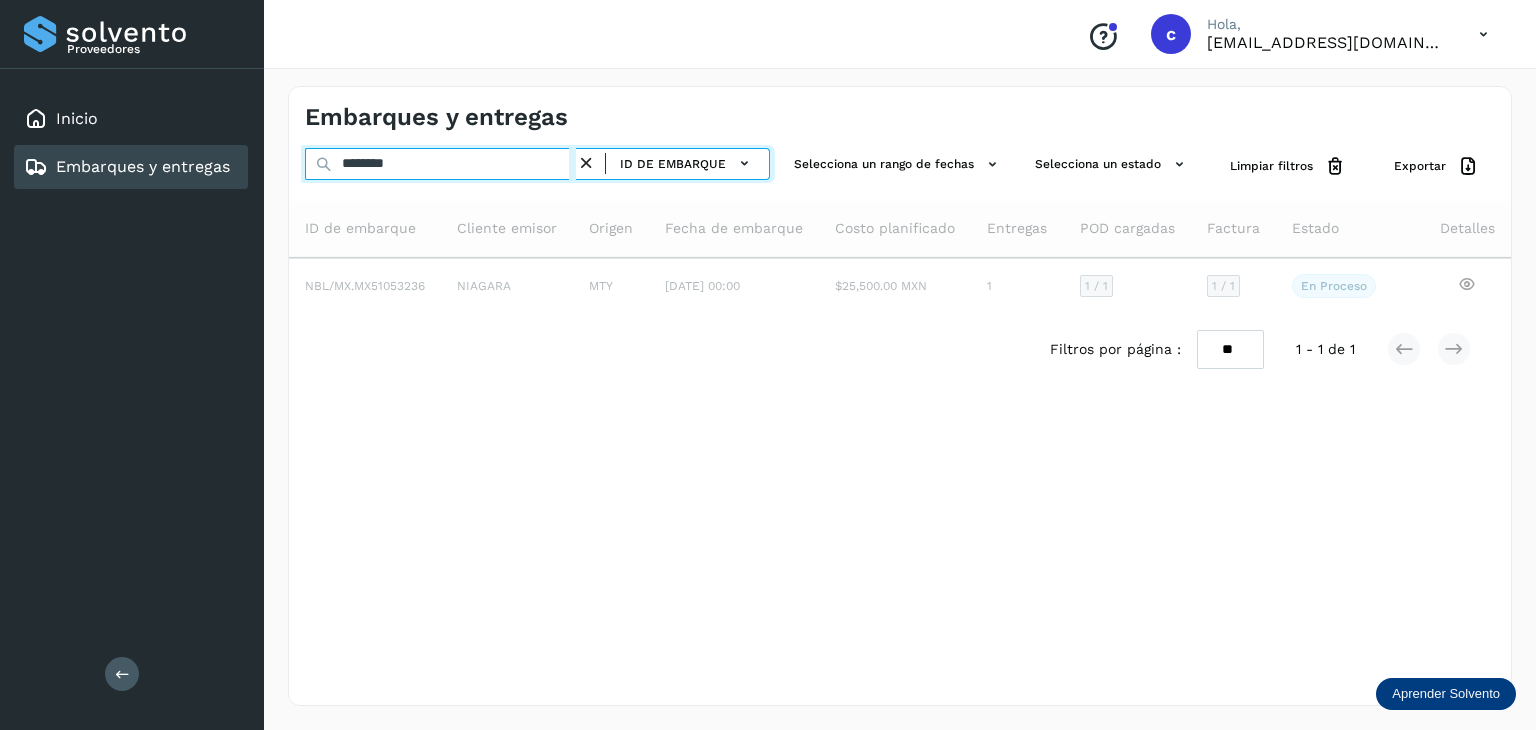 type on "********" 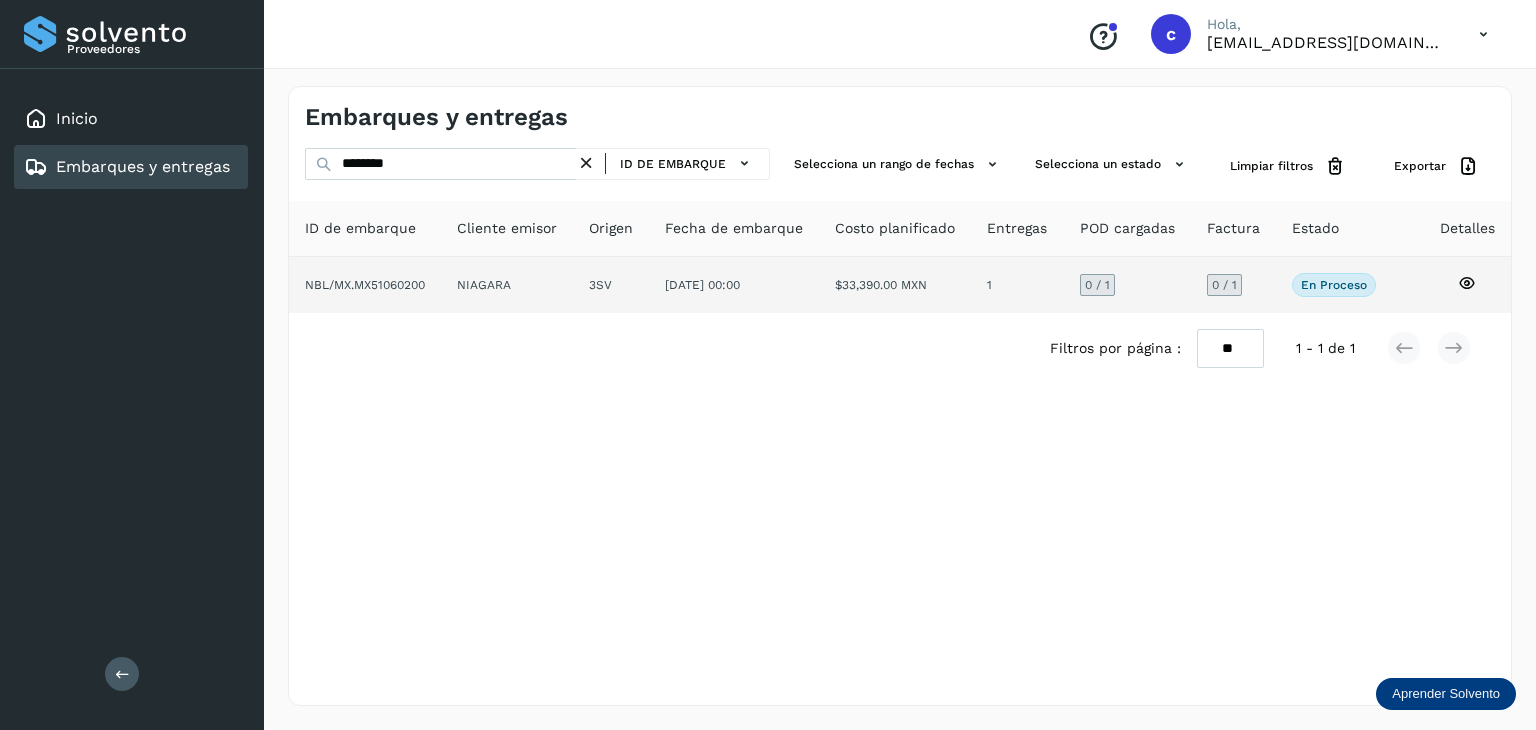 click 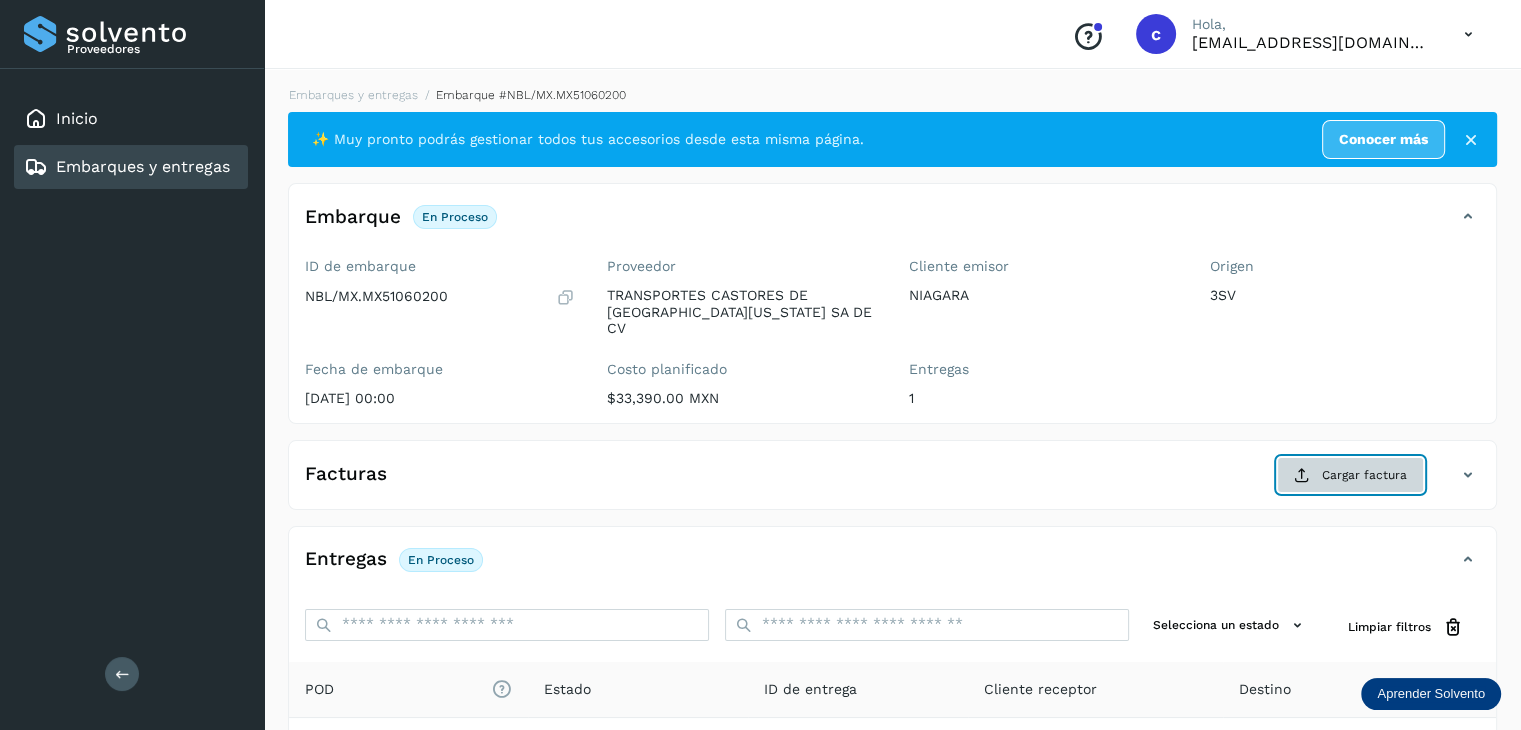 click on "Cargar factura" 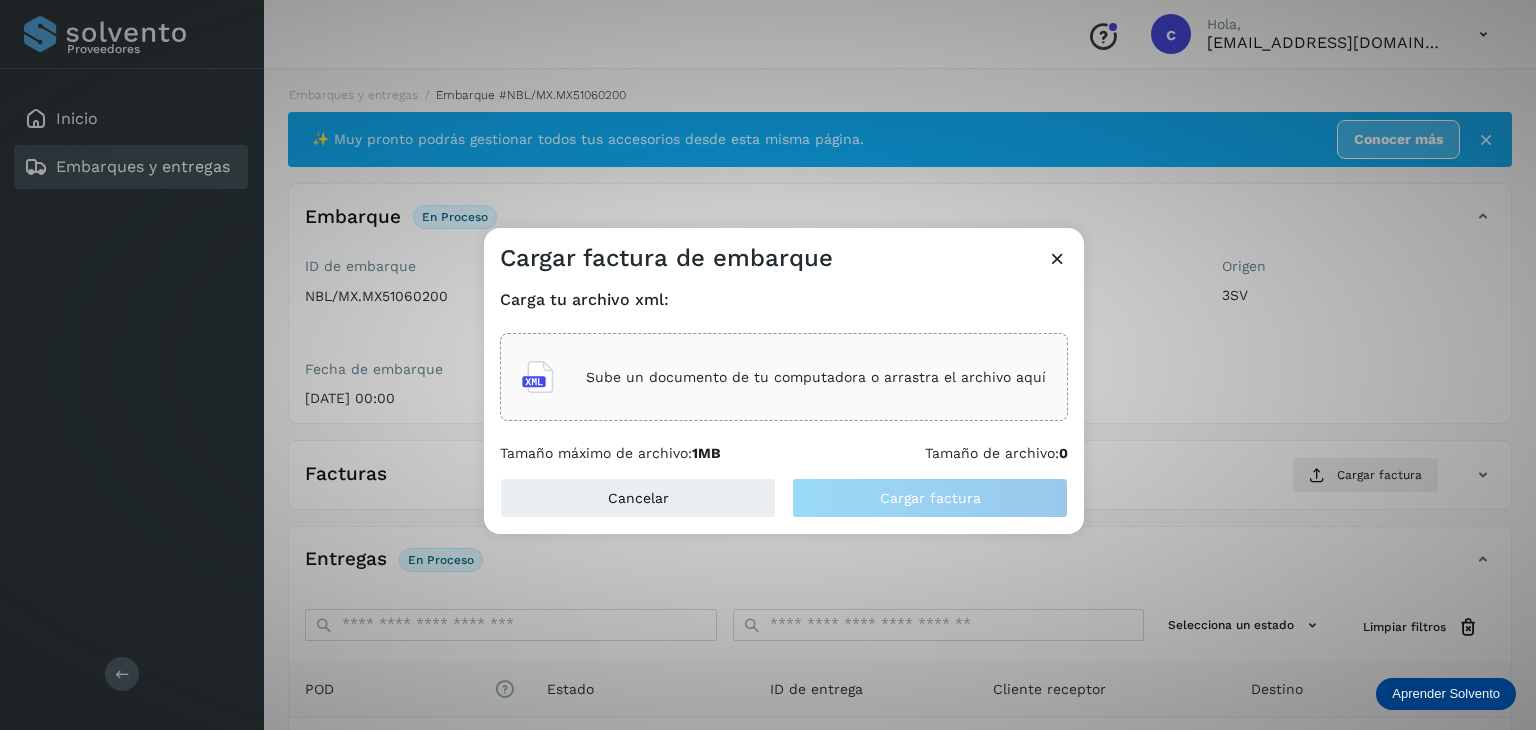 click on "Sube un documento de tu computadora o arrastra el archivo aquí" at bounding box center [816, 377] 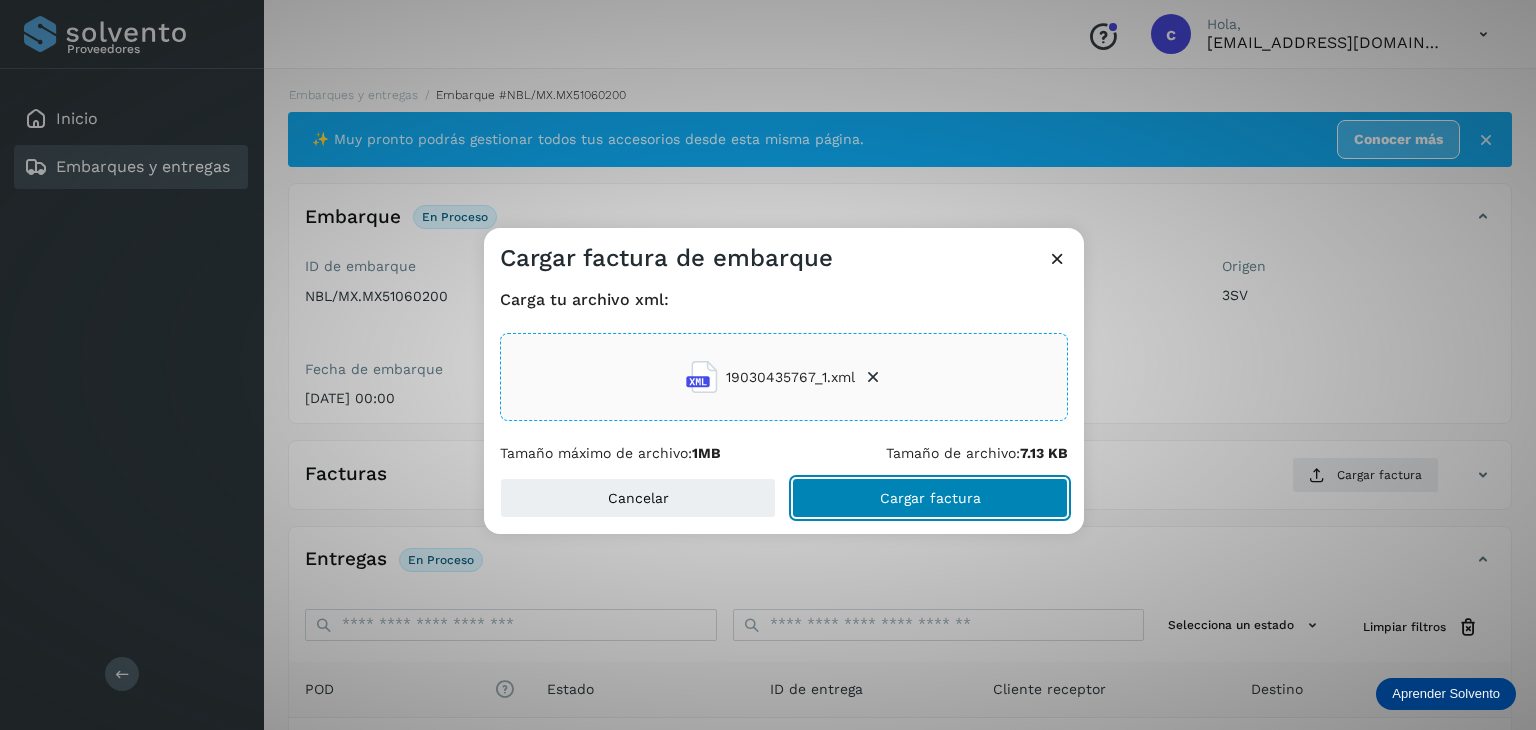click on "Cargar factura" 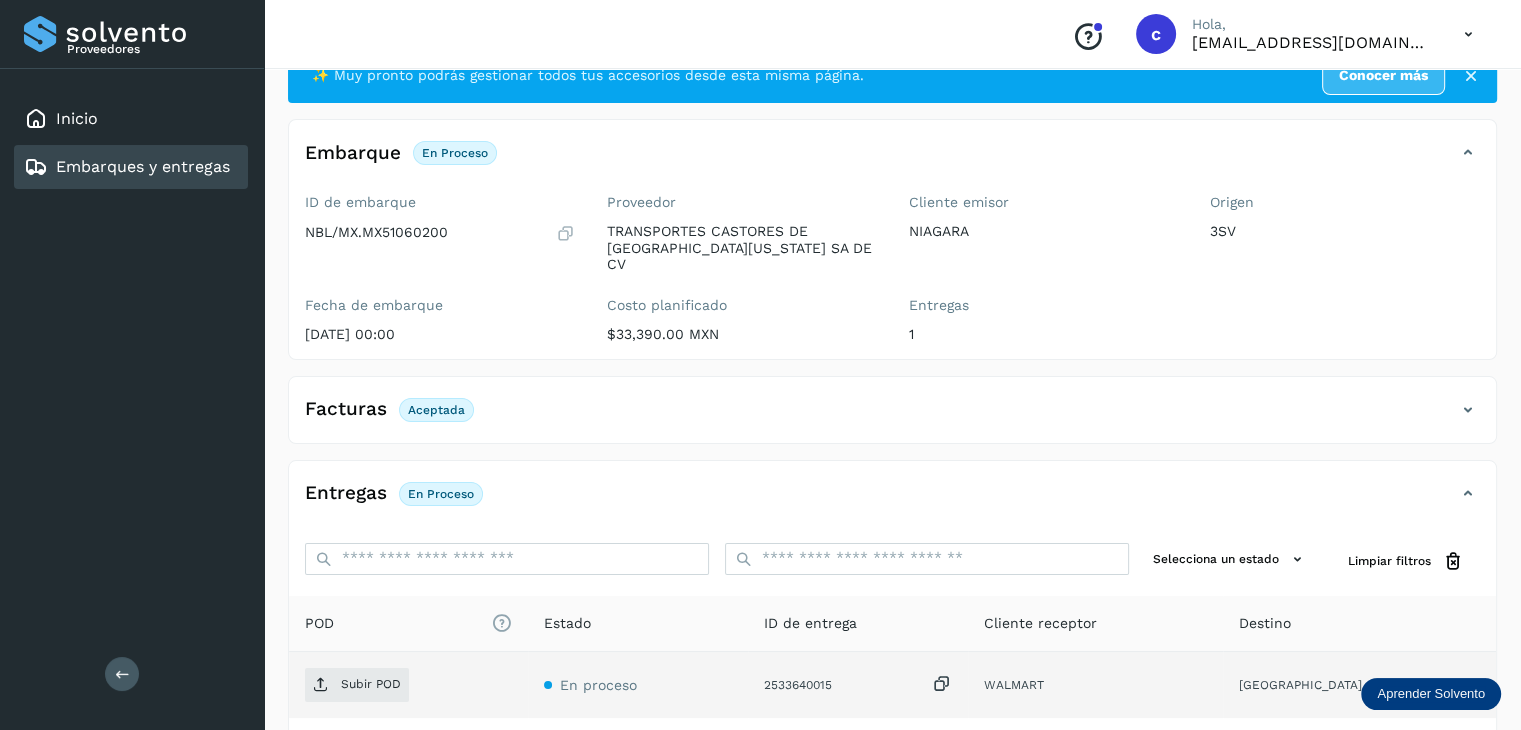 scroll, scrollTop: 200, scrollLeft: 0, axis: vertical 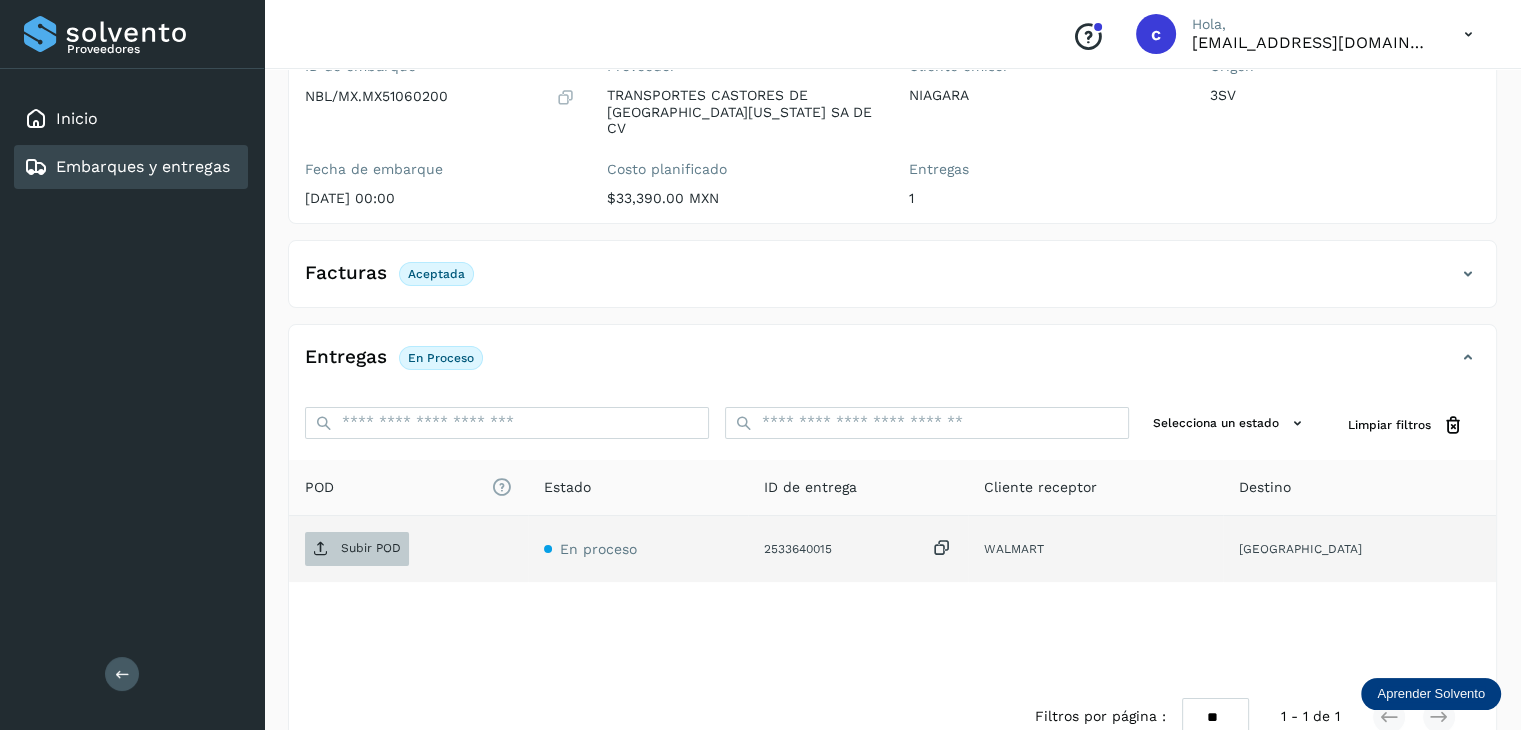 click on "Subir POD" at bounding box center [371, 548] 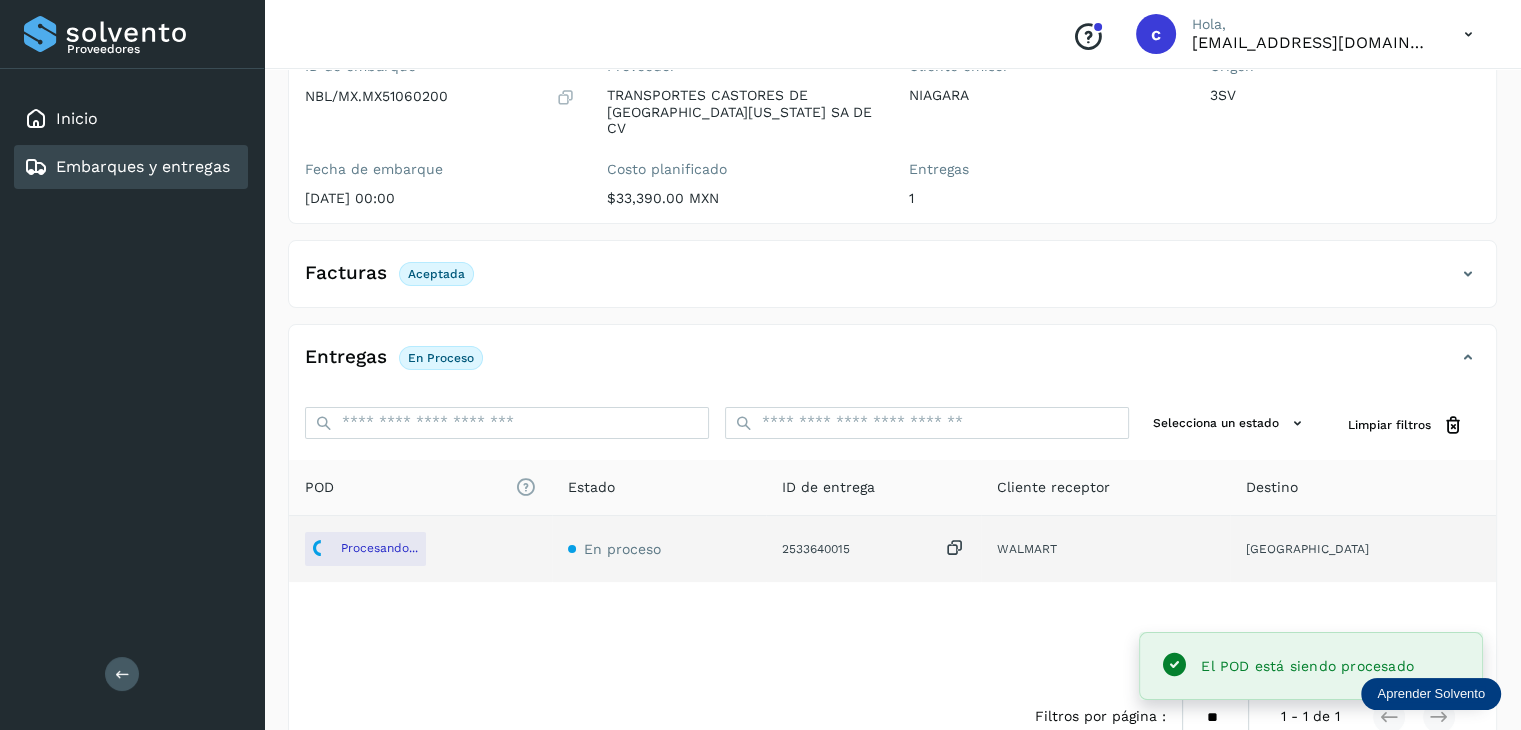 click on "Embarques y entregas" at bounding box center (143, 166) 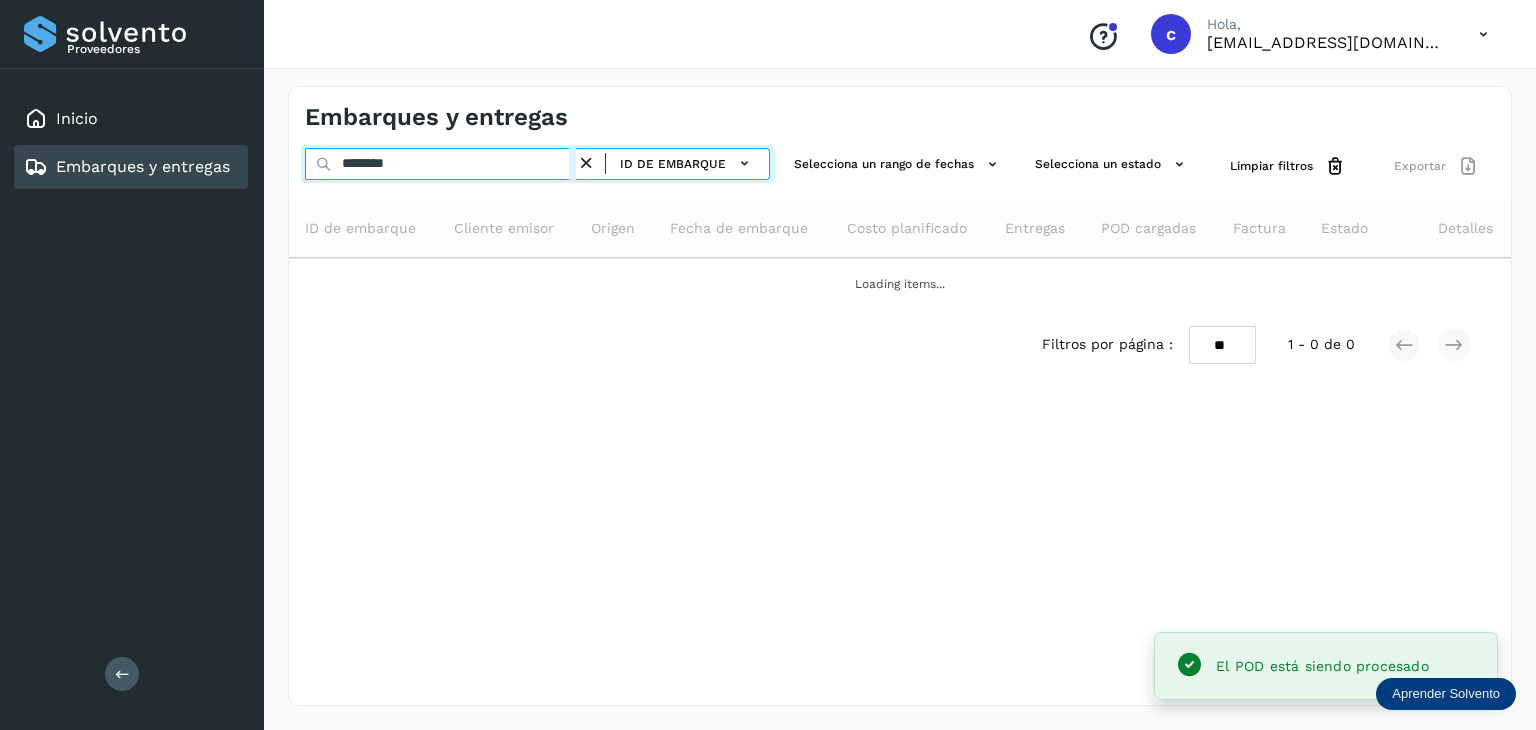drag, startPoint x: 355, startPoint y: 153, endPoint x: 275, endPoint y: 150, distance: 80.05623 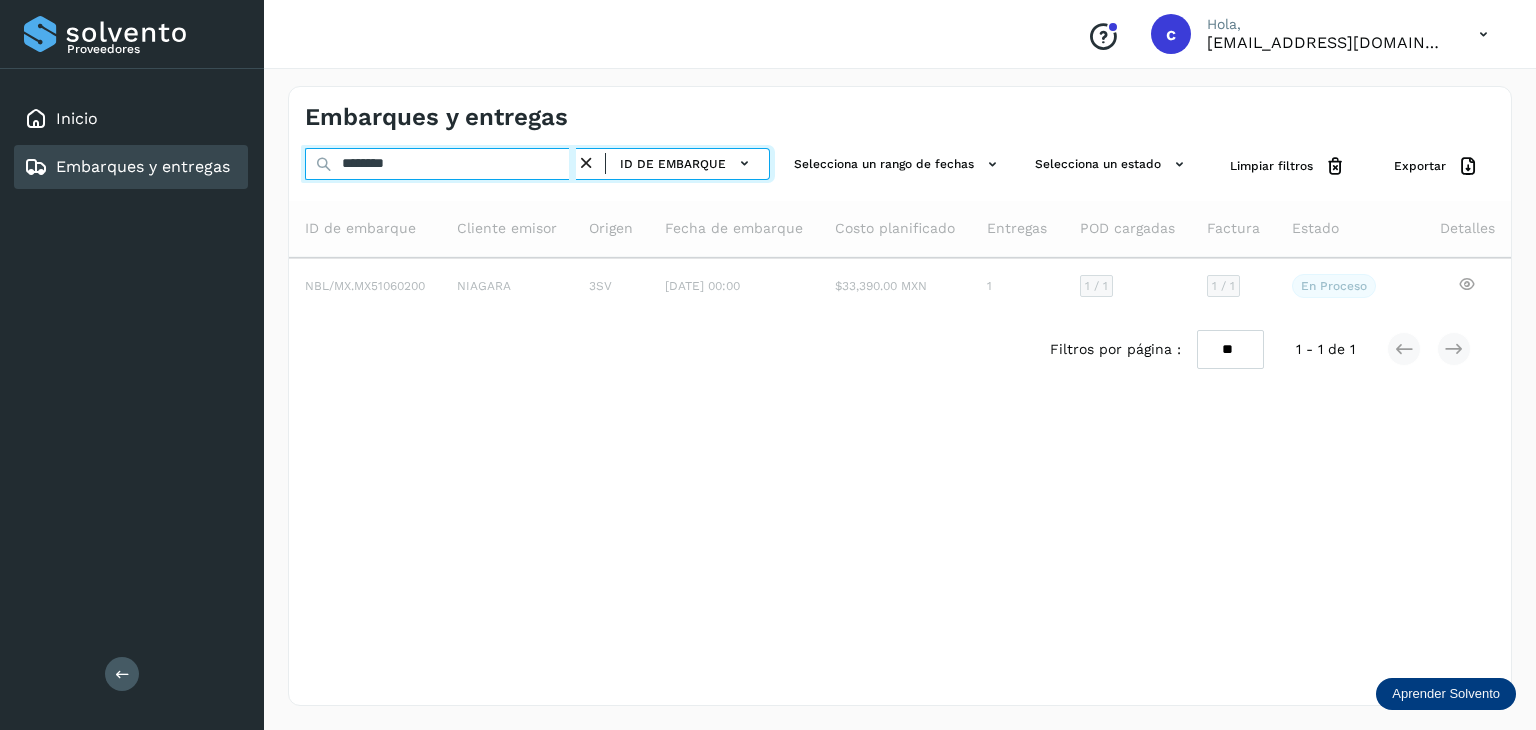 type on "********" 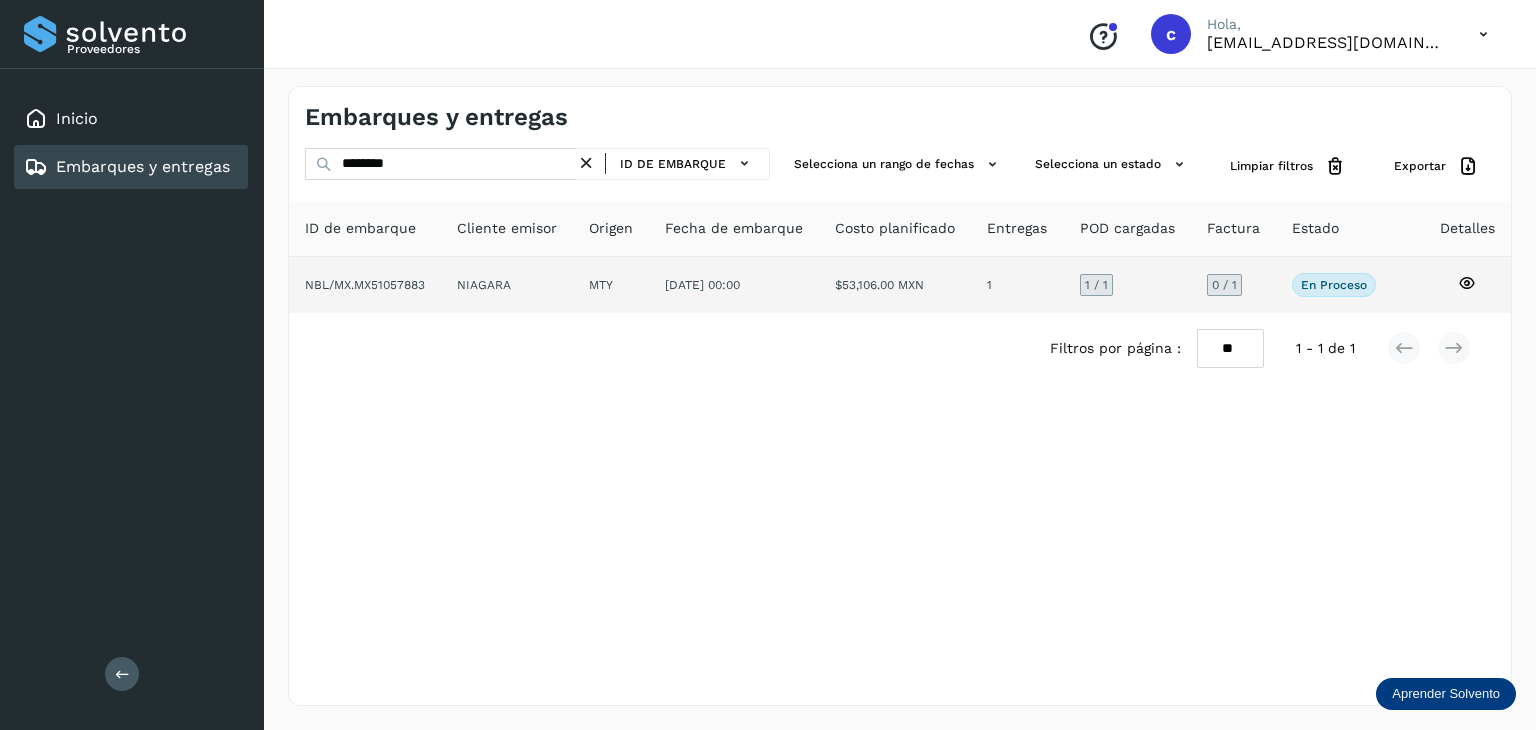 click 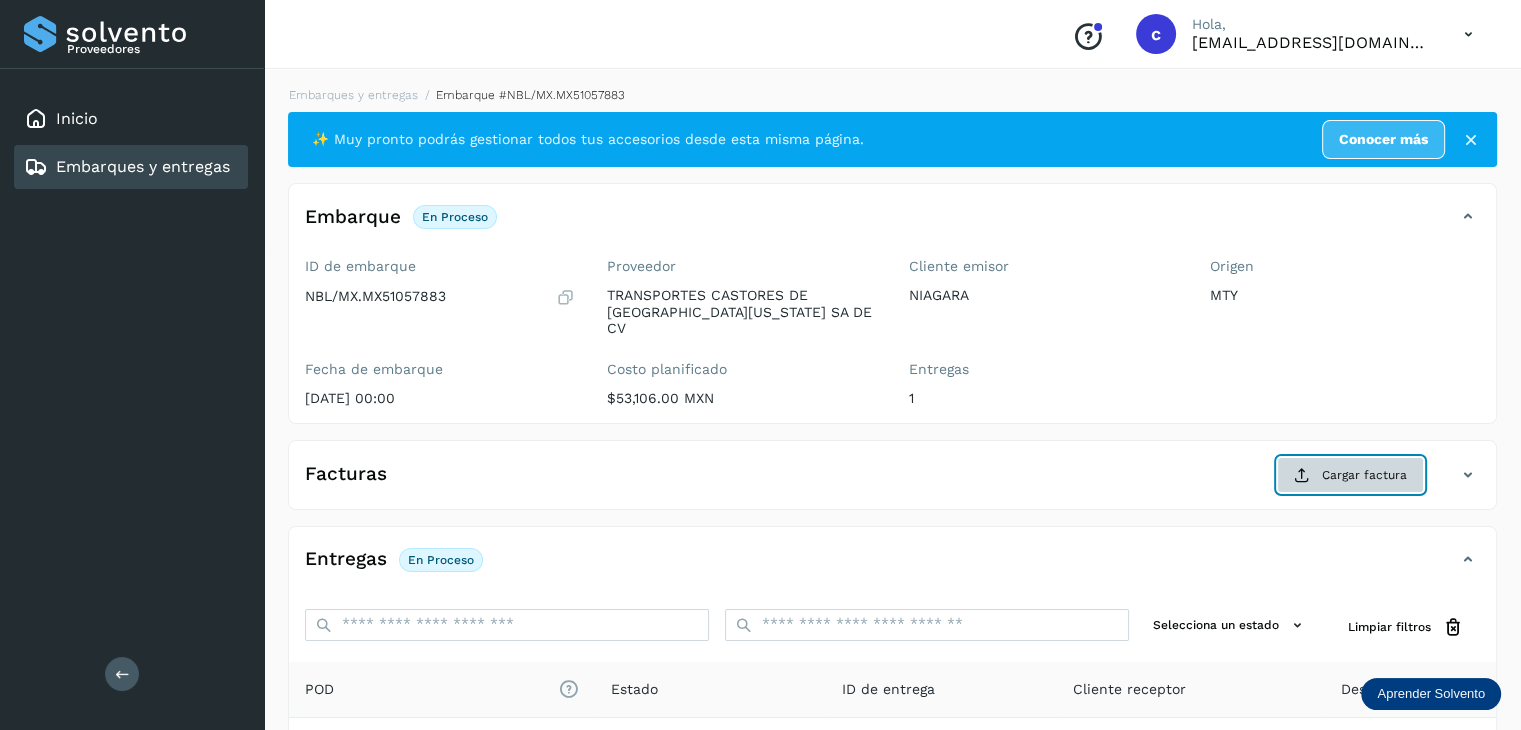 click on "Cargar factura" 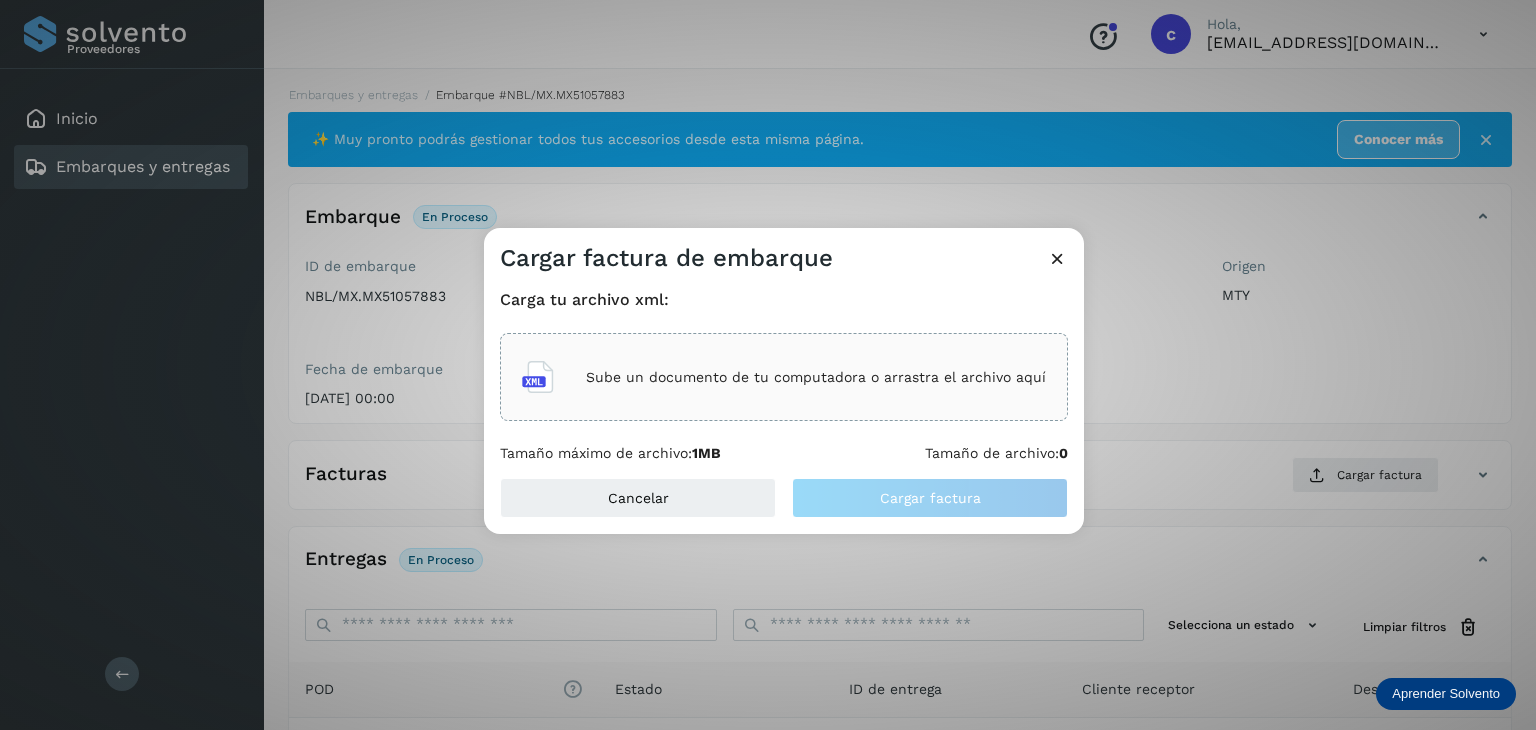 click on "Sube un documento de tu computadora o arrastra el archivo aquí" 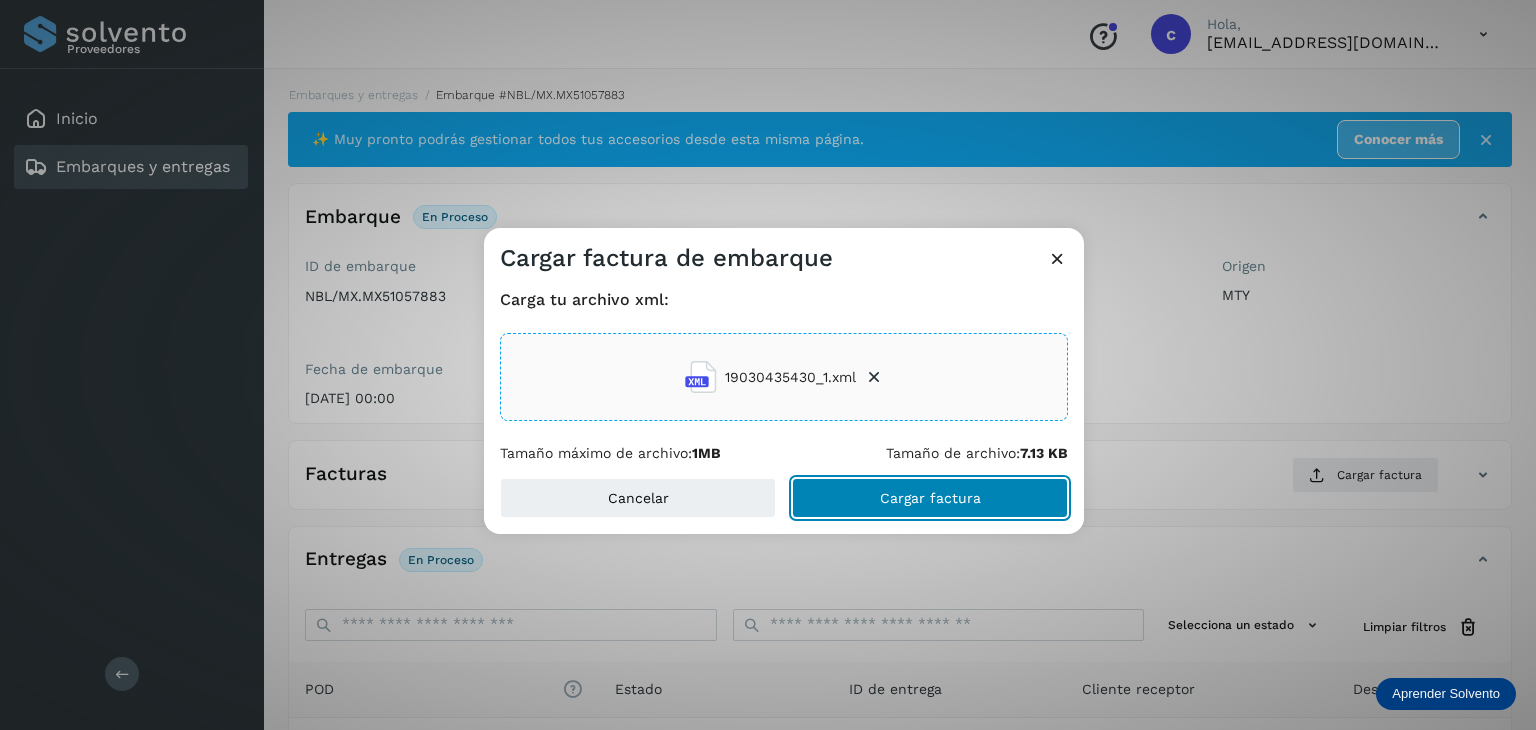 click on "Cargar factura" 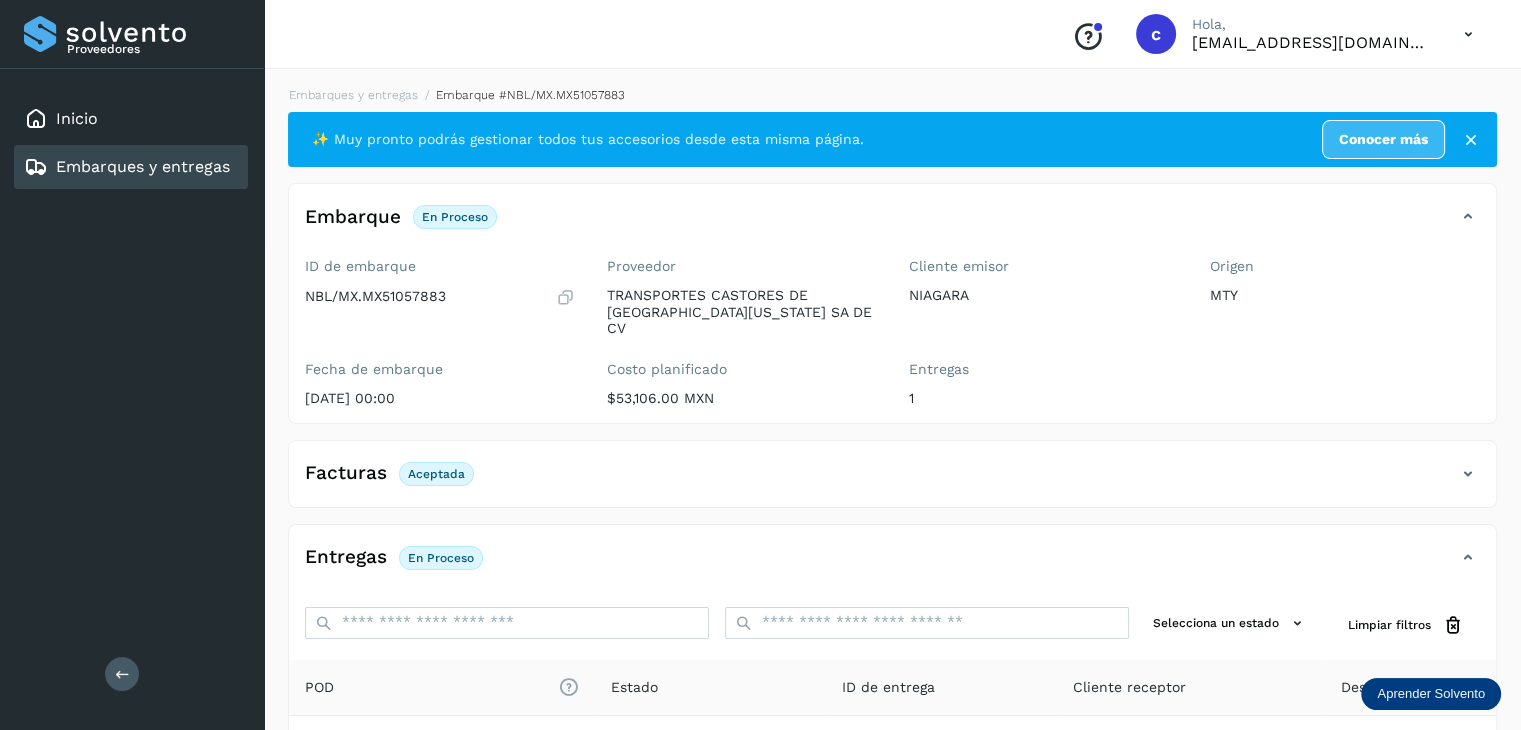 click on "Embarques y entregas" at bounding box center (143, 166) 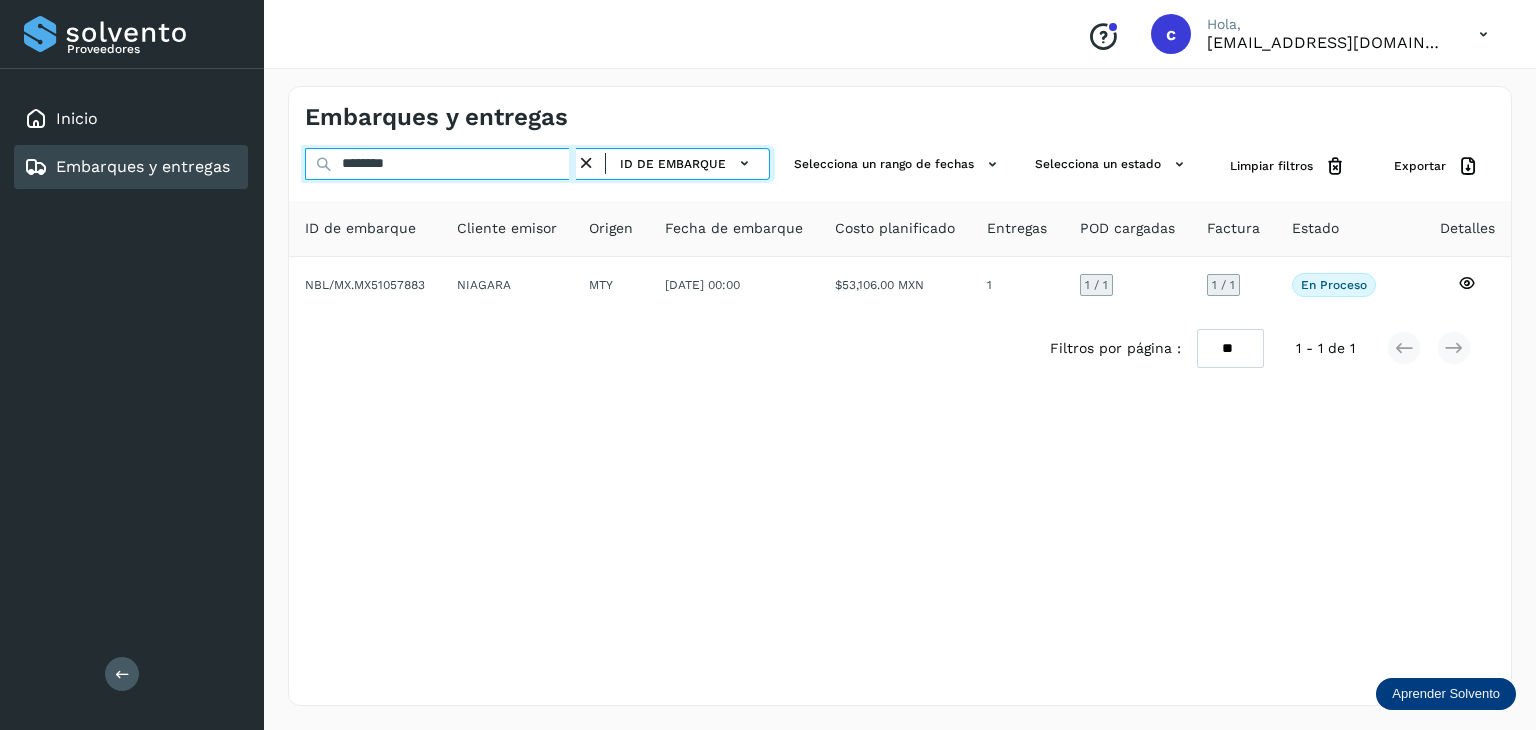 drag, startPoint x: 426, startPoint y: 165, endPoint x: 209, endPoint y: 151, distance: 217.45114 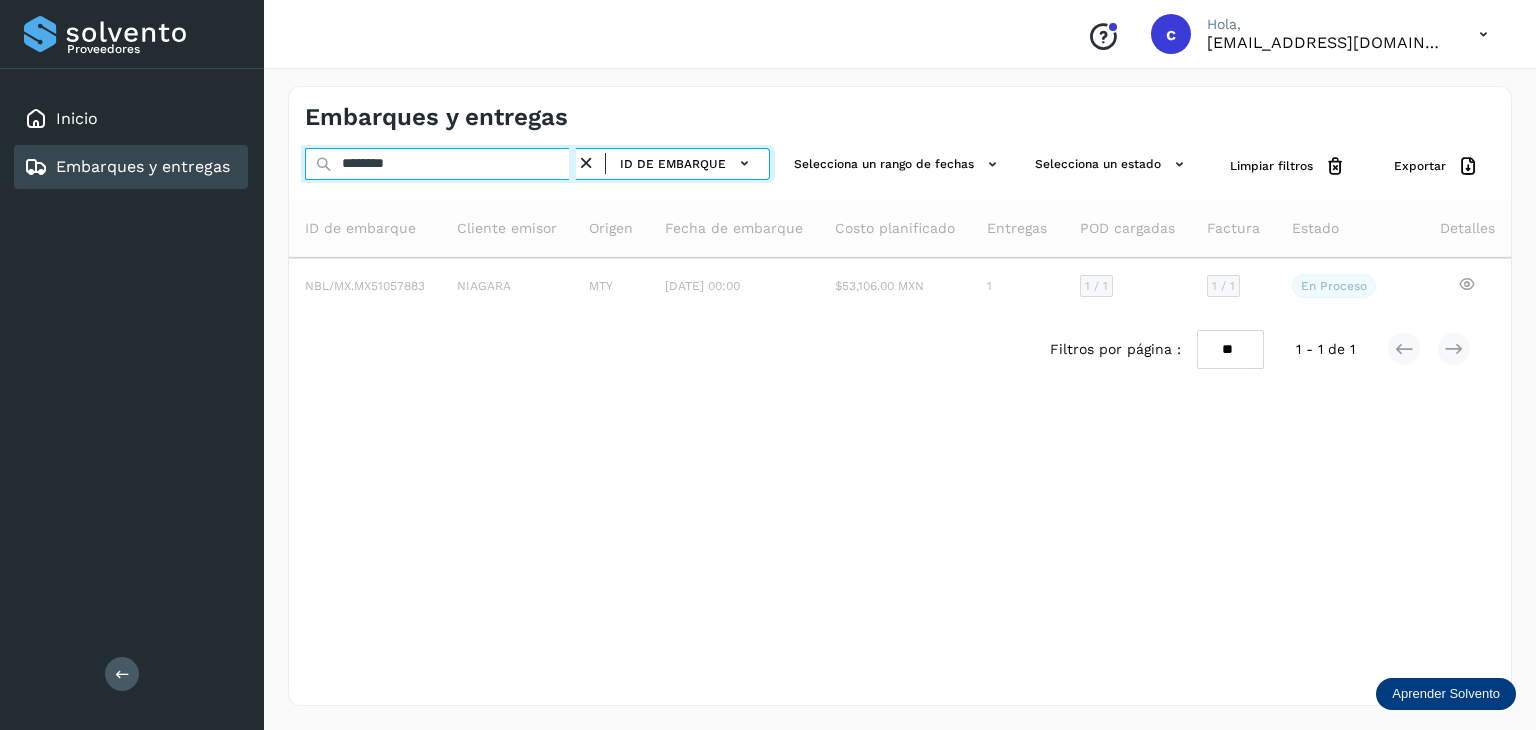 type on "********" 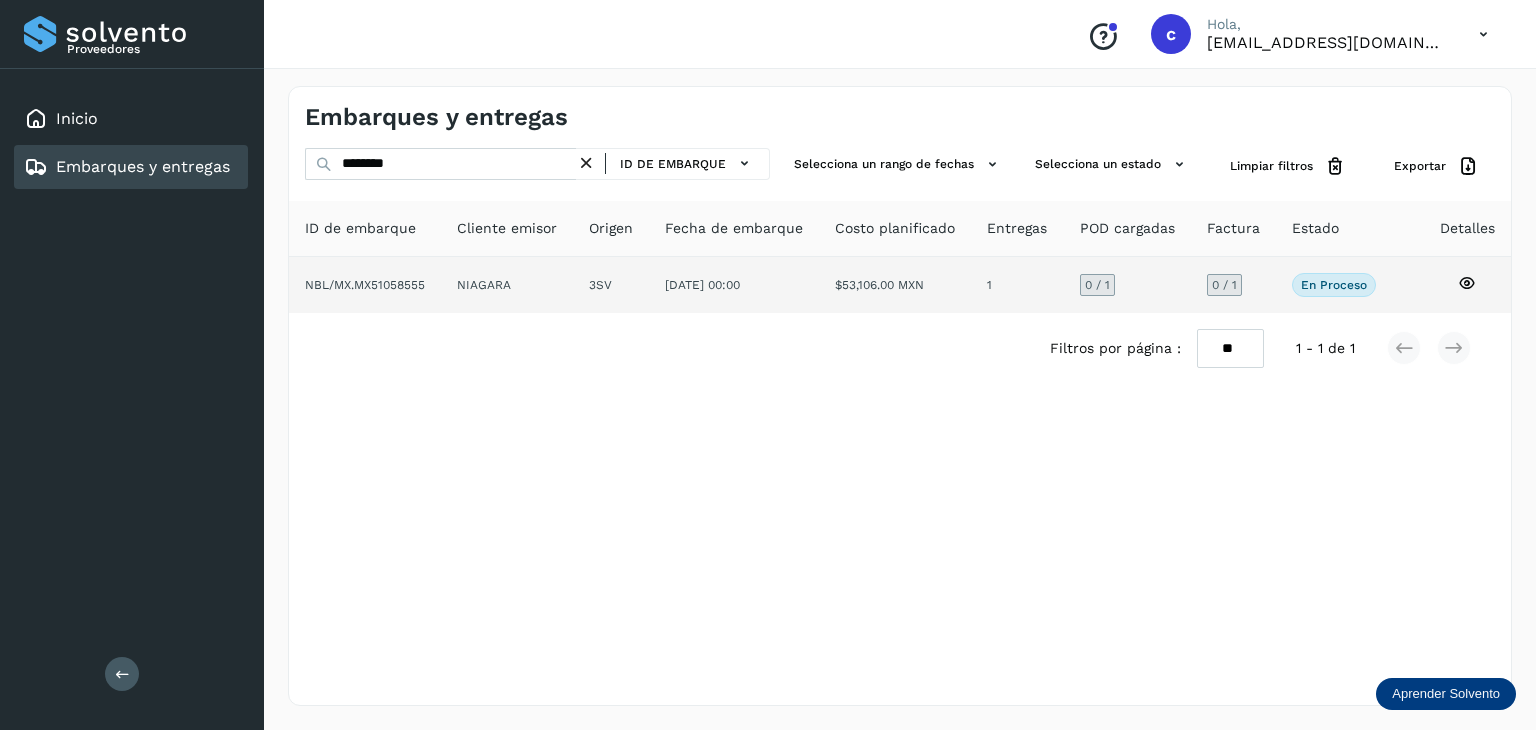 click 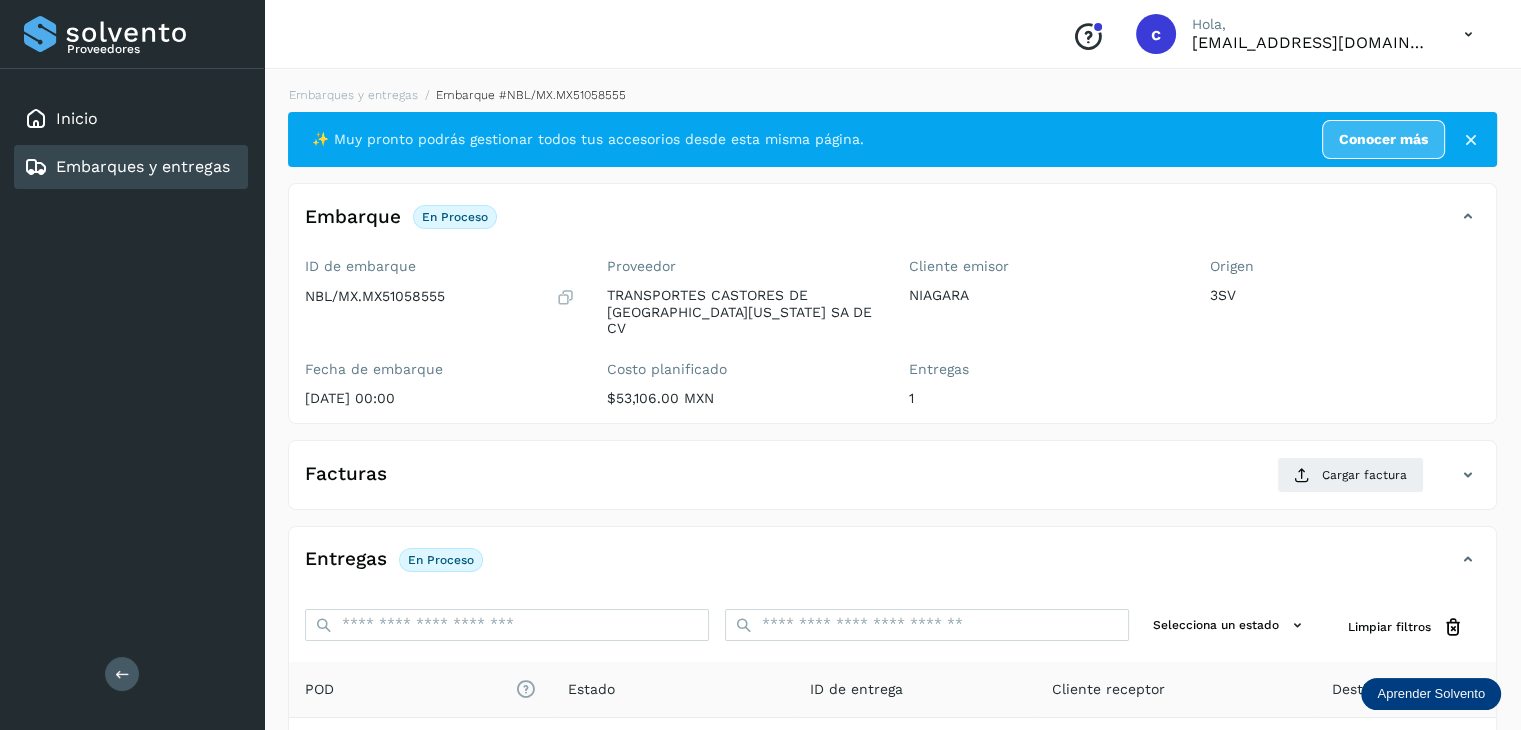 click on "Embarques y entregas" 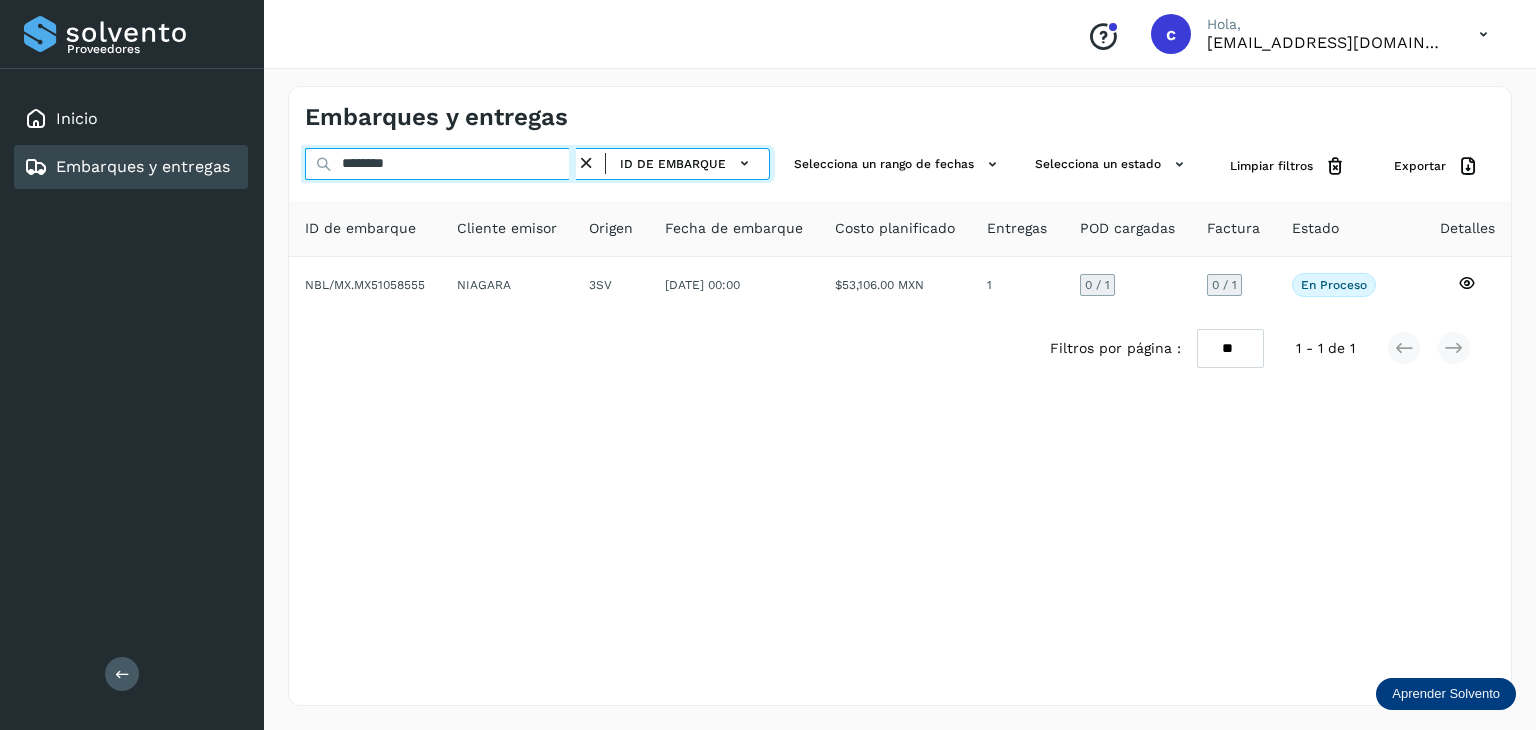 drag, startPoint x: 468, startPoint y: 168, endPoint x: 144, endPoint y: 201, distance: 325.6762 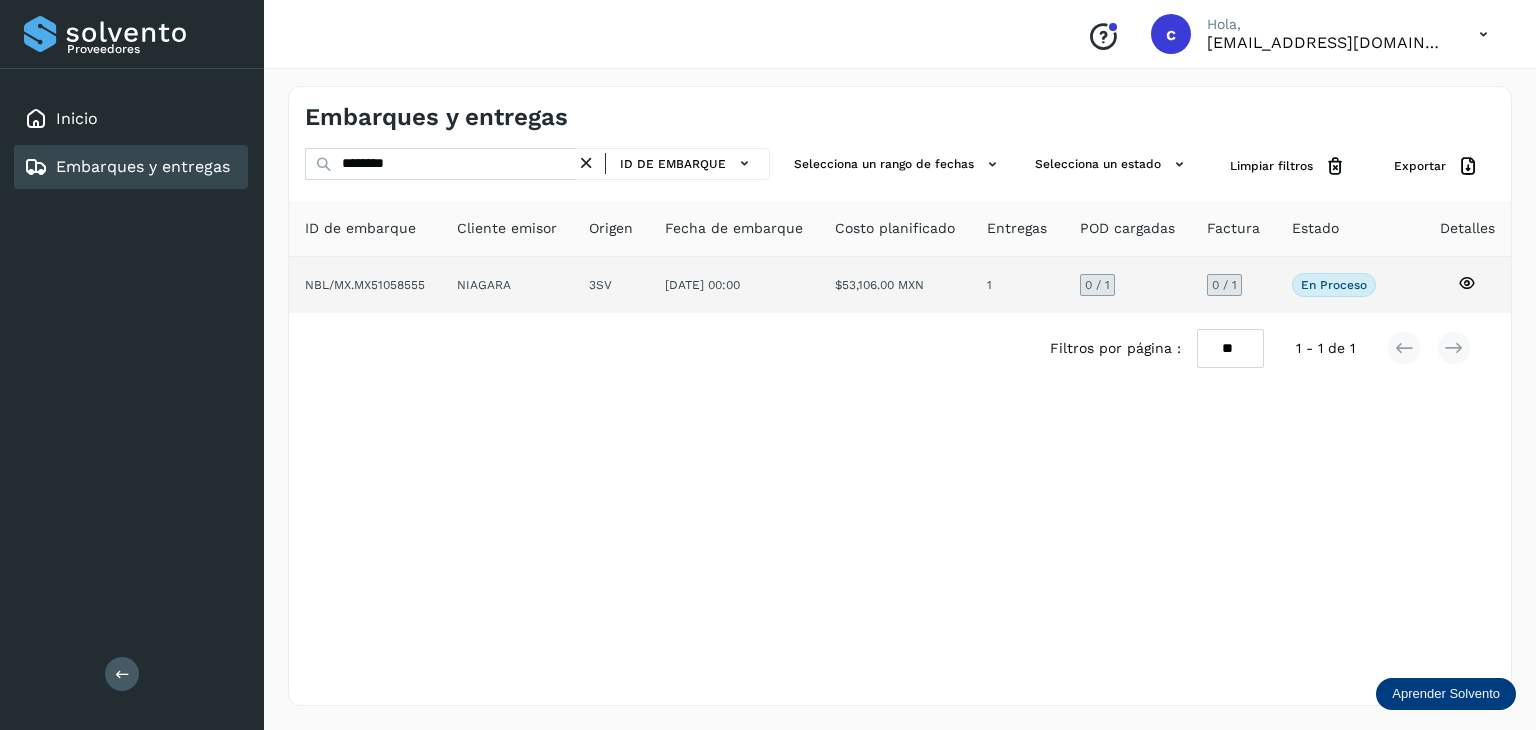 click 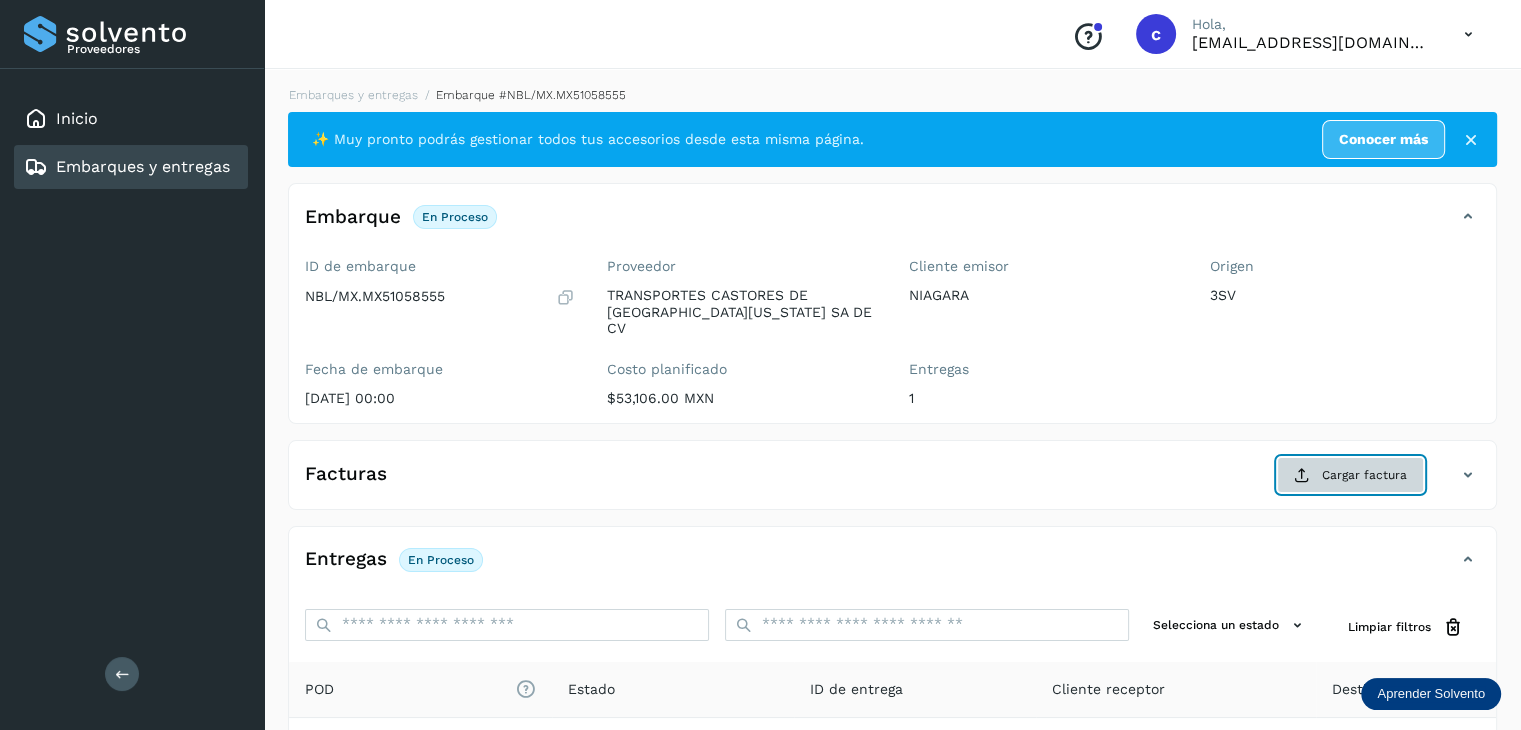 click on "Cargar factura" 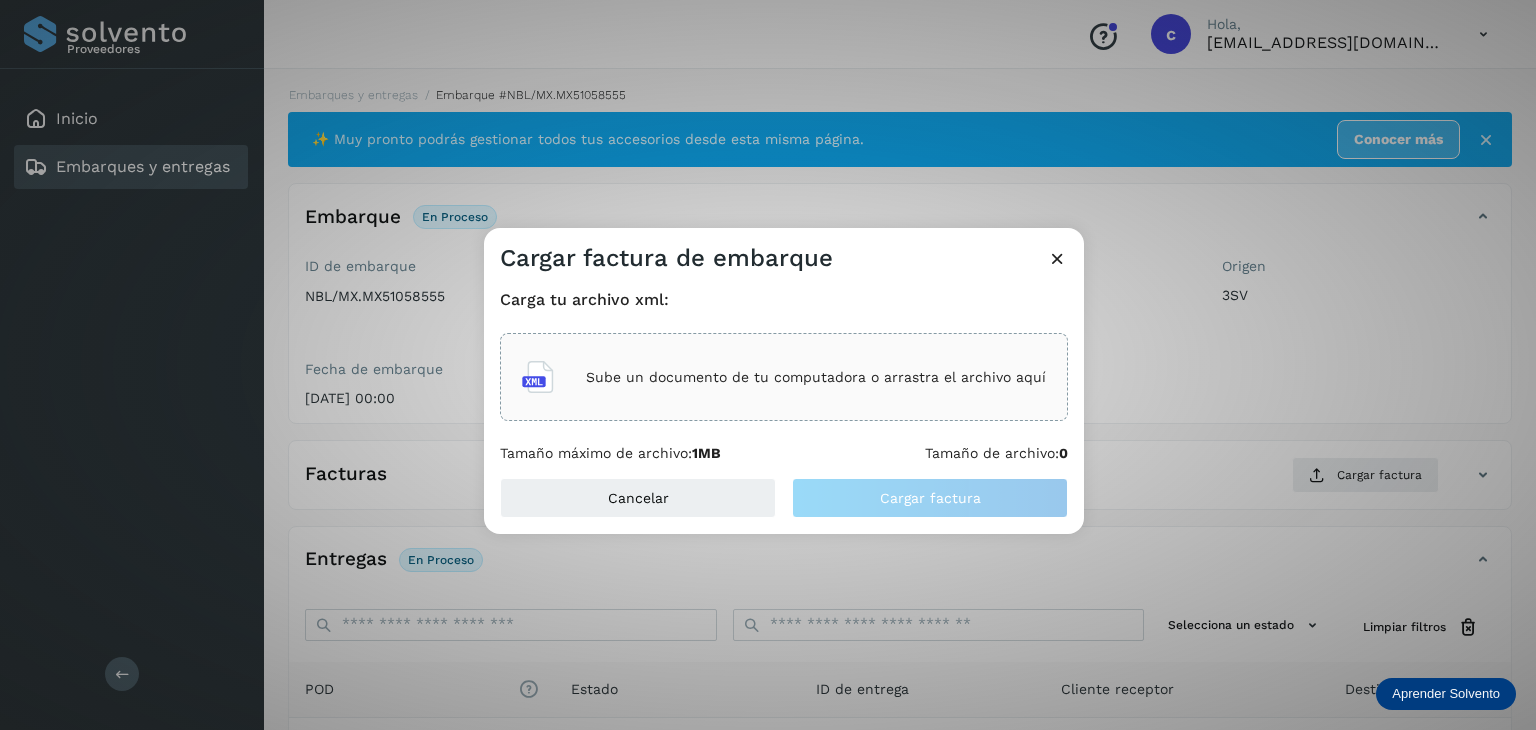 click on "Sube un documento de tu computadora o arrastra el archivo aquí" at bounding box center (816, 377) 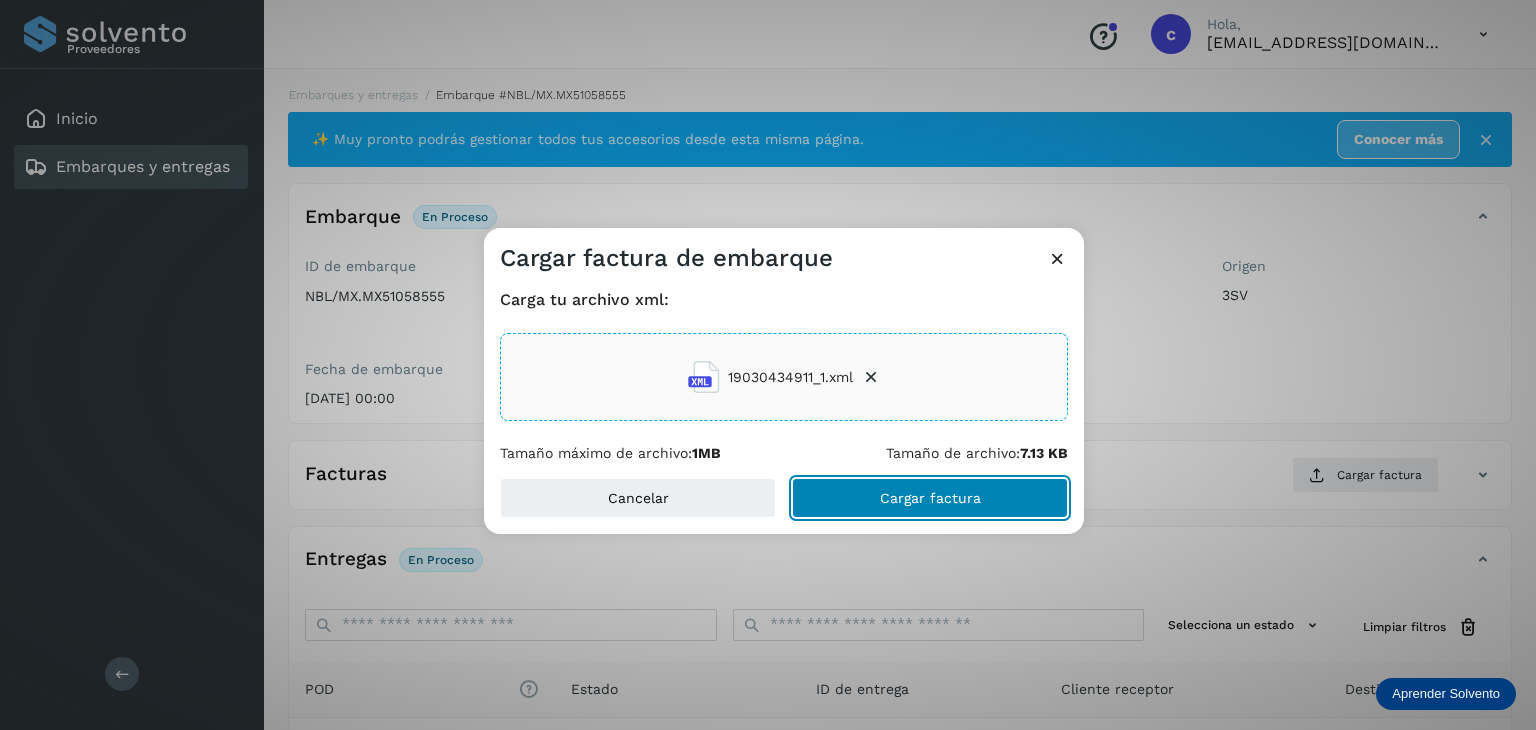 click on "Cargar factura" 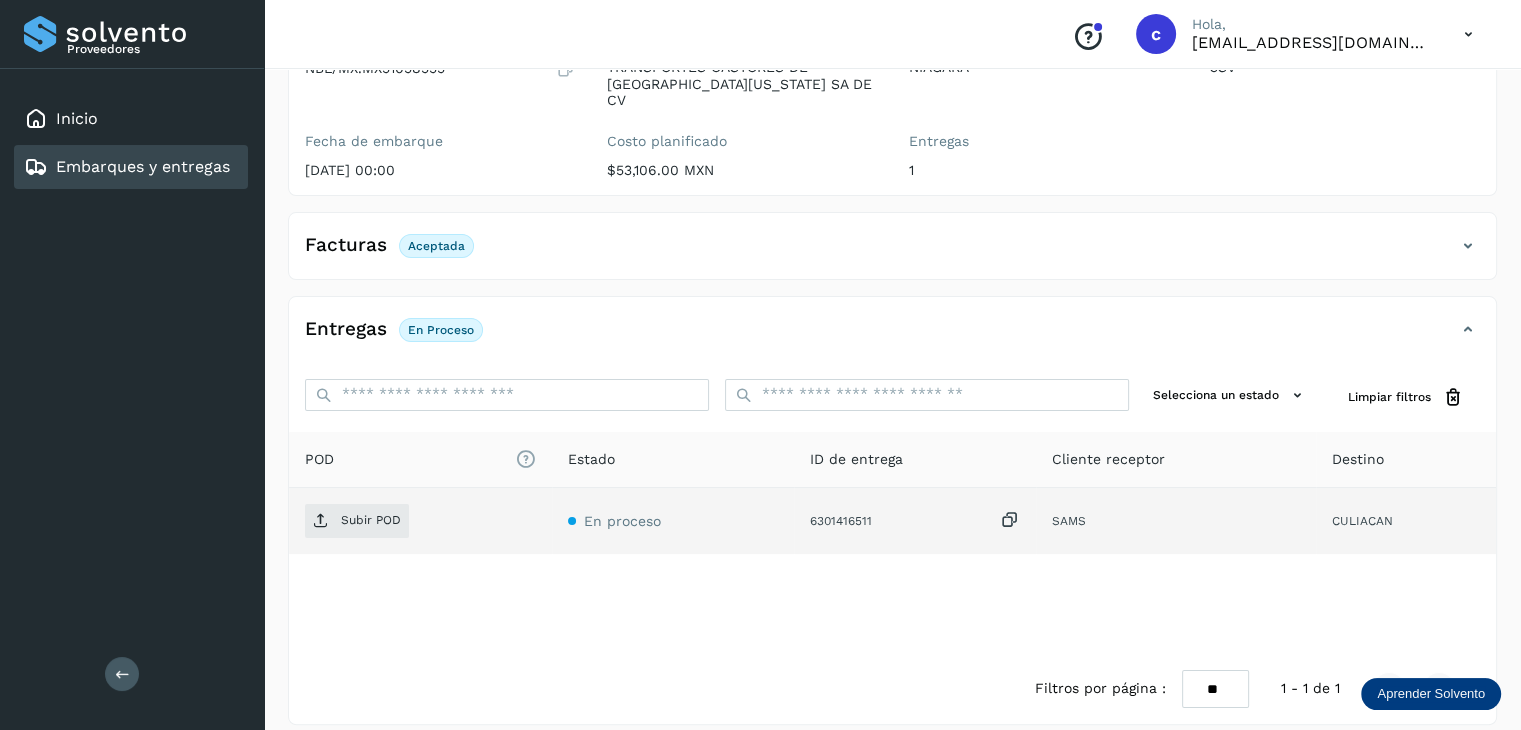 scroll, scrollTop: 229, scrollLeft: 0, axis: vertical 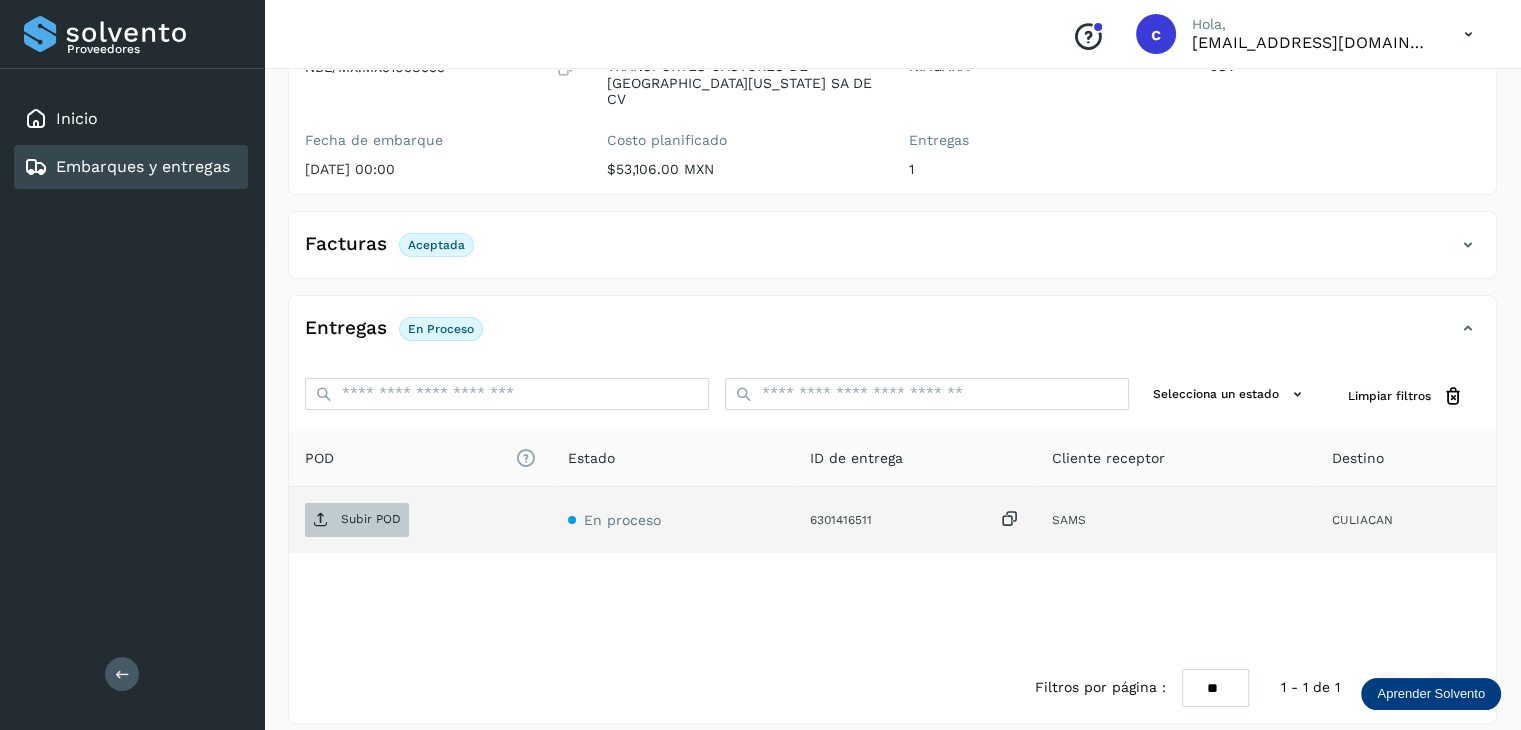 click on "Subir POD" at bounding box center [371, 519] 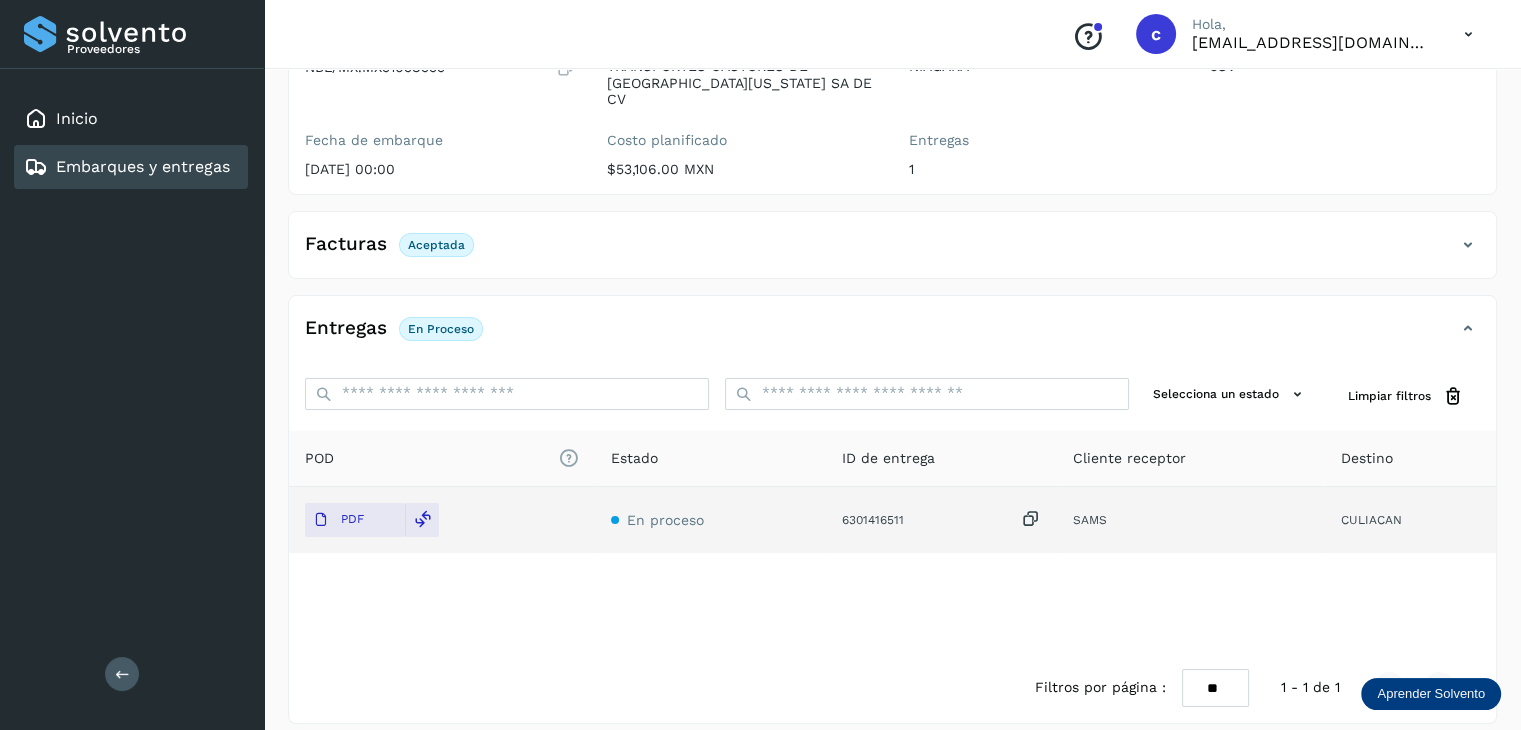 click on "Embarques y entregas" at bounding box center [127, 167] 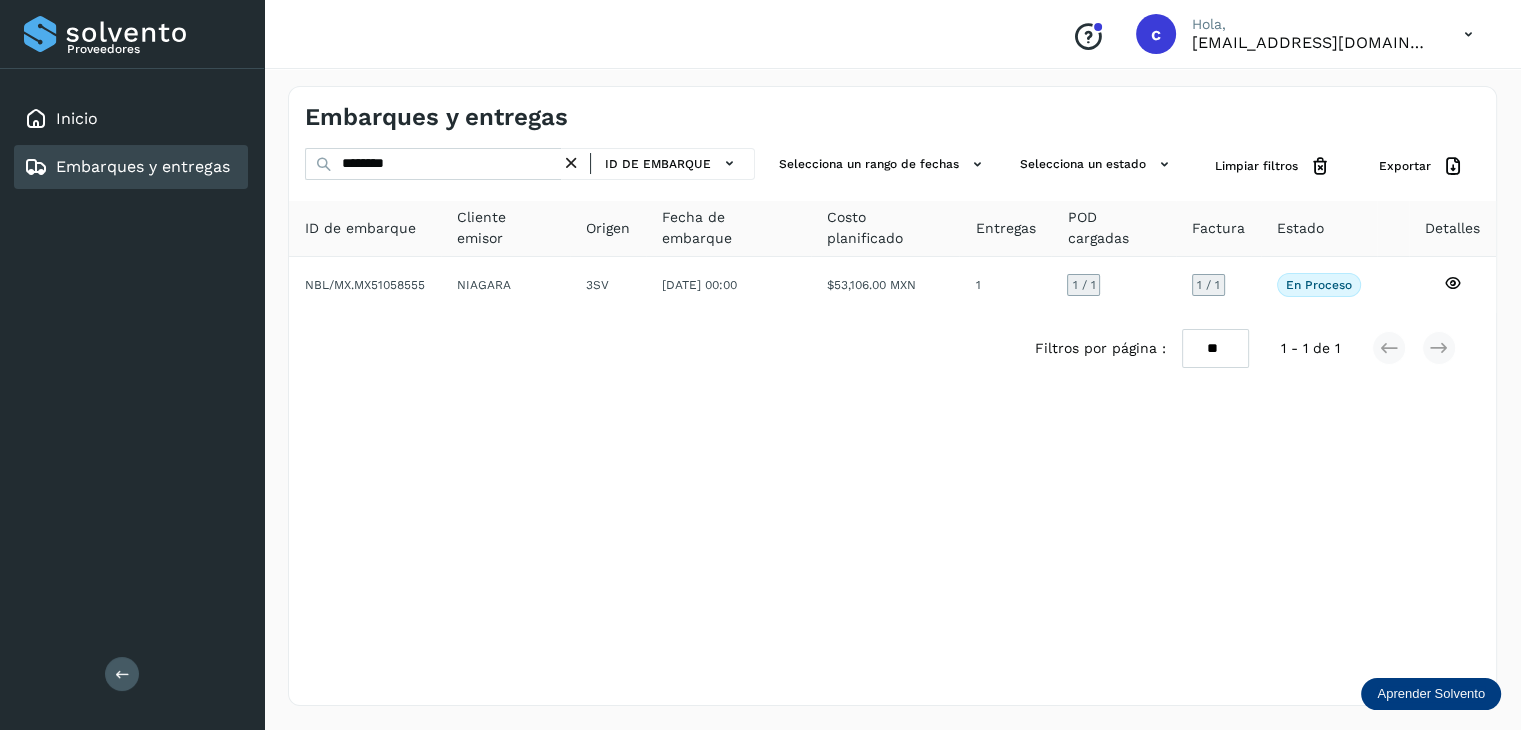 scroll, scrollTop: 0, scrollLeft: 0, axis: both 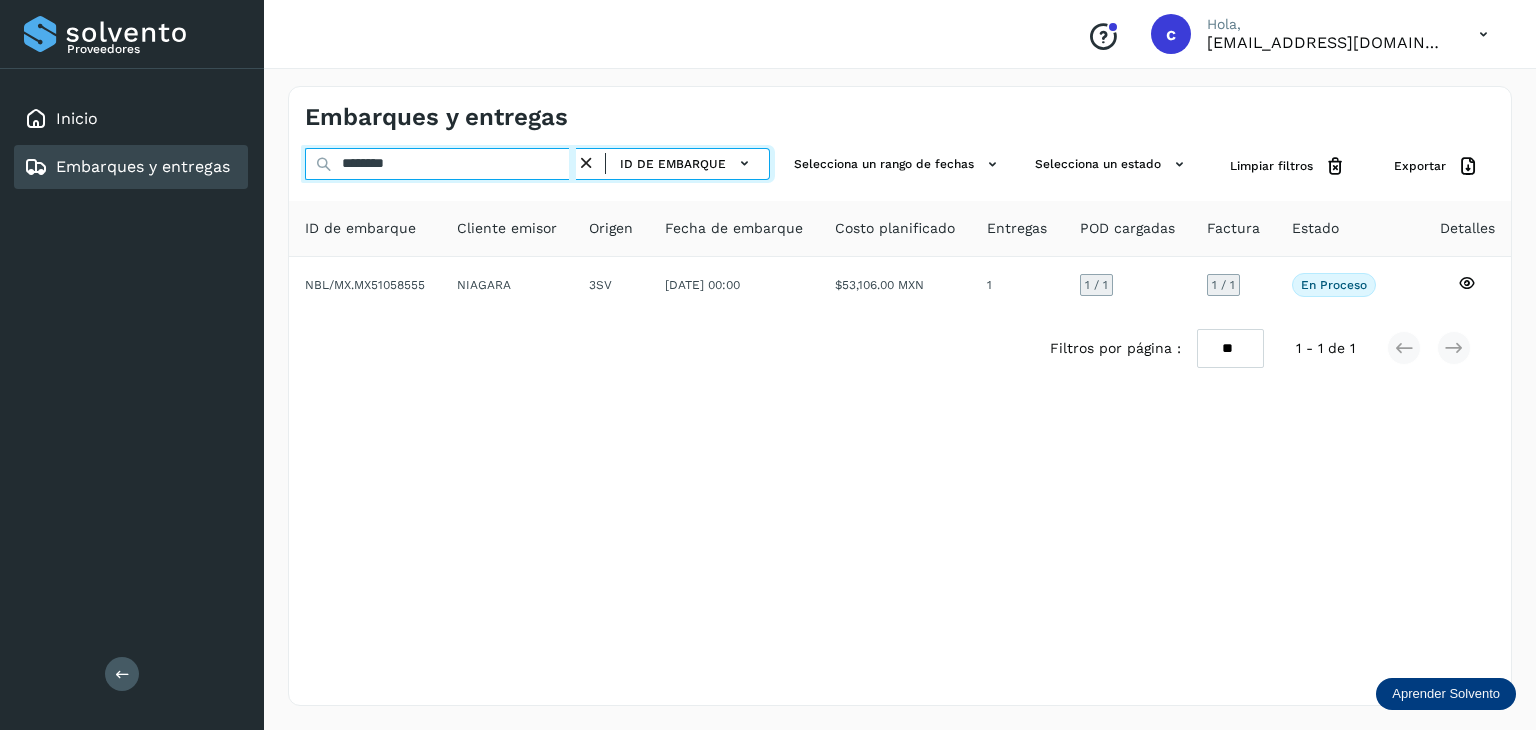 drag, startPoint x: 409, startPoint y: 171, endPoint x: 303, endPoint y: 177, distance: 106.16968 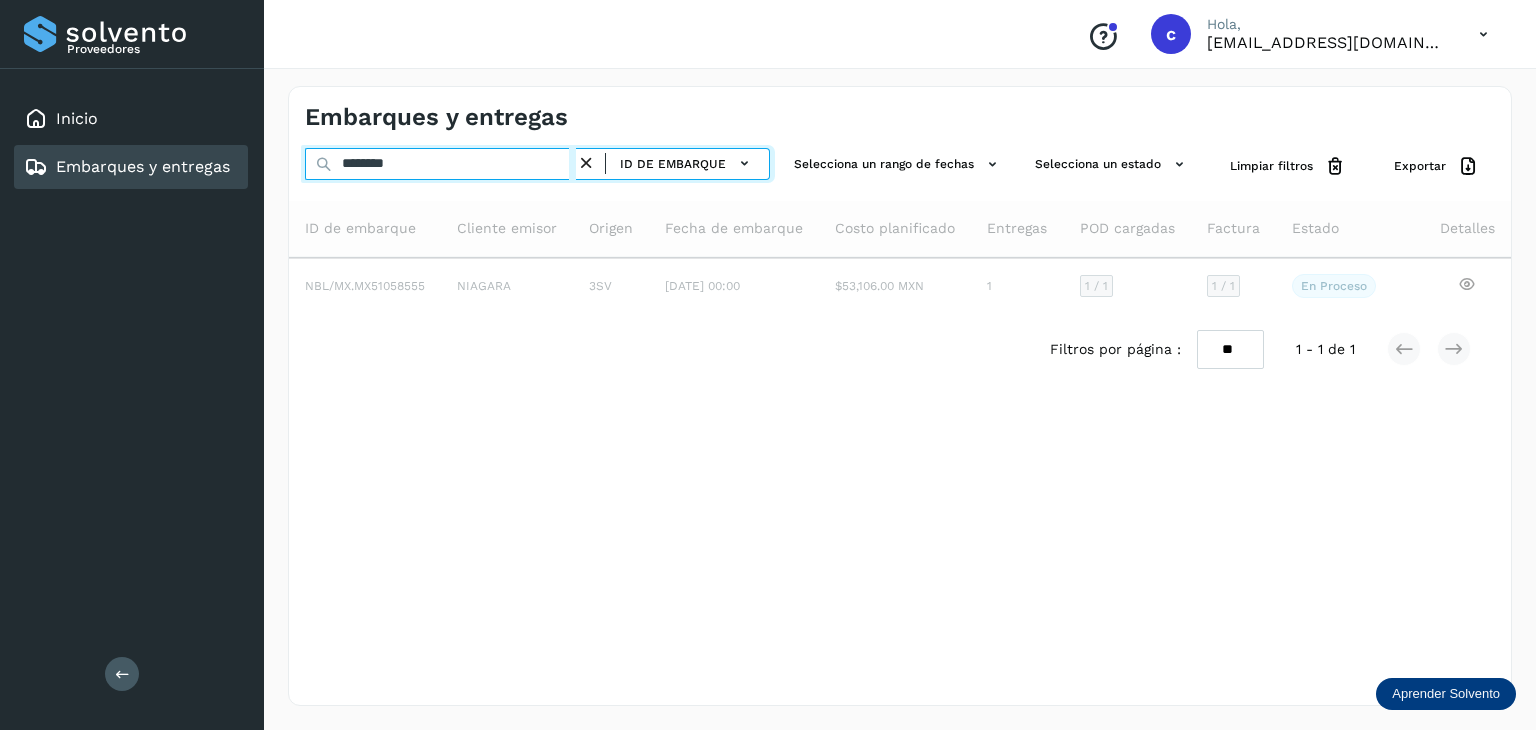 type on "********" 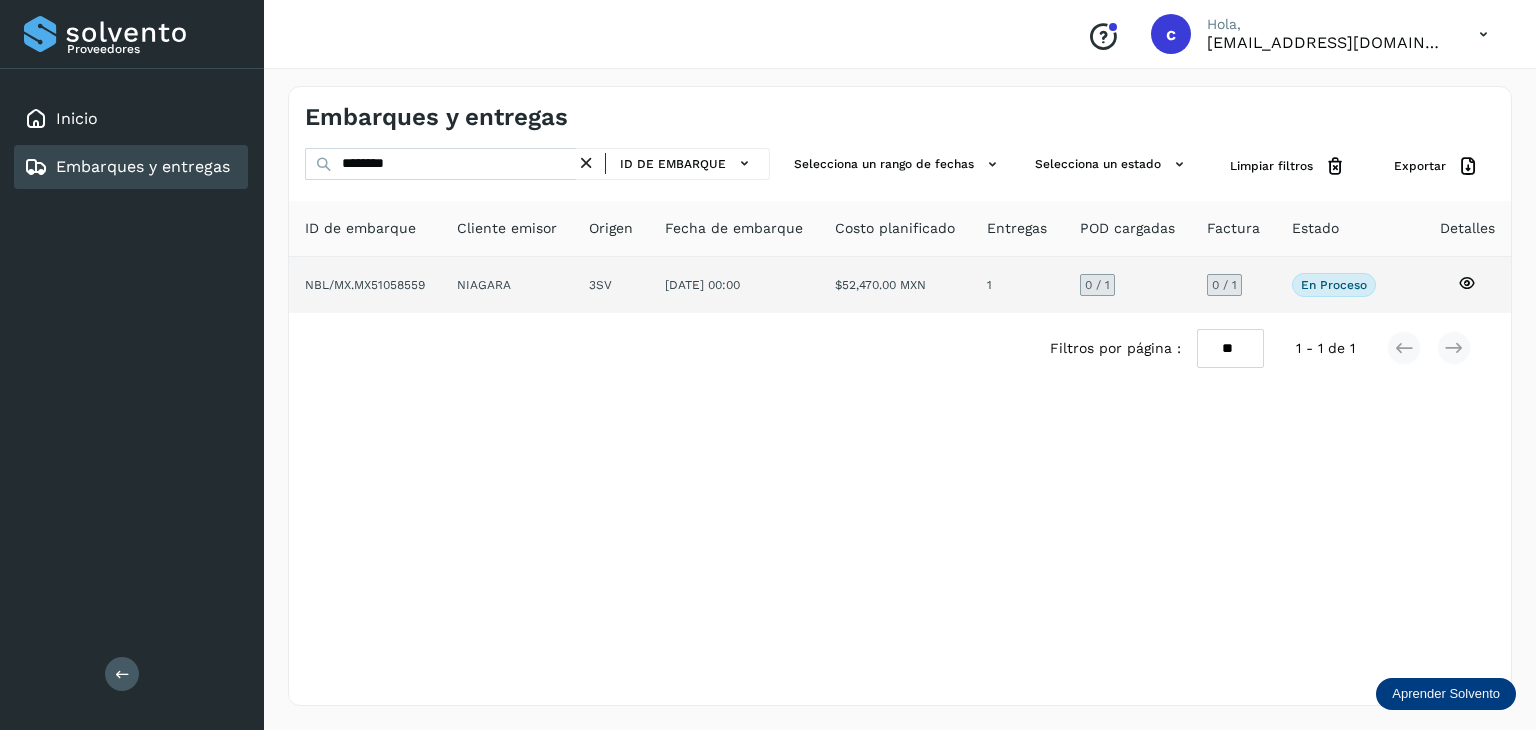 click 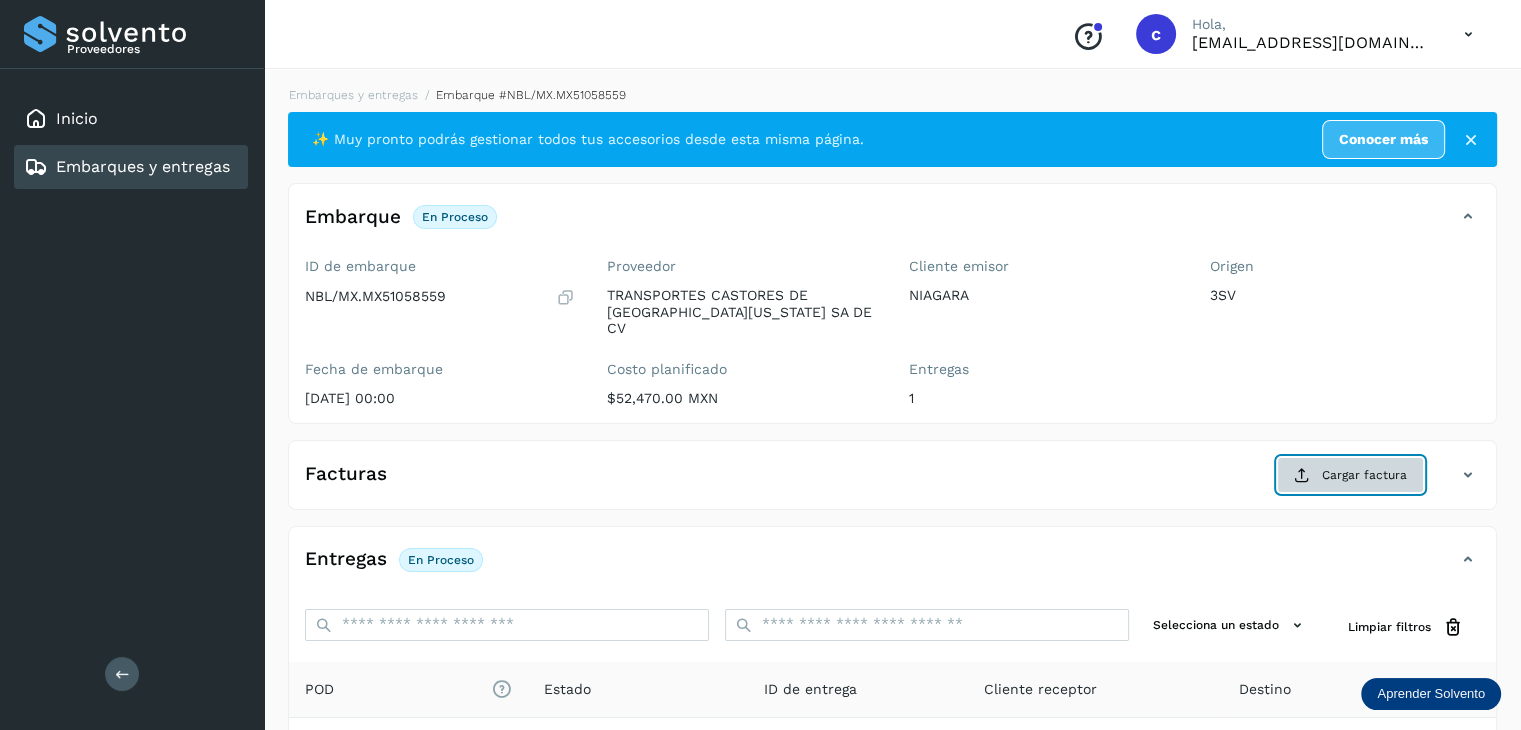 click on "Cargar factura" 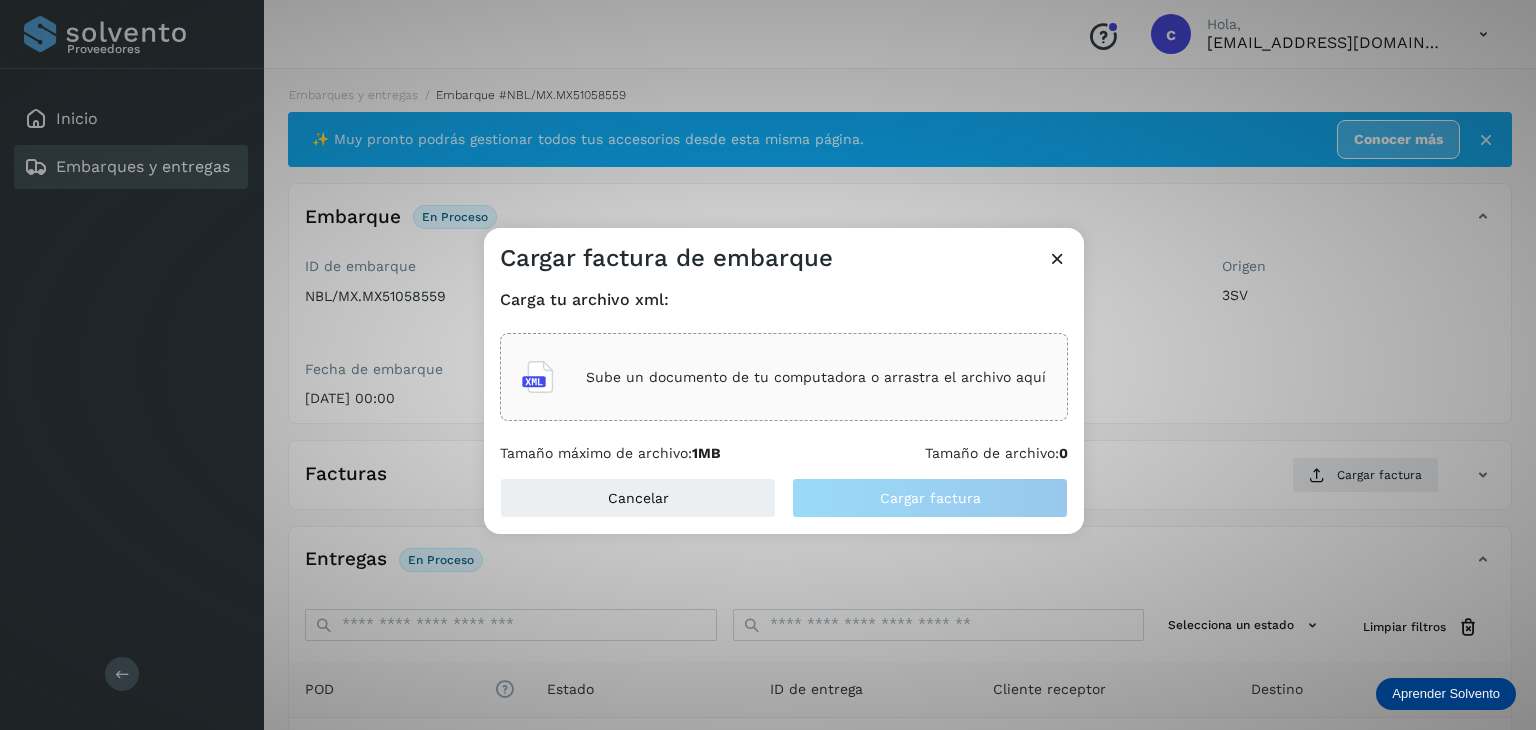 click on "Sube un documento de tu computadora o arrastra el archivo aquí" at bounding box center (816, 377) 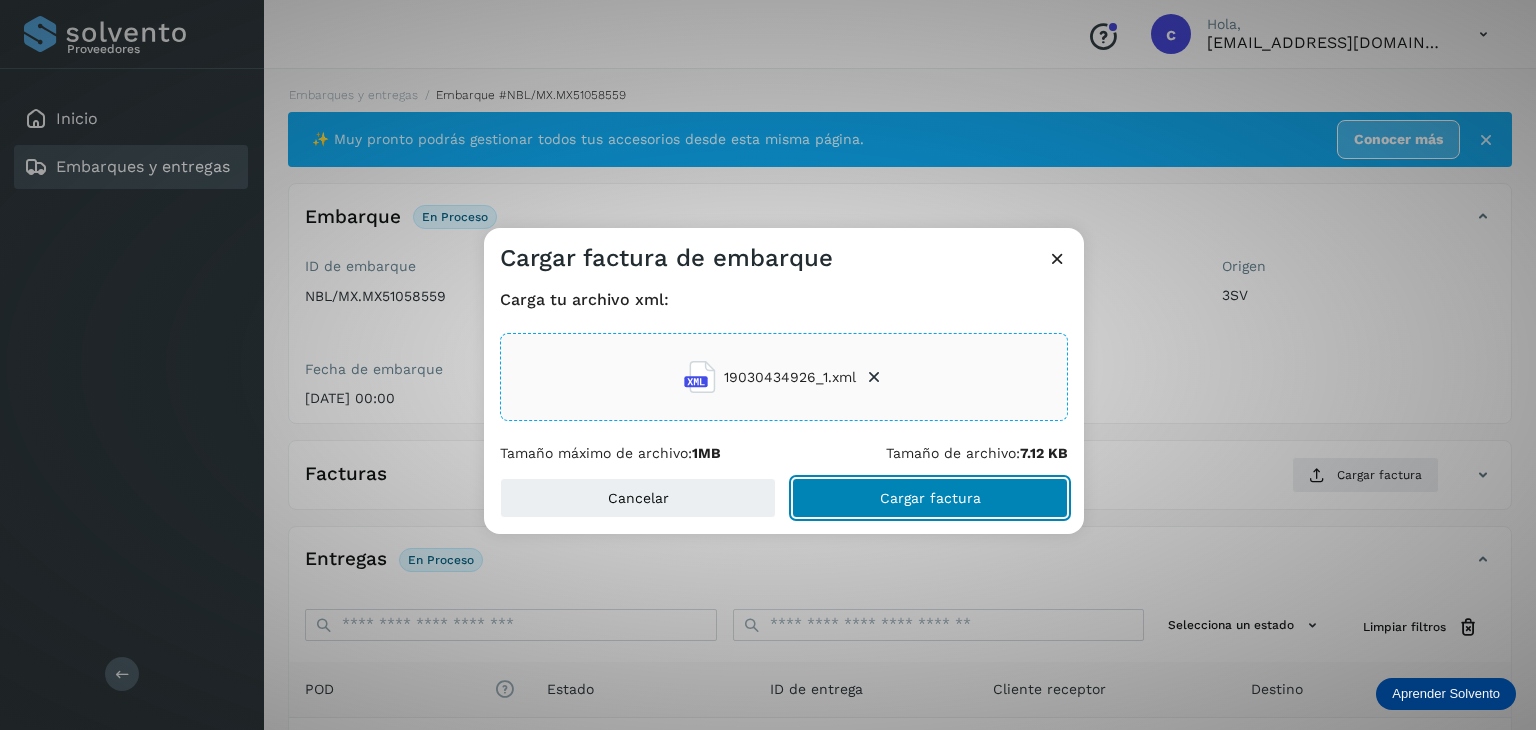 click on "Cargar factura" 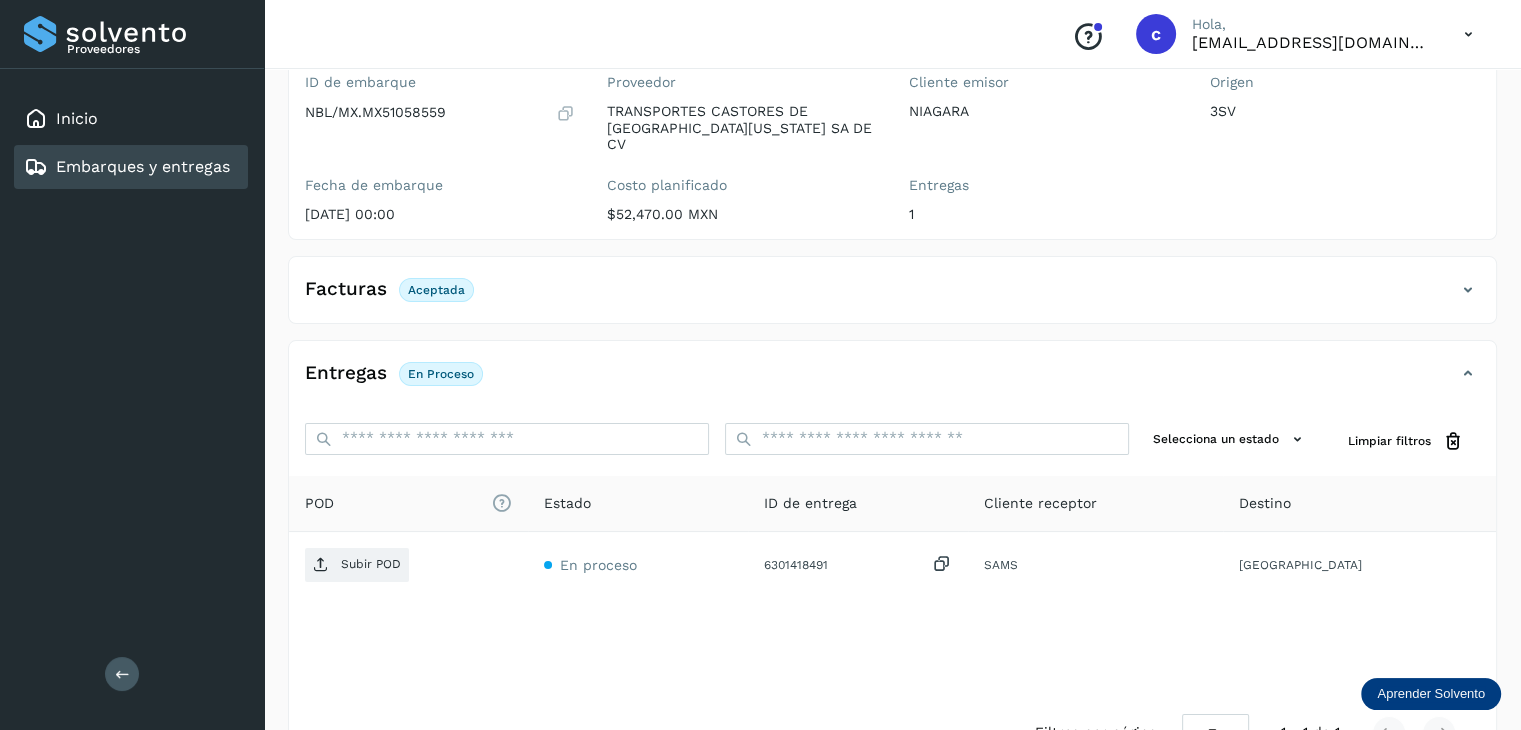 scroll, scrollTop: 200, scrollLeft: 0, axis: vertical 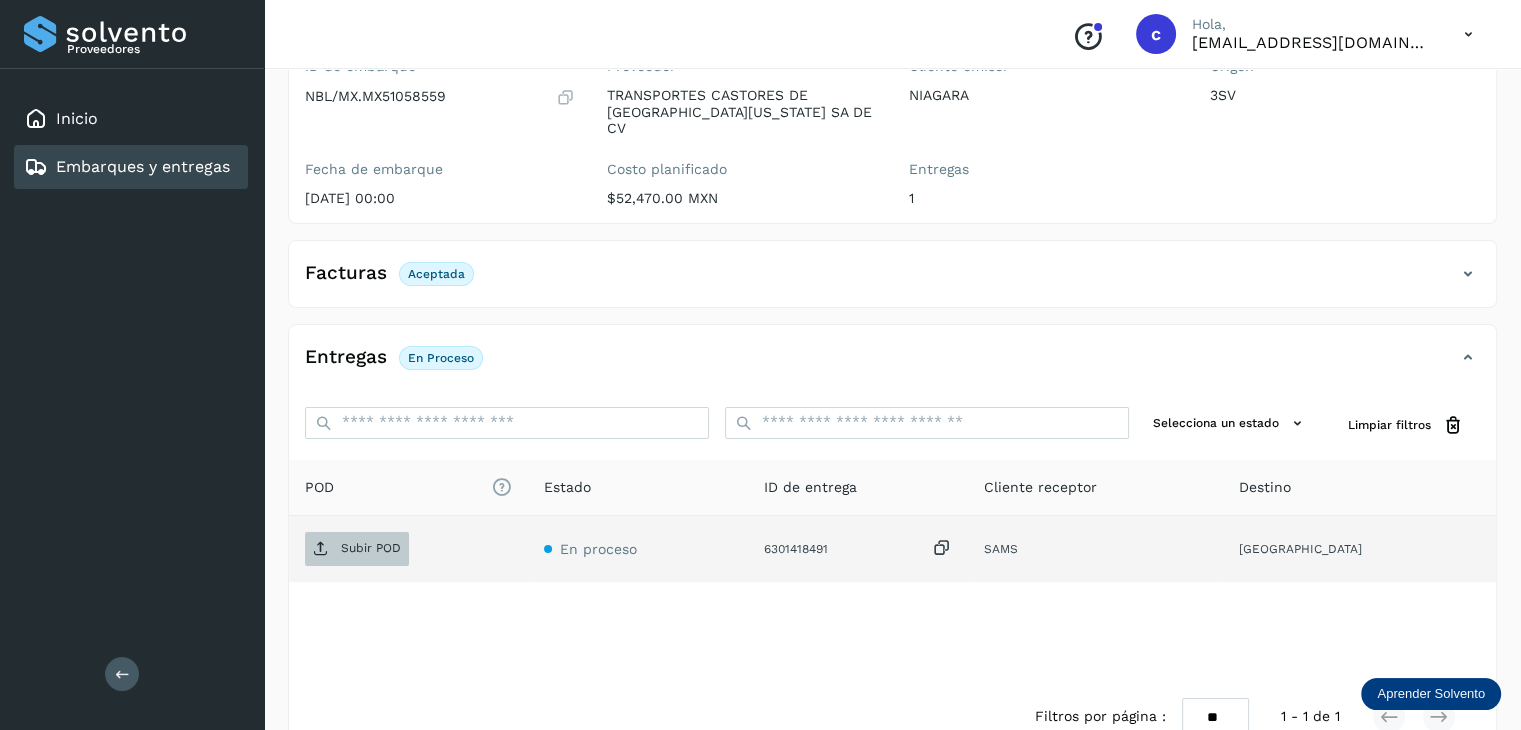 click on "Subir POD" at bounding box center (357, 549) 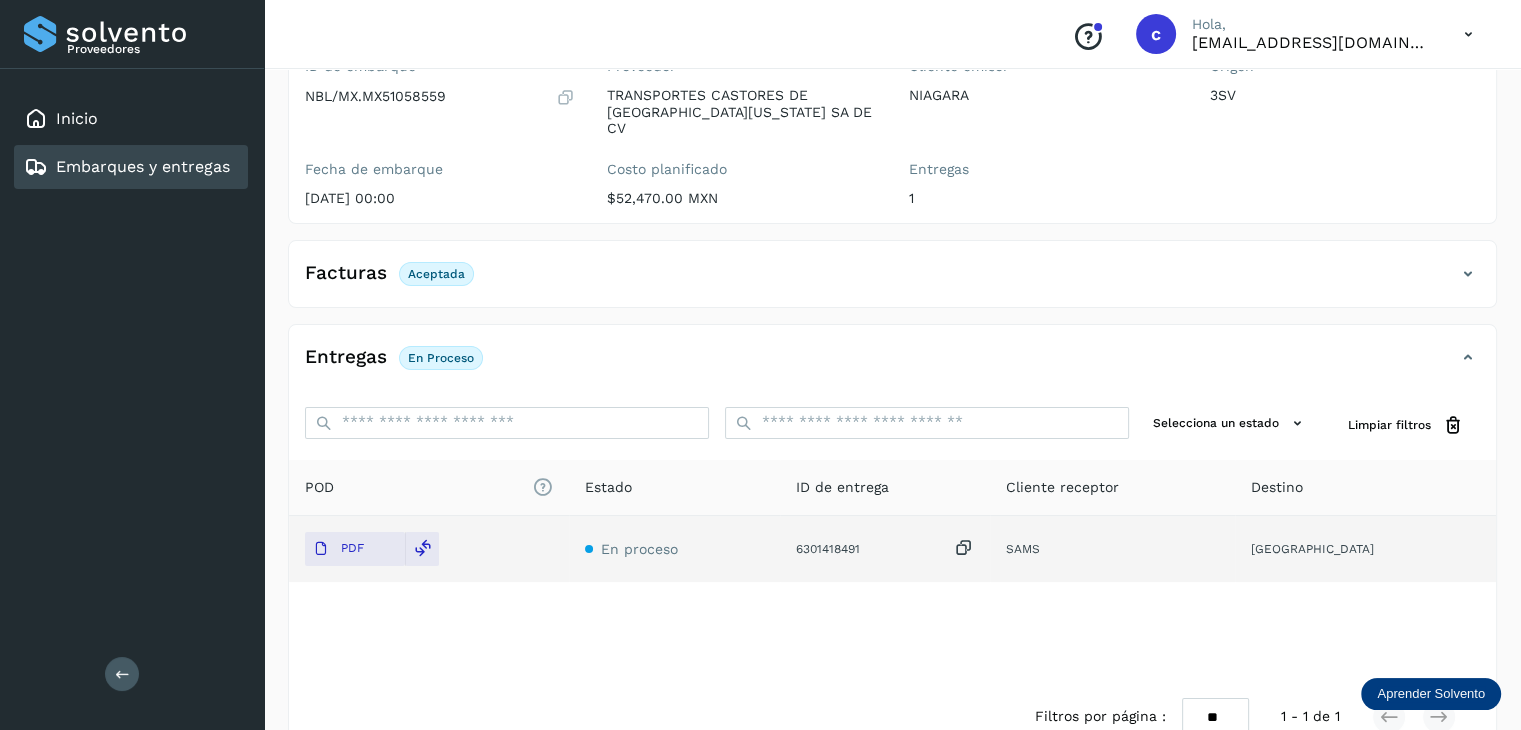 click on "Embarques y entregas" at bounding box center [143, 166] 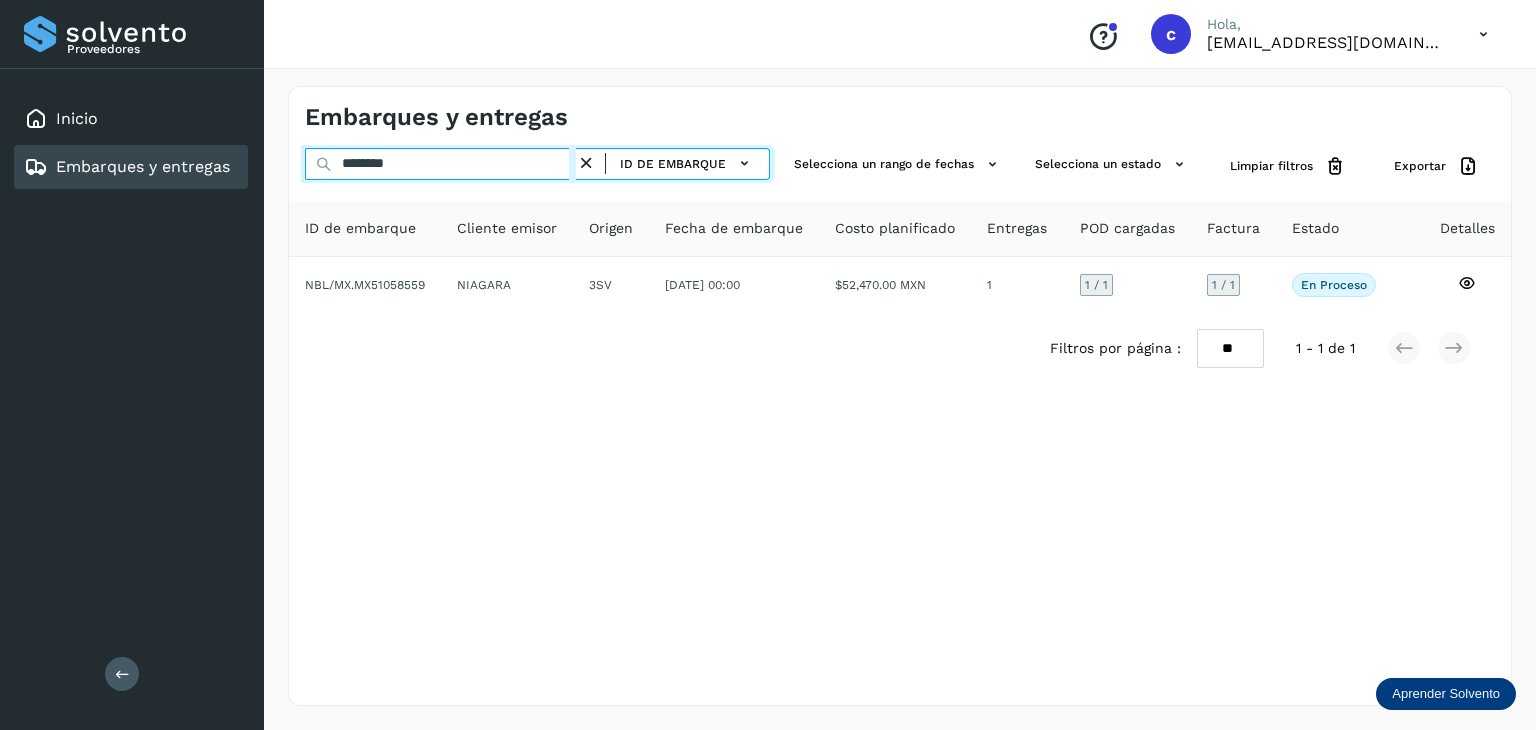 drag, startPoint x: 432, startPoint y: 162, endPoint x: 224, endPoint y: 178, distance: 208.61447 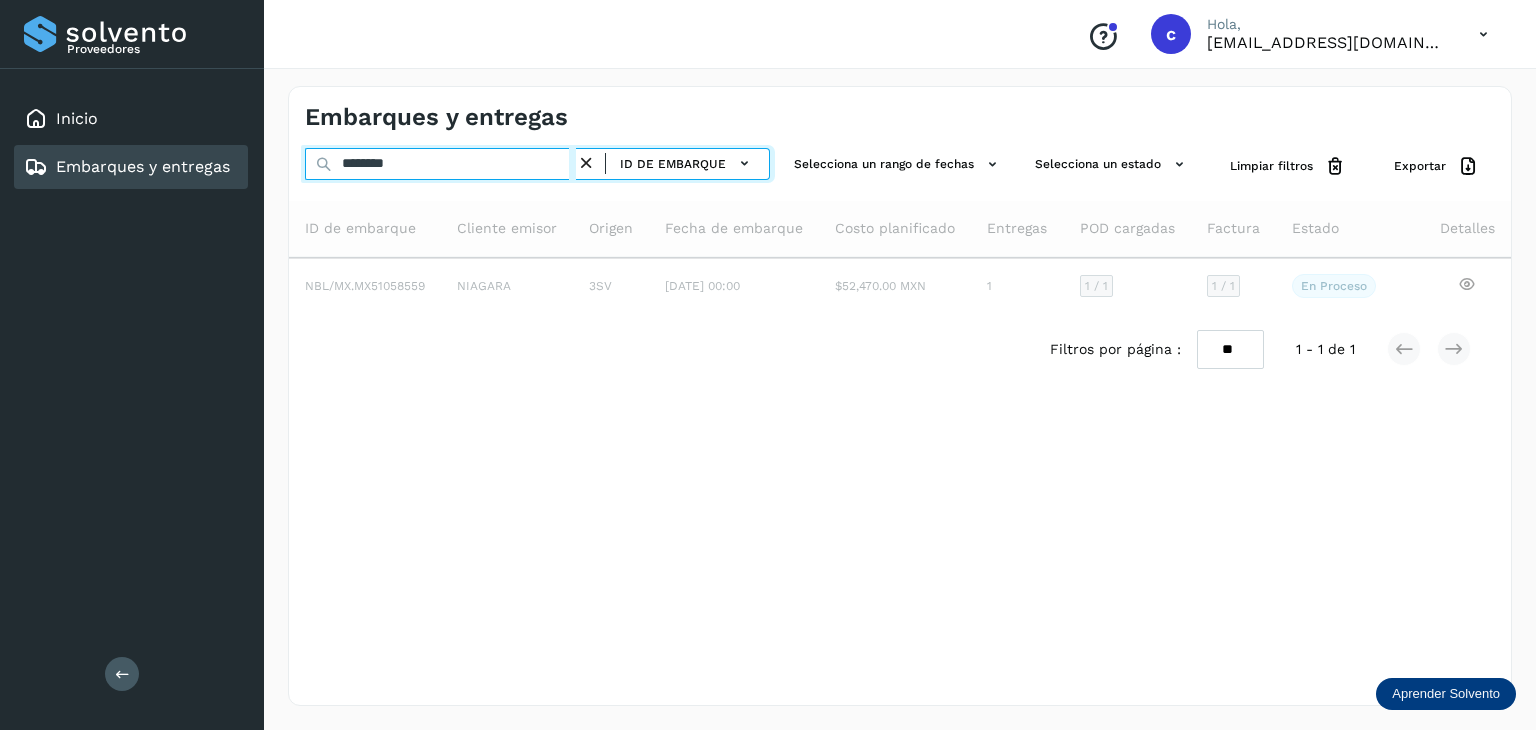 type on "********" 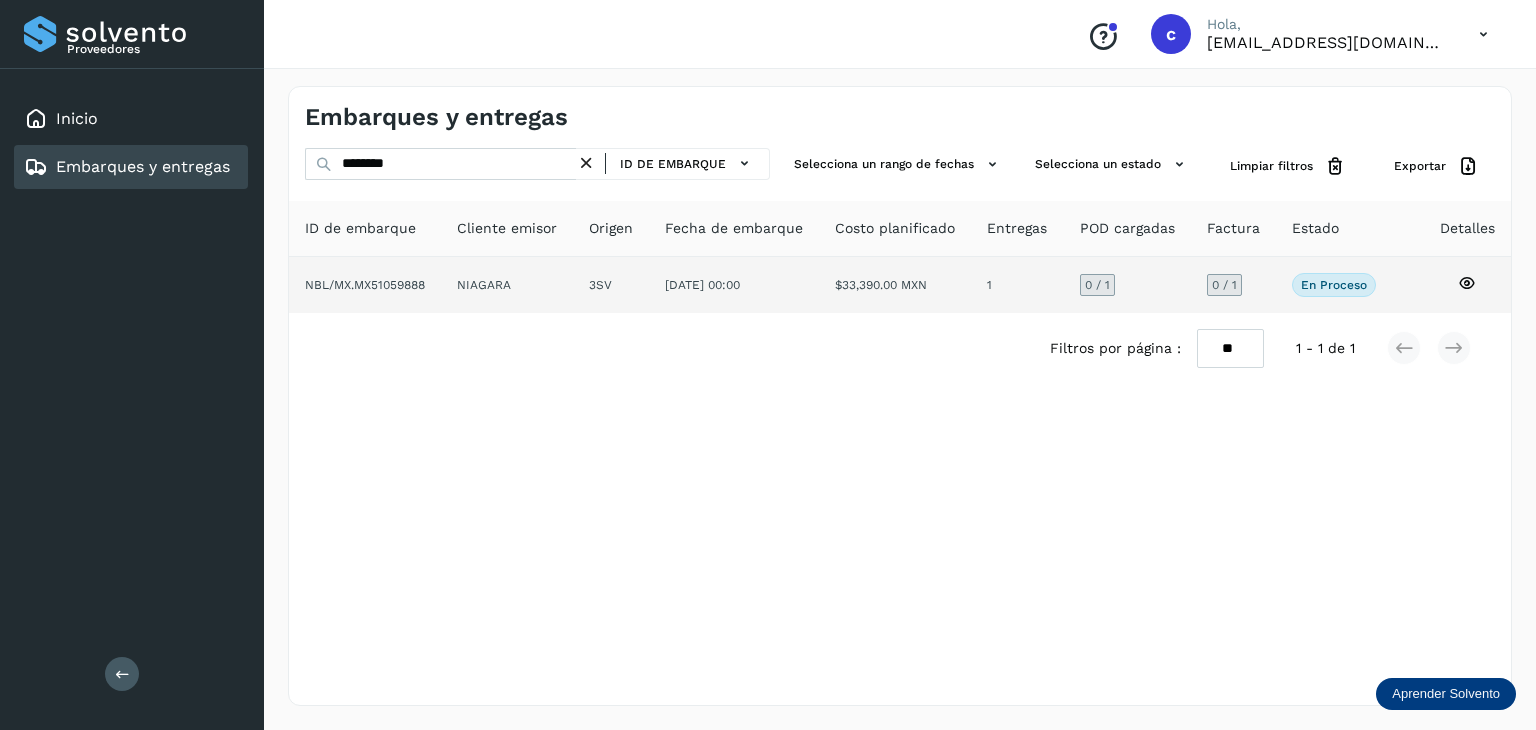 click 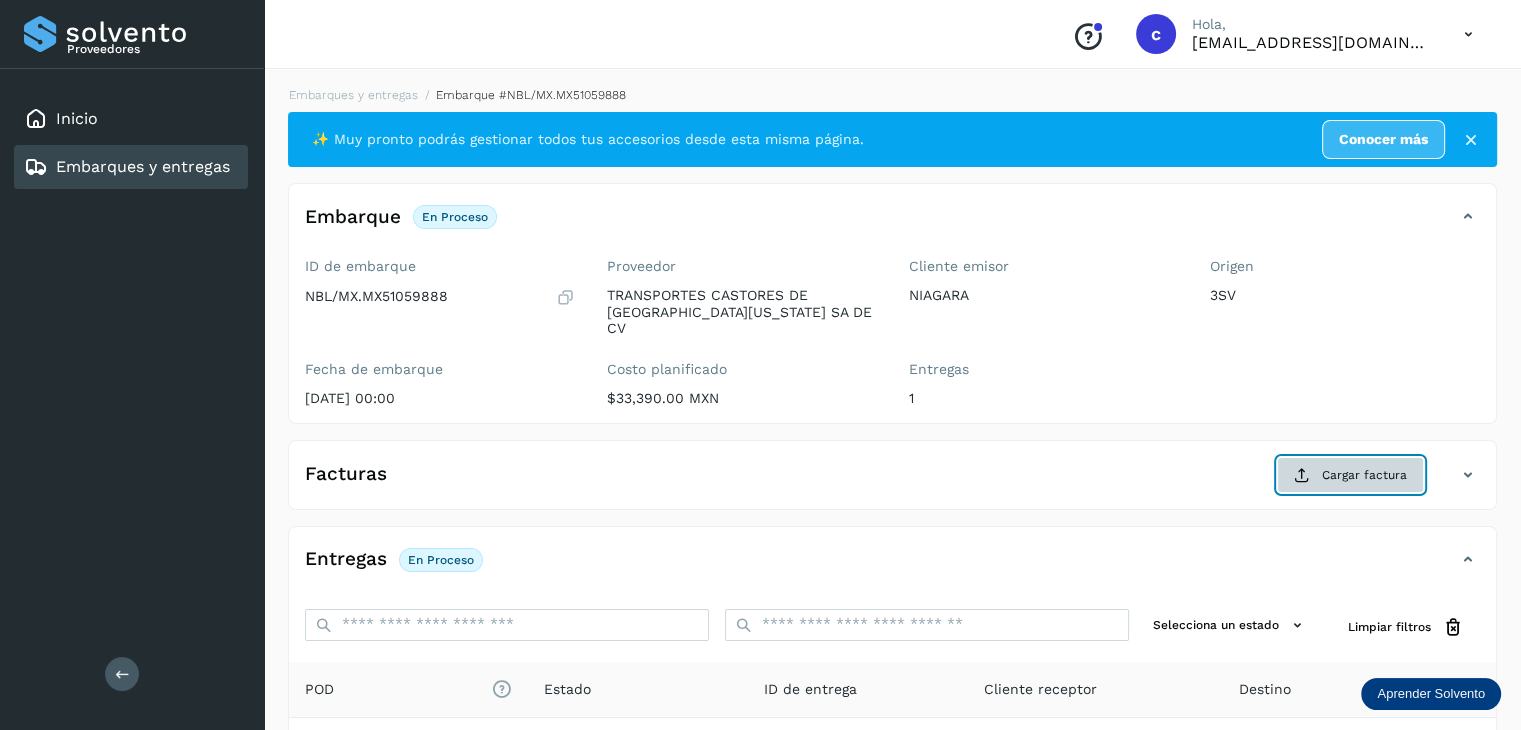 click on "Cargar factura" 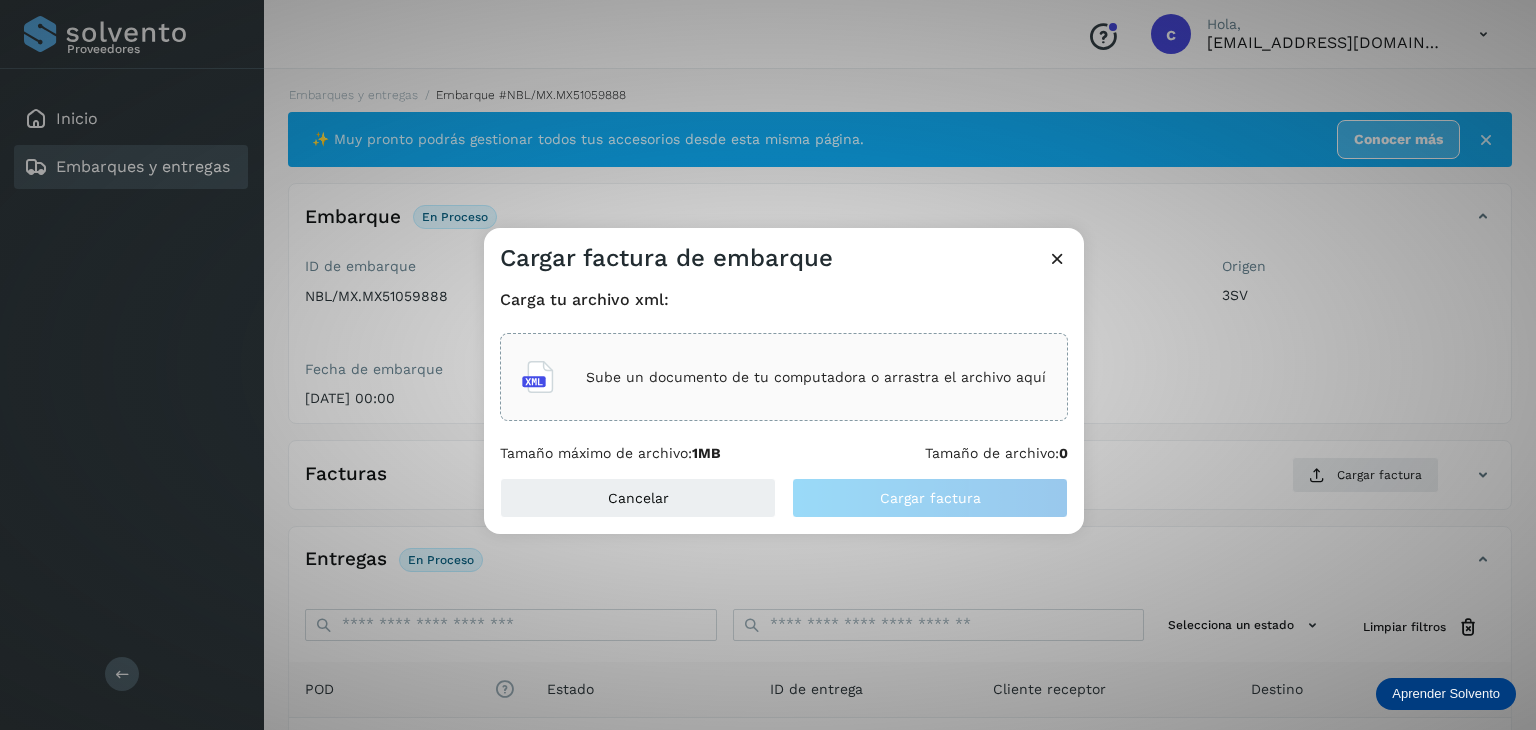 click on "Sube un documento de tu computadora o arrastra el archivo aquí" at bounding box center [816, 377] 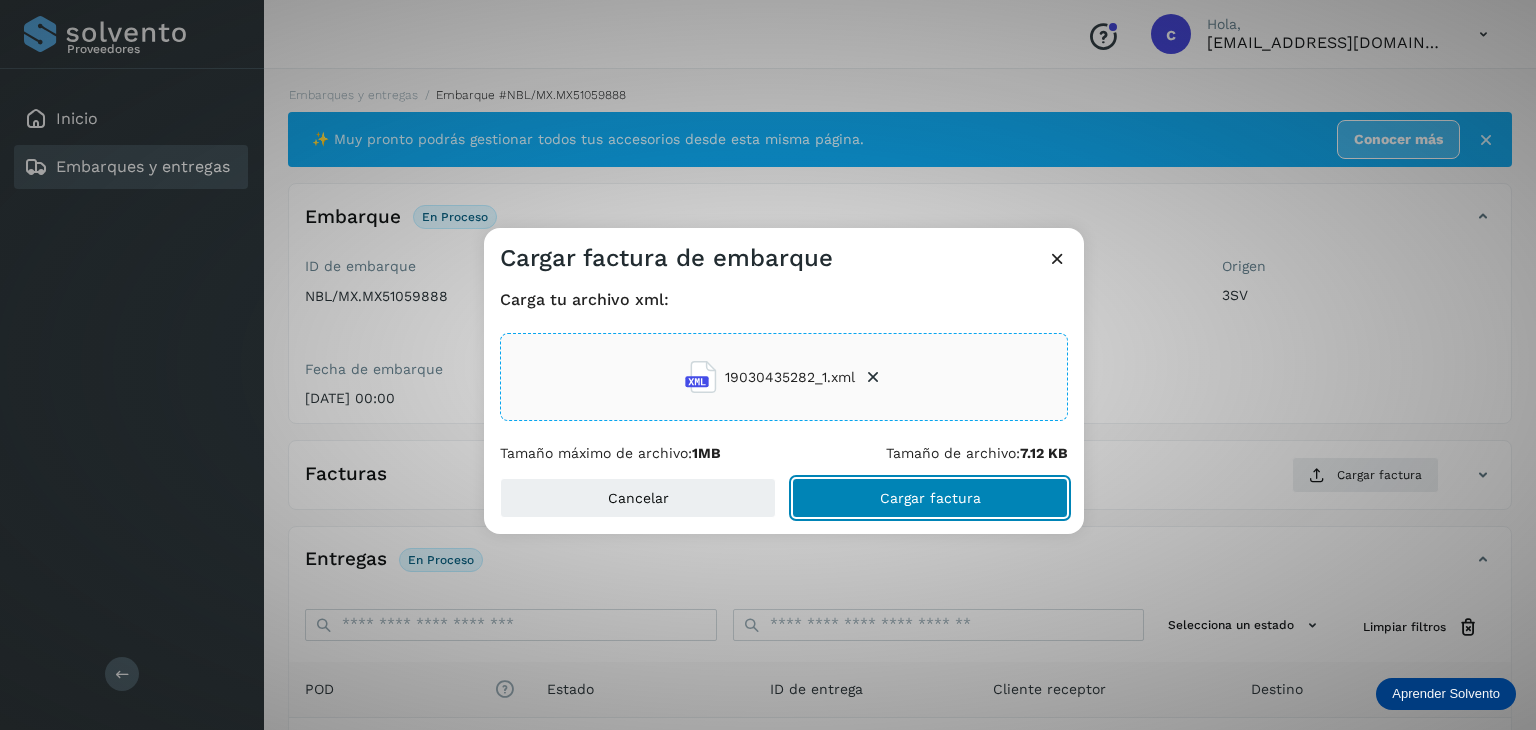 click on "Cargar factura" 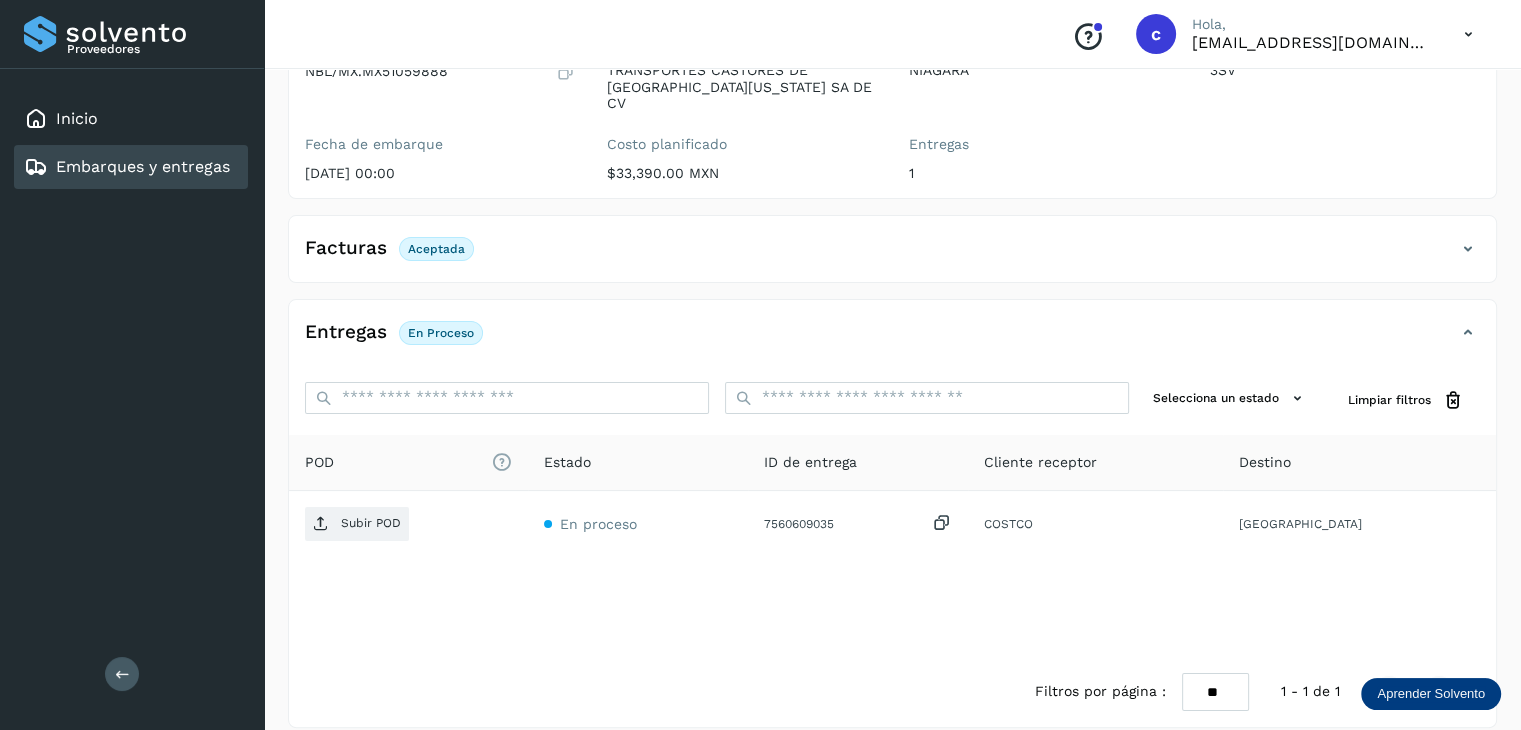 scroll, scrollTop: 229, scrollLeft: 0, axis: vertical 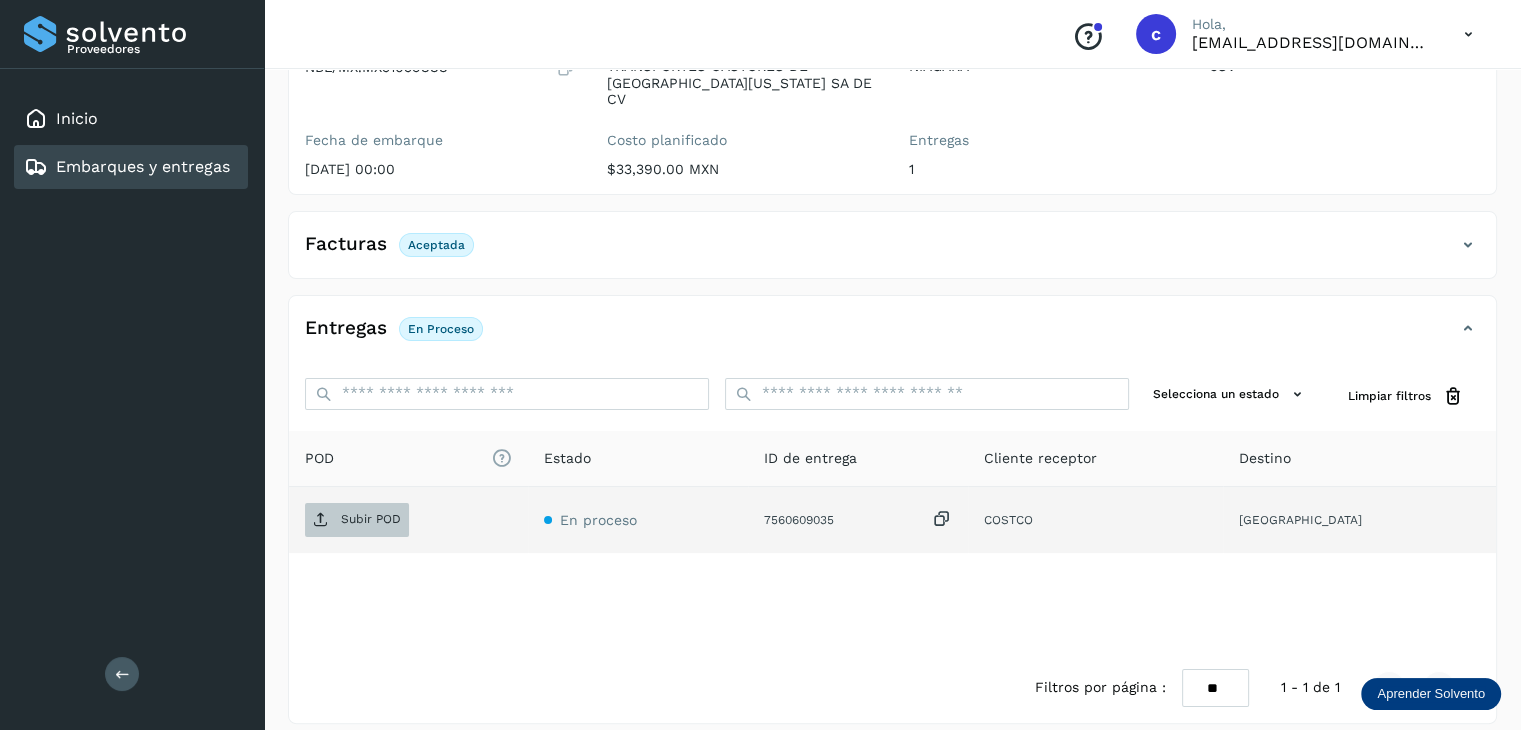 click on "Subir POD" at bounding box center (357, 520) 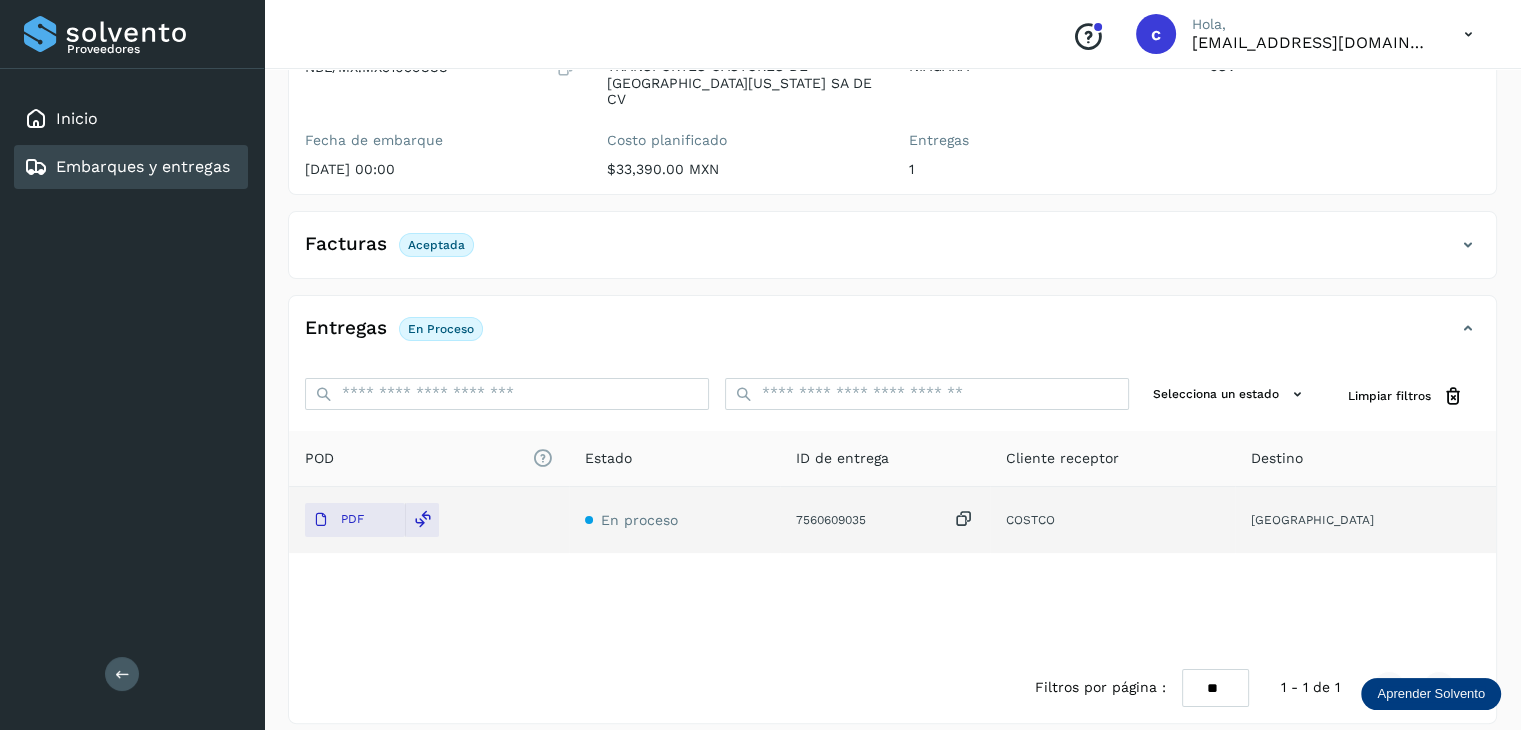 click on "Embarques y entregas" at bounding box center (143, 166) 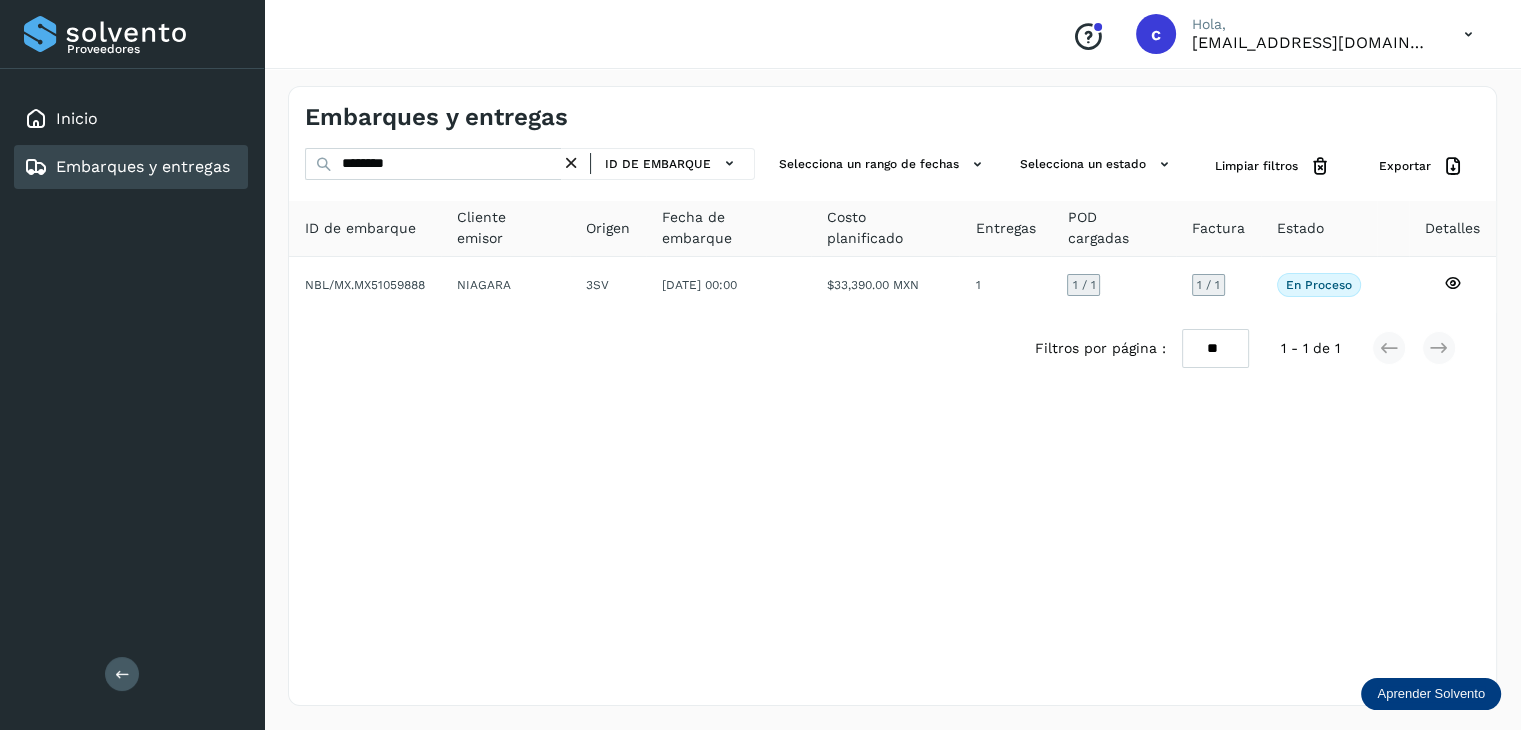 scroll, scrollTop: 0, scrollLeft: 0, axis: both 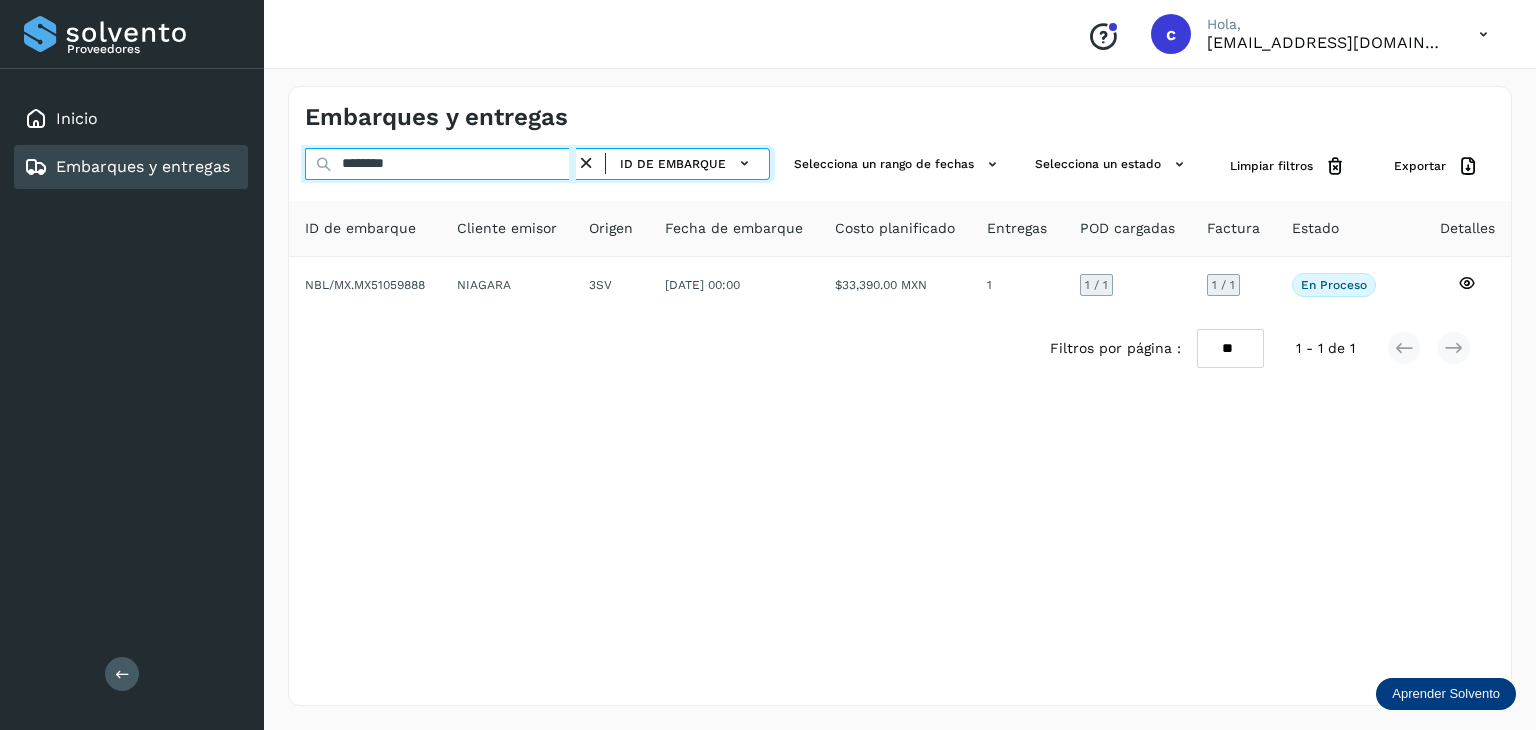drag, startPoint x: 335, startPoint y: 168, endPoint x: 256, endPoint y: 176, distance: 79.40403 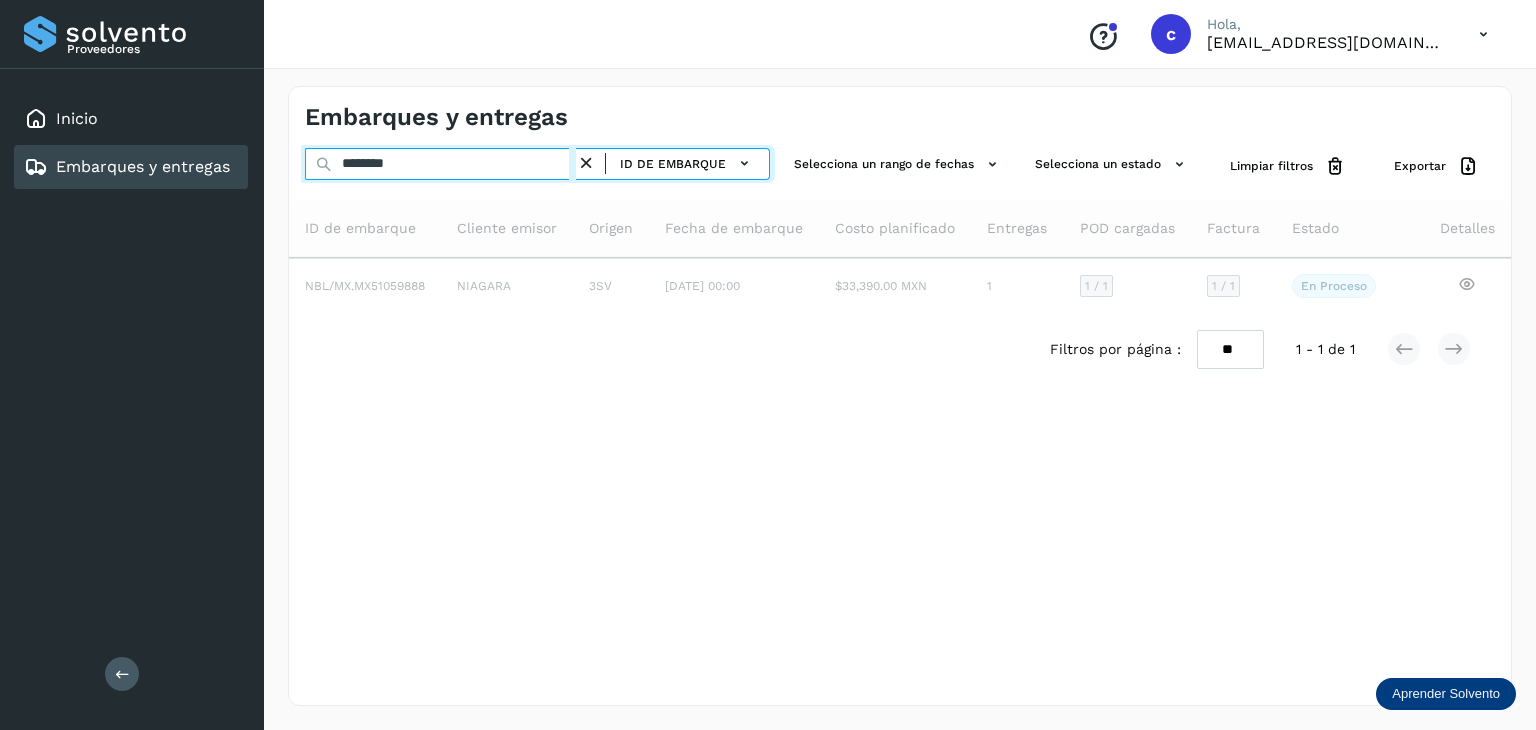 type on "********" 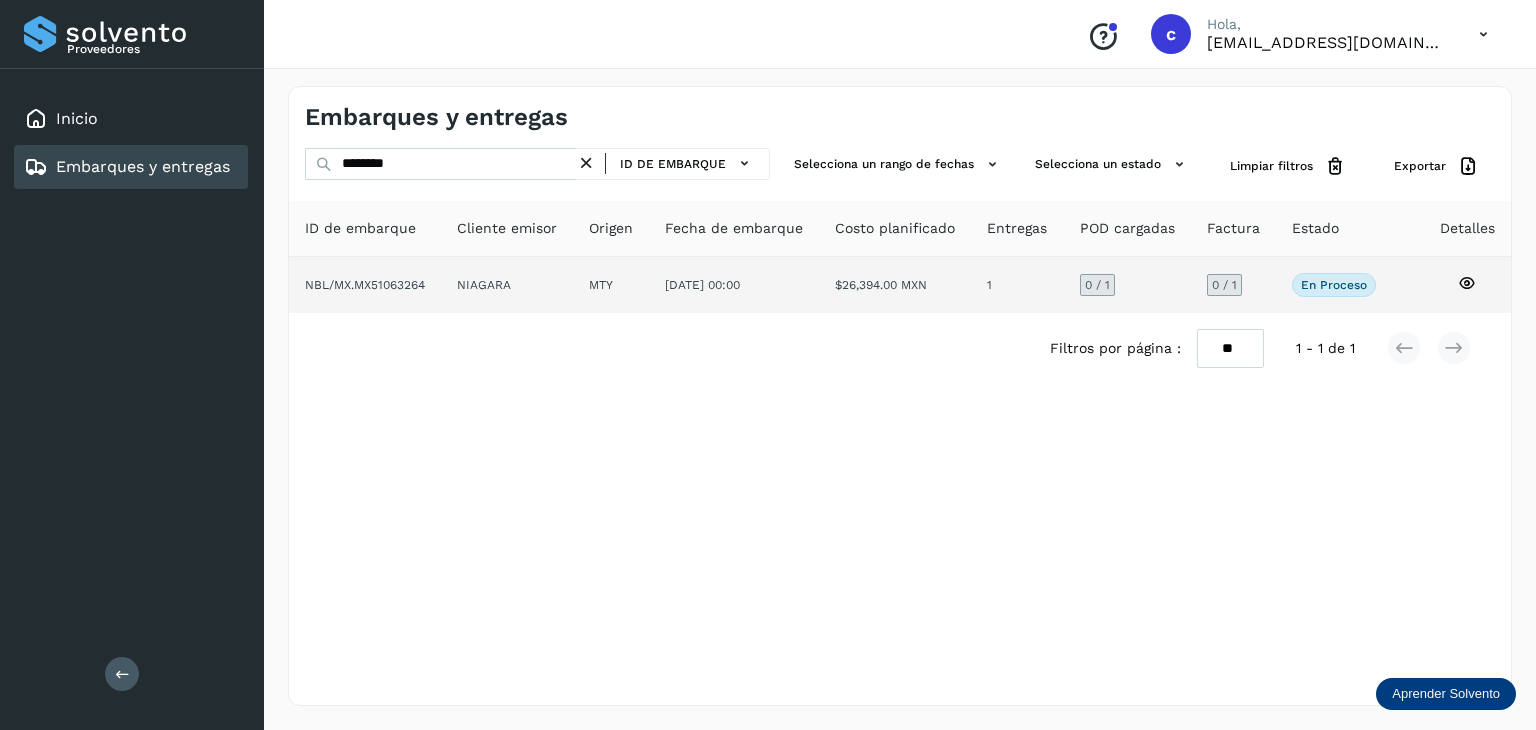 click 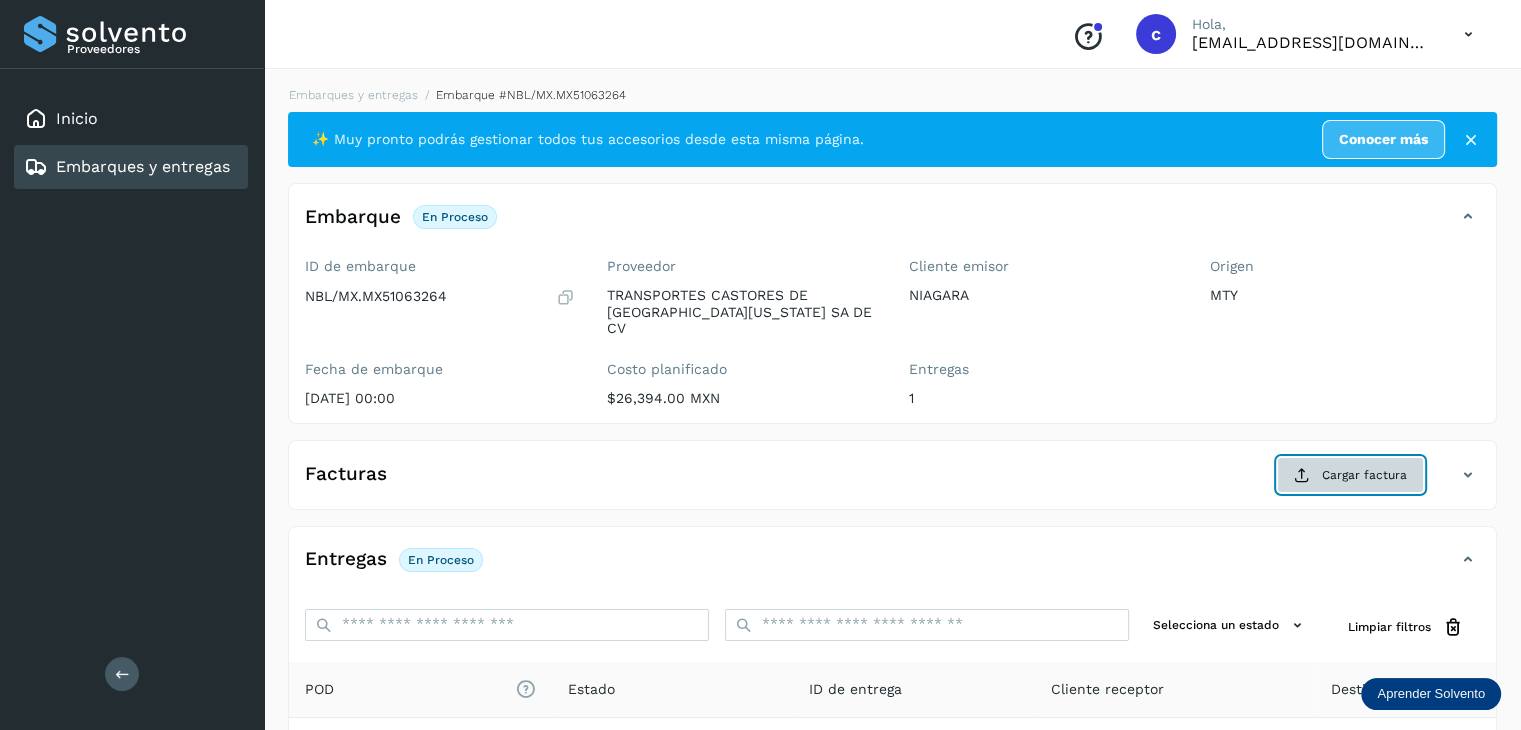 click on "Cargar factura" 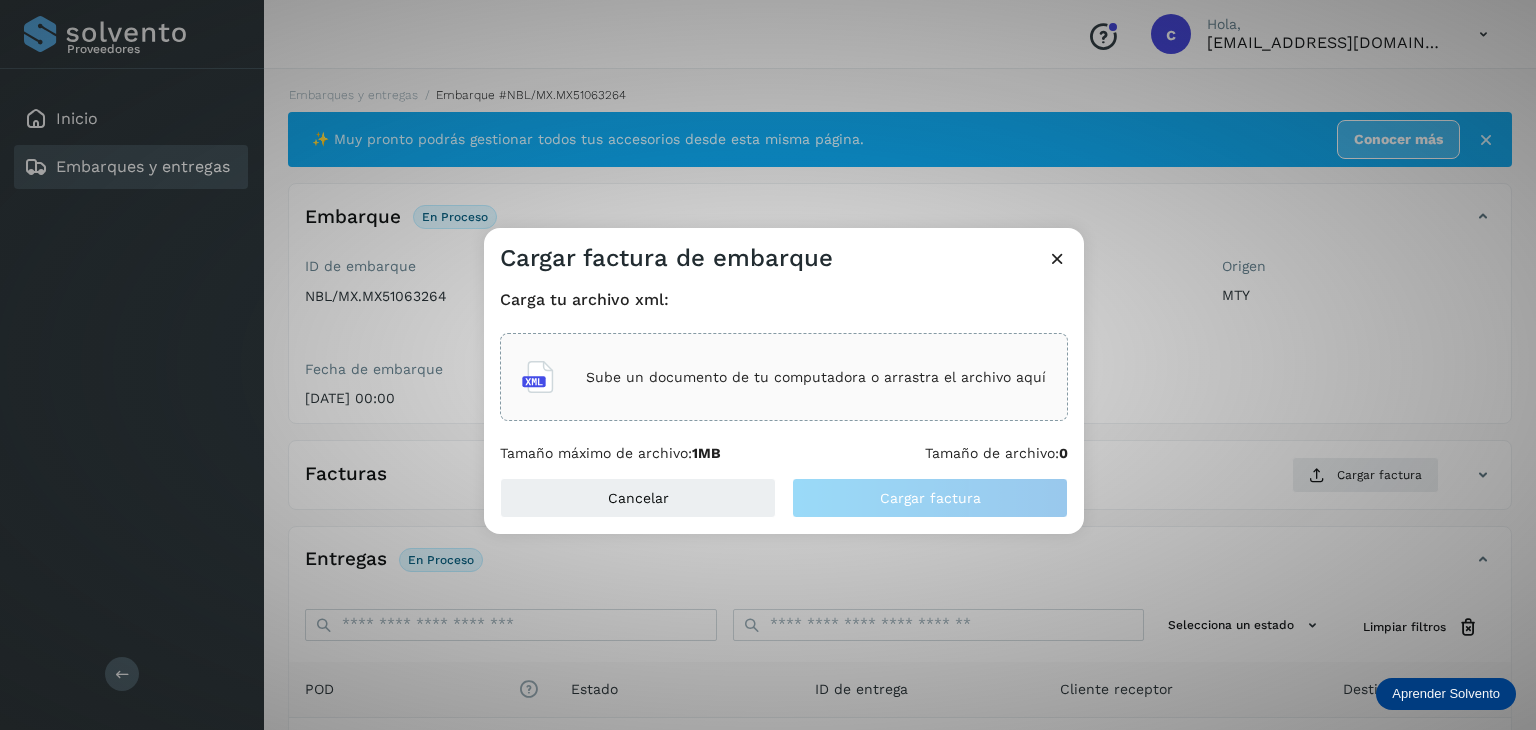 click on "Sube un documento de tu computadora o arrastra el archivo aquí" at bounding box center [816, 377] 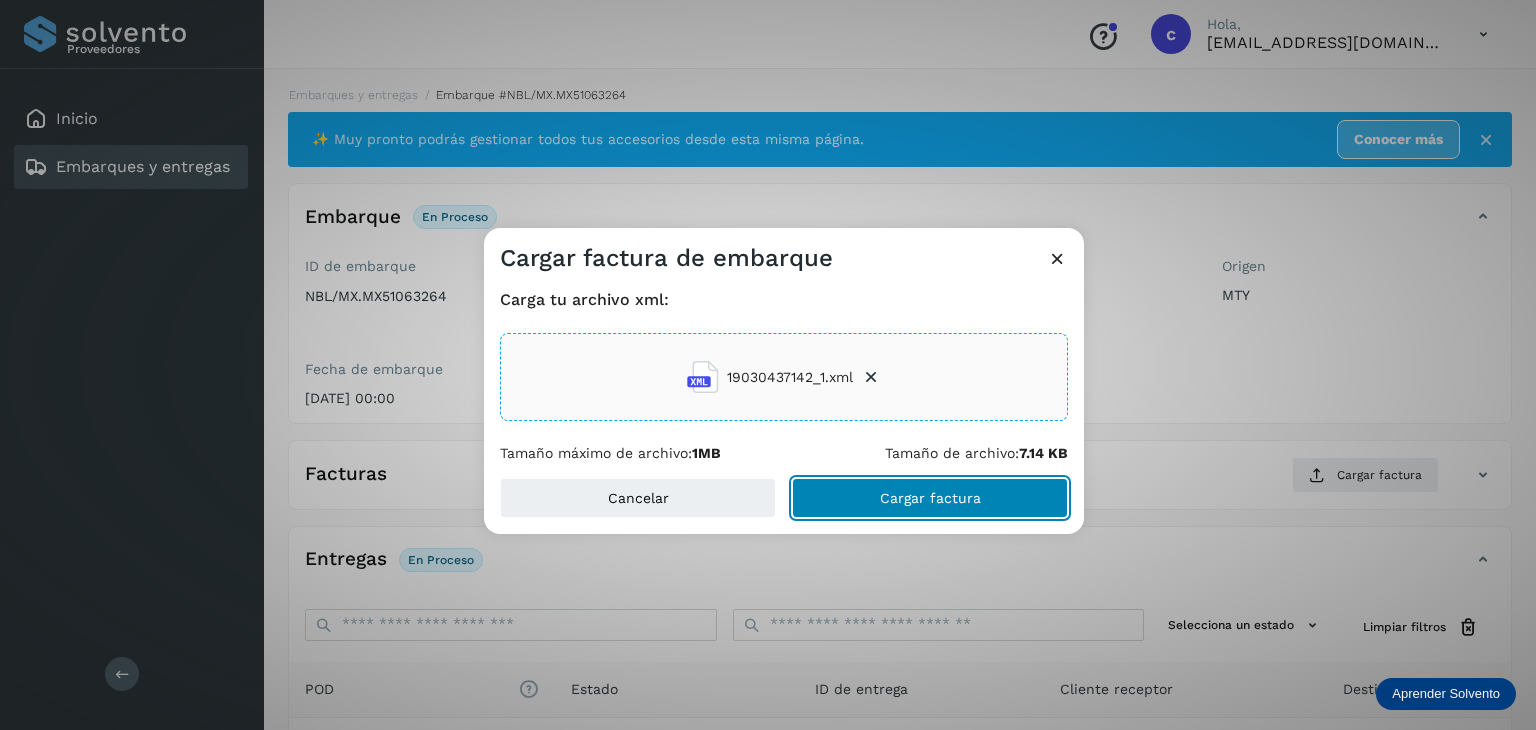 click on "Cargar factura" 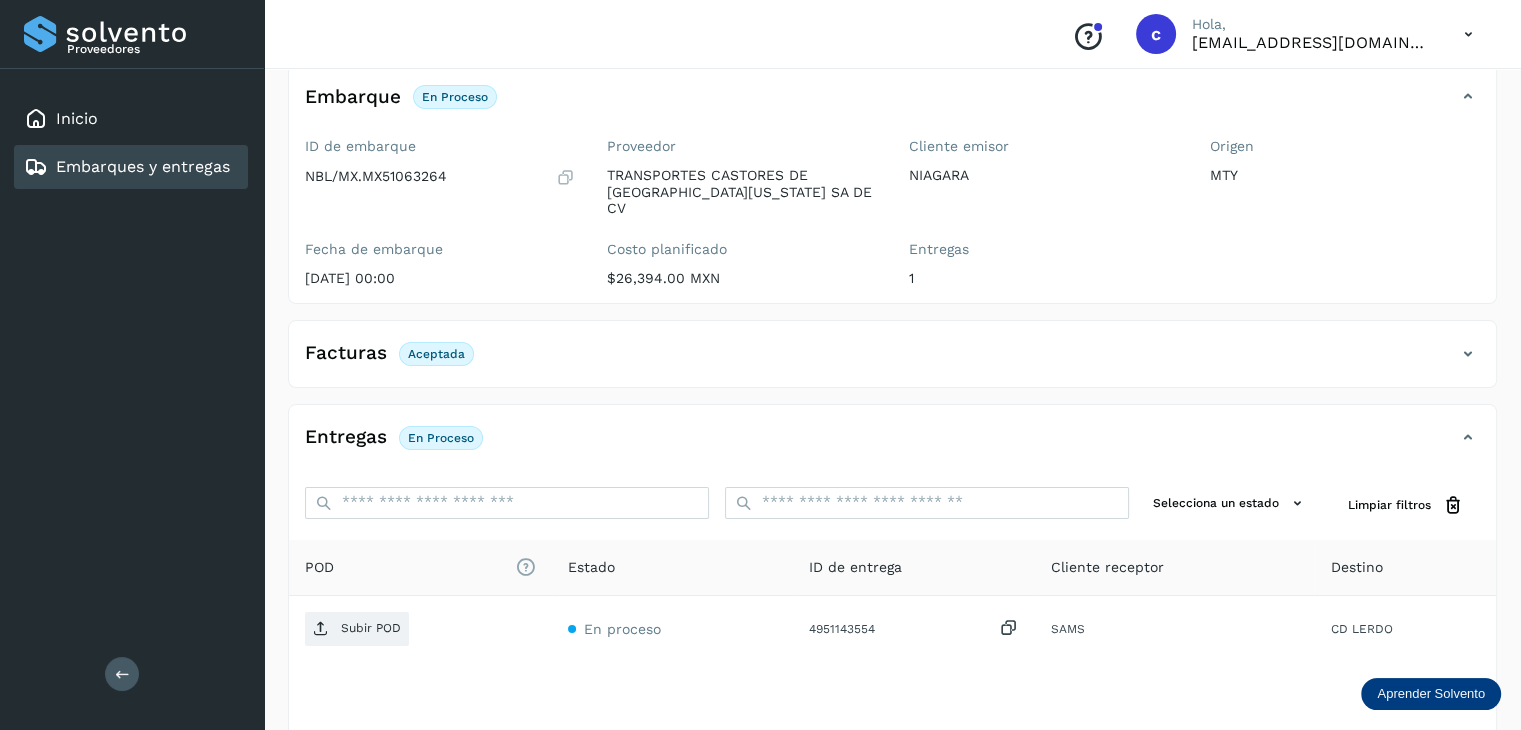 scroll, scrollTop: 229, scrollLeft: 0, axis: vertical 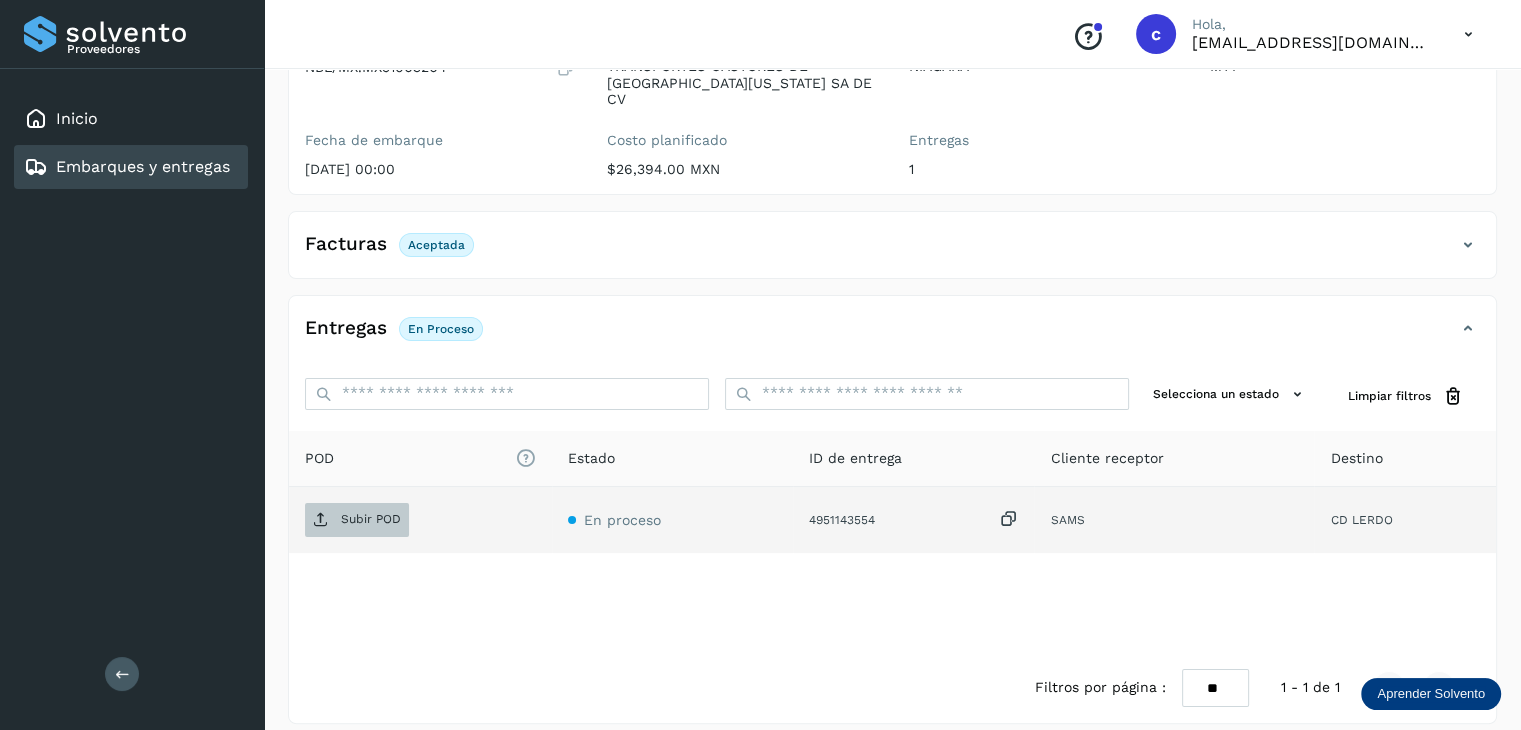 click on "Subir POD" at bounding box center (371, 519) 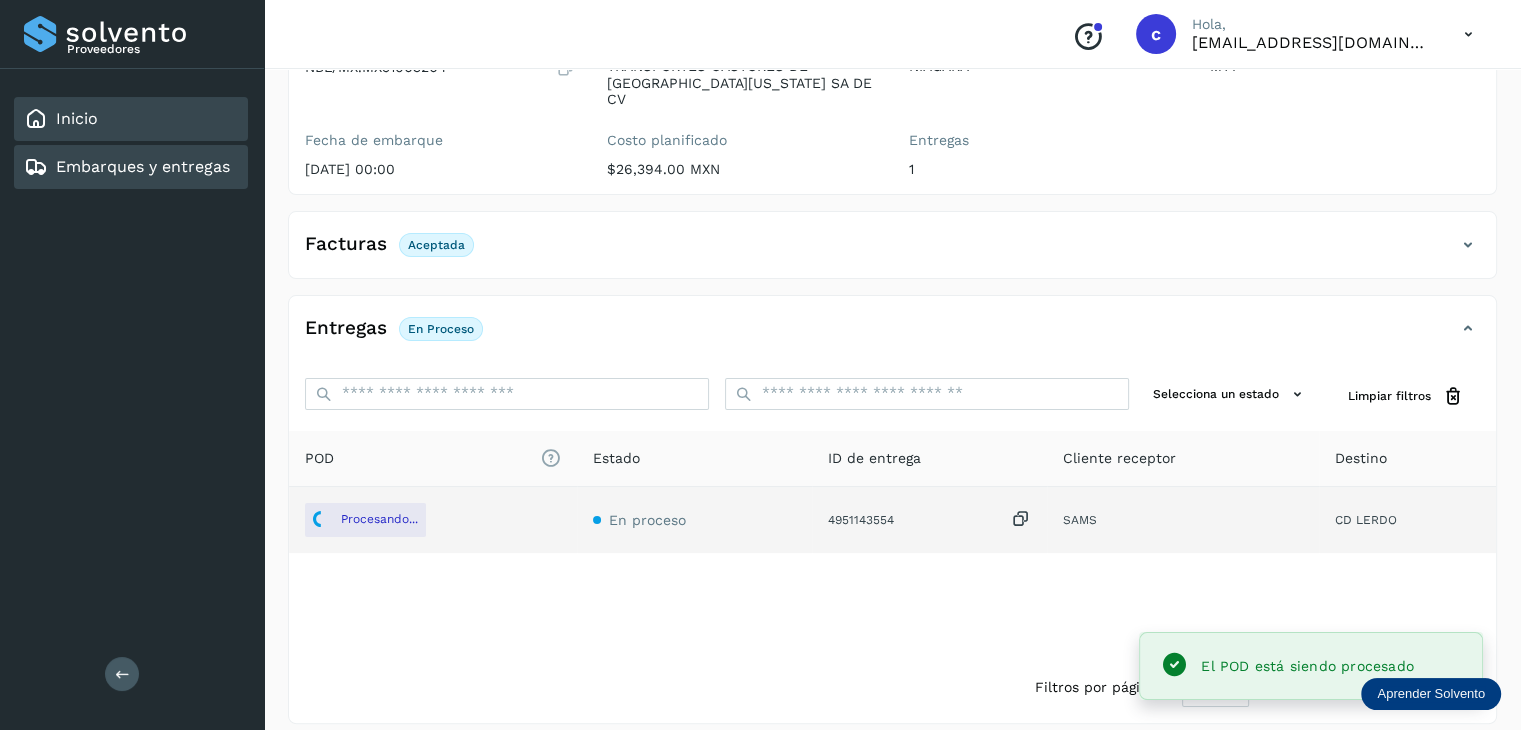 click on "Inicio" 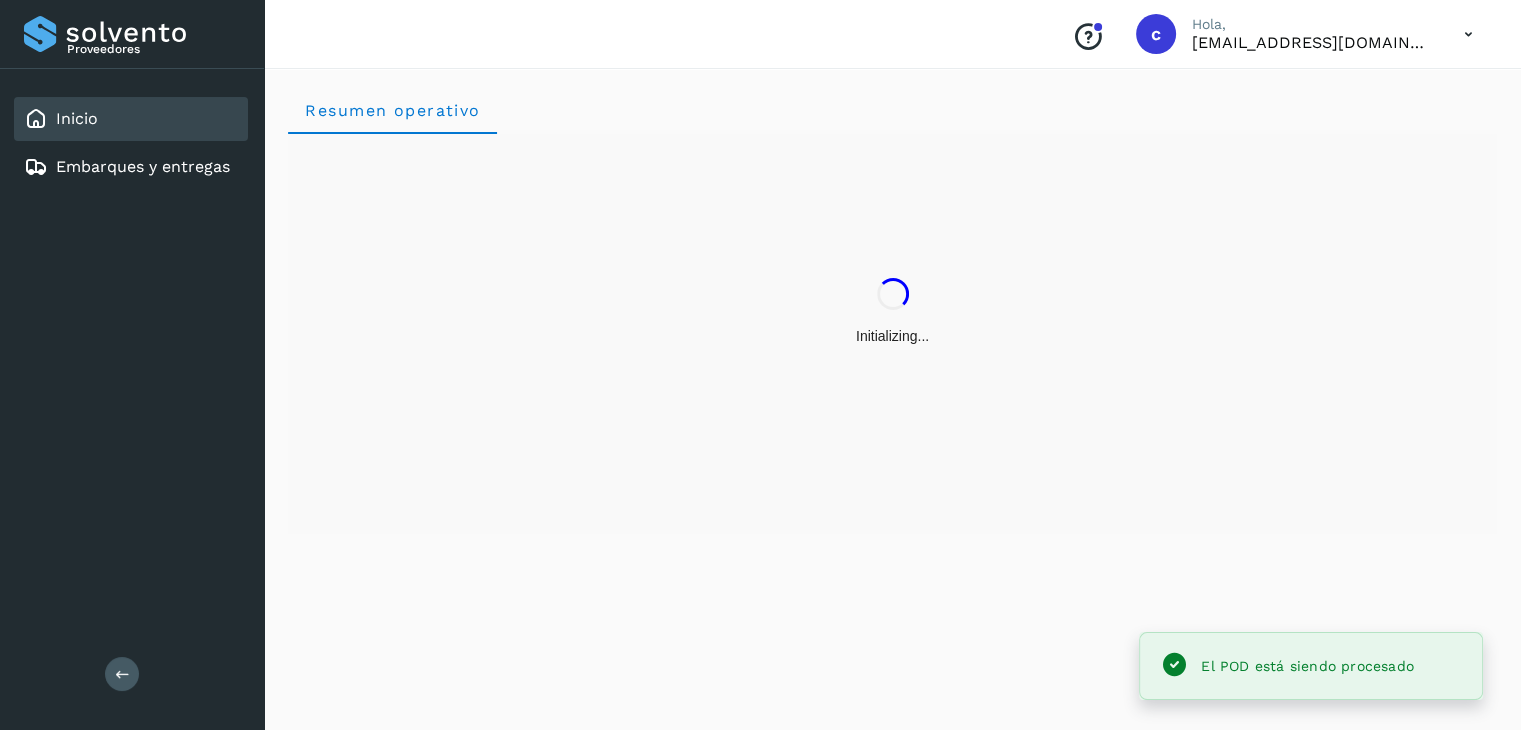 scroll, scrollTop: 0, scrollLeft: 0, axis: both 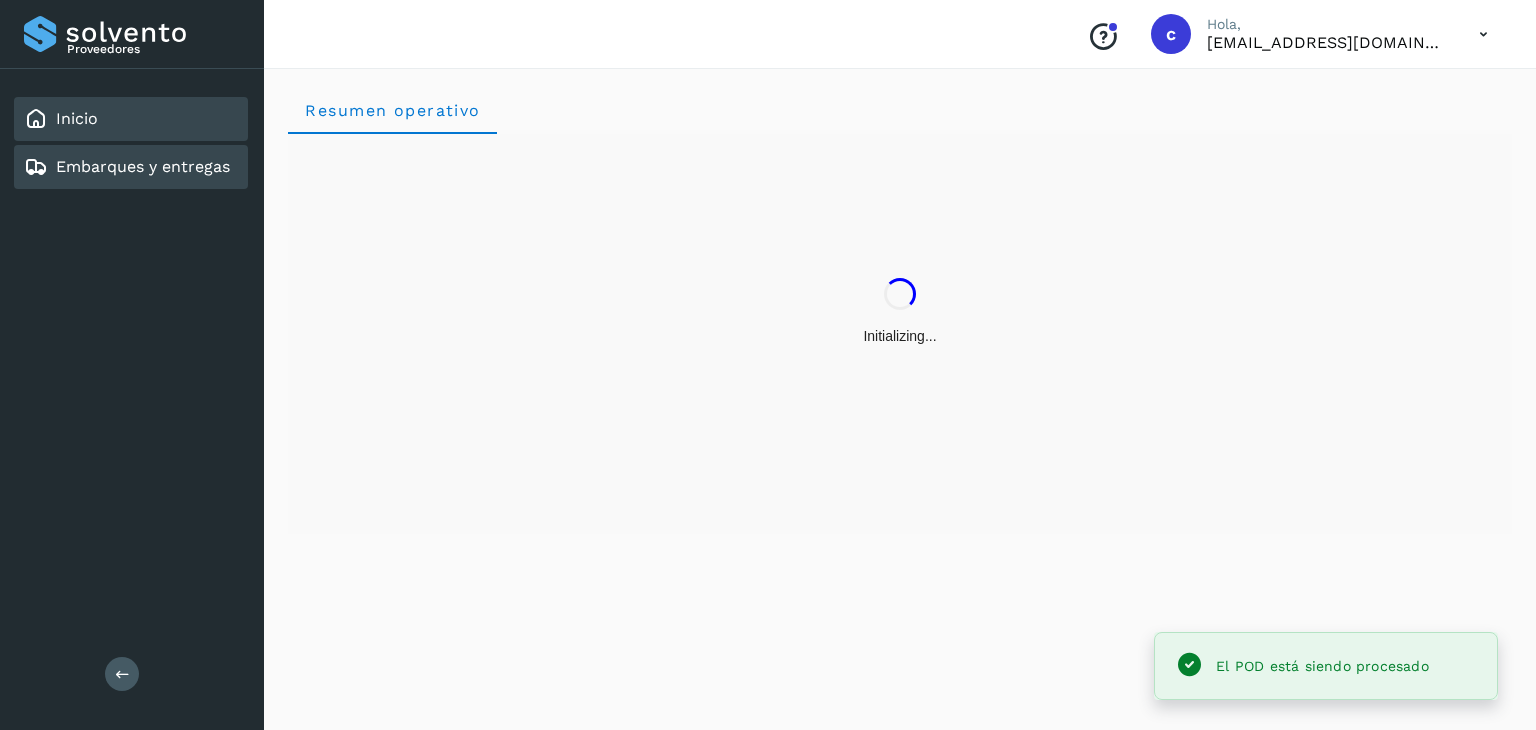 drag, startPoint x: 150, startPoint y: 161, endPoint x: 187, endPoint y: 160, distance: 37.01351 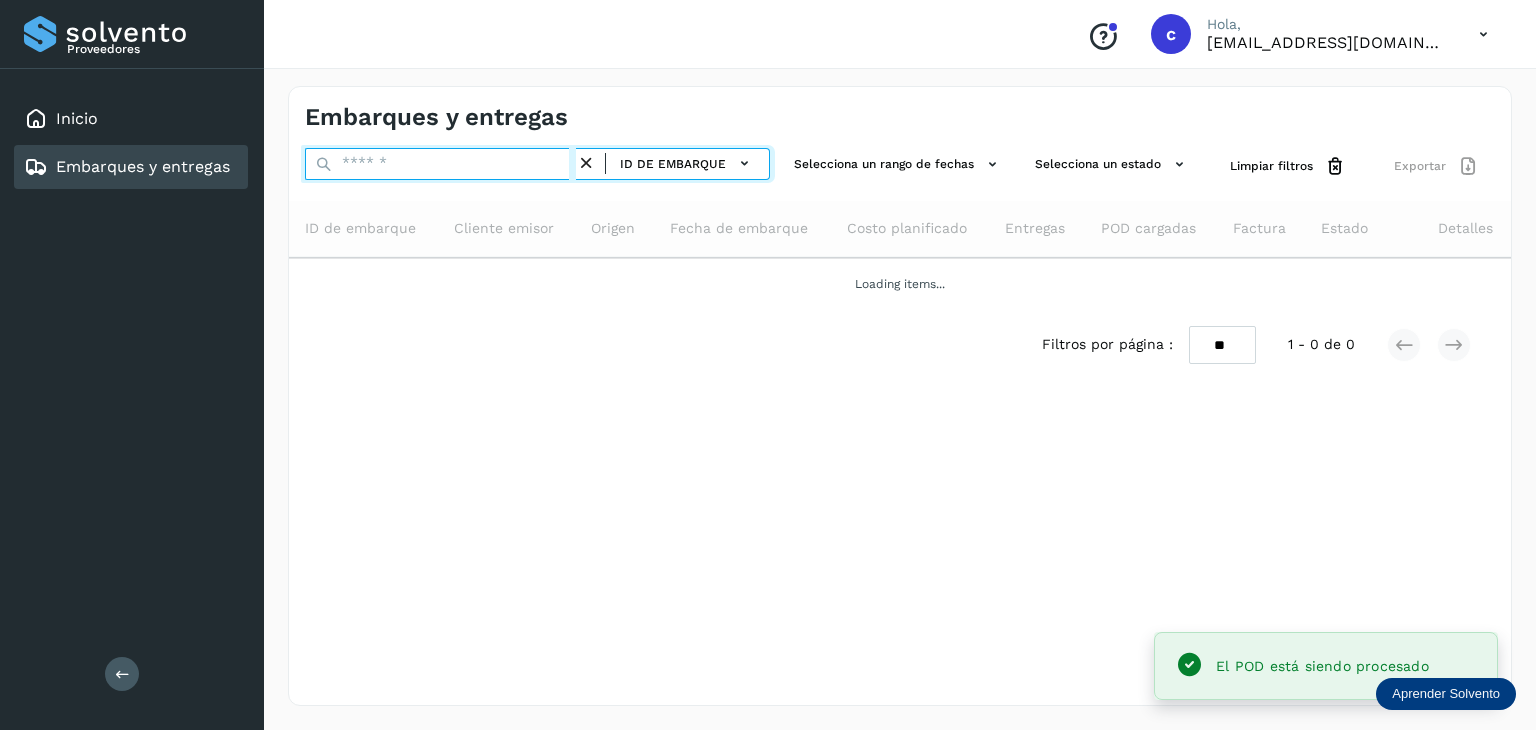 click at bounding box center (440, 164) 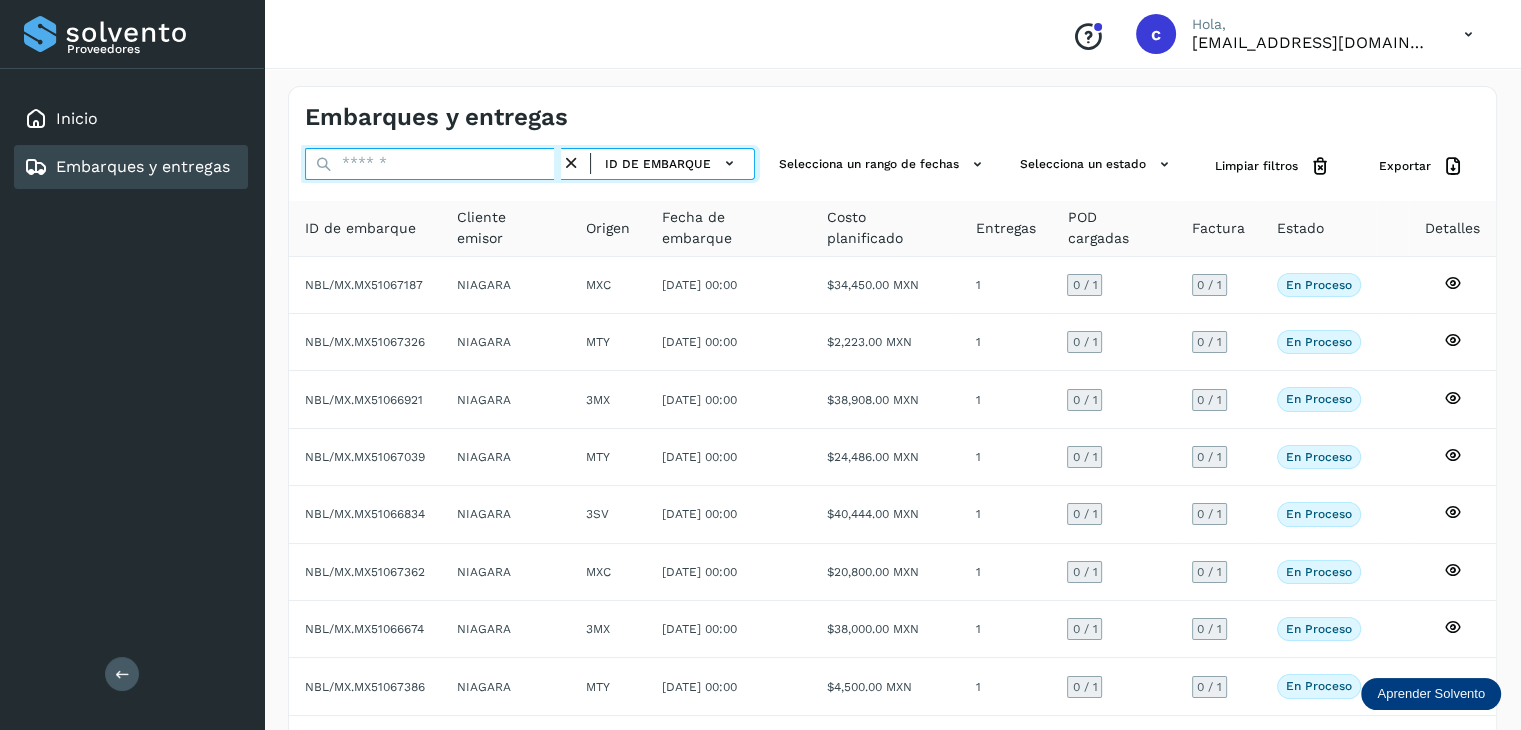 paste on "********" 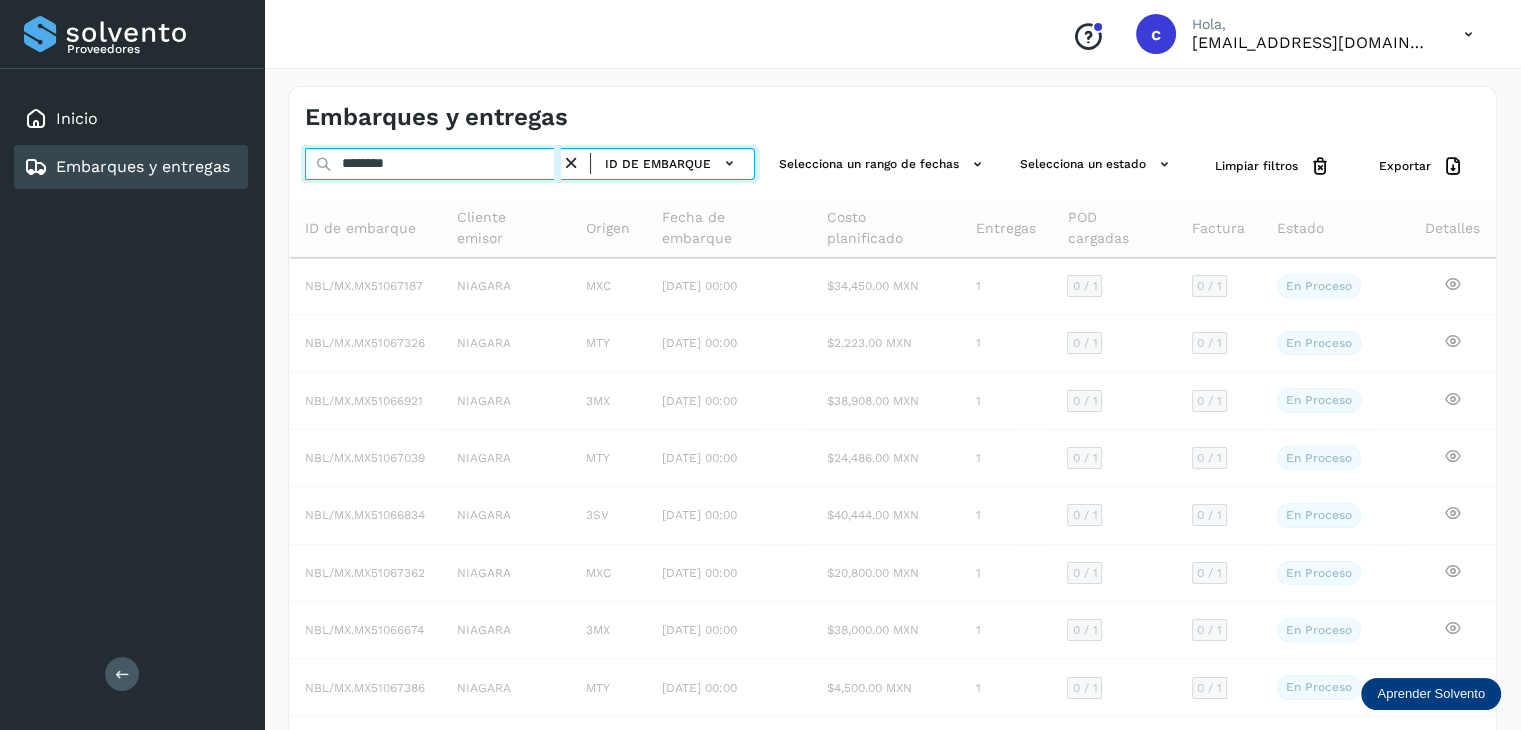 type on "********" 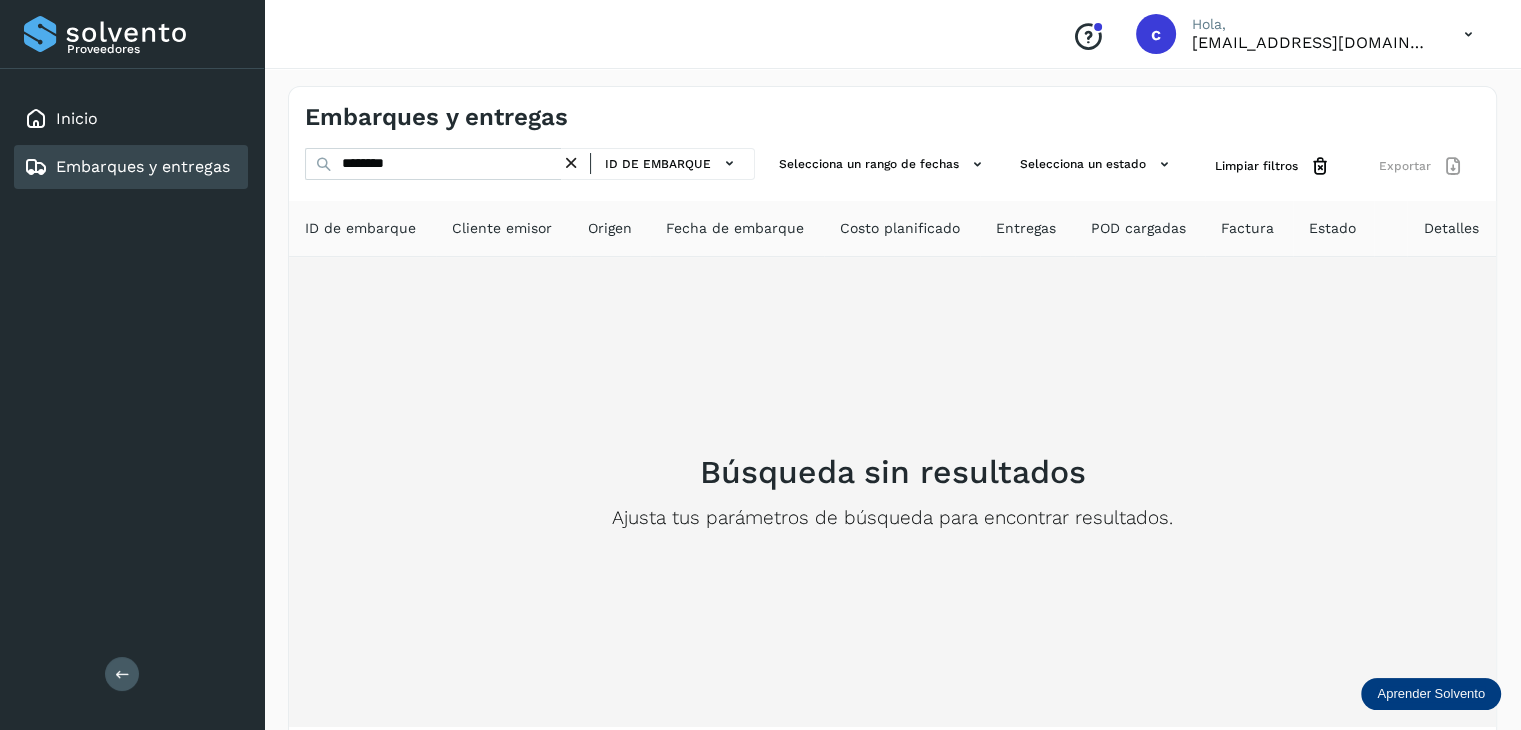 type 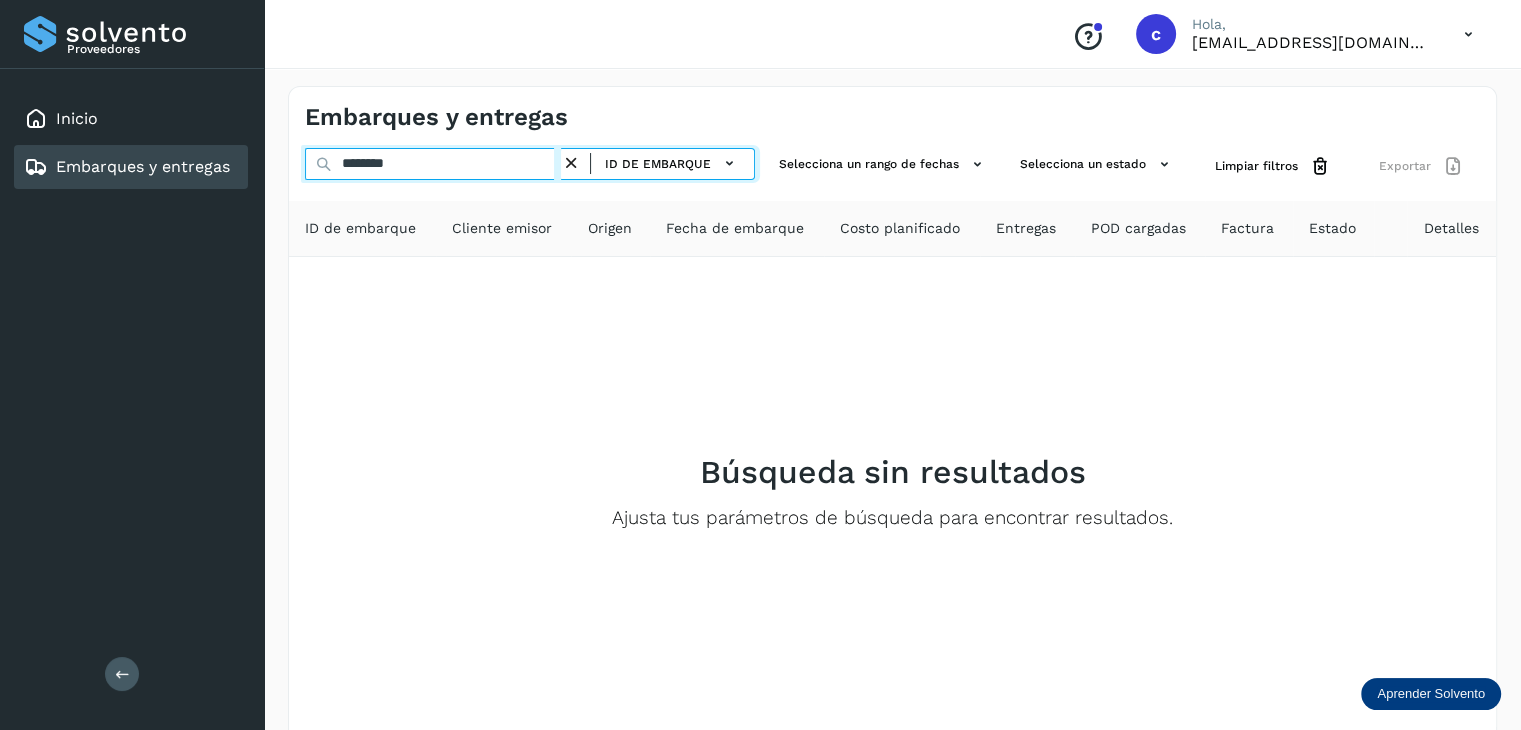 drag, startPoint x: 356, startPoint y: 169, endPoint x: 192, endPoint y: 157, distance: 164.43843 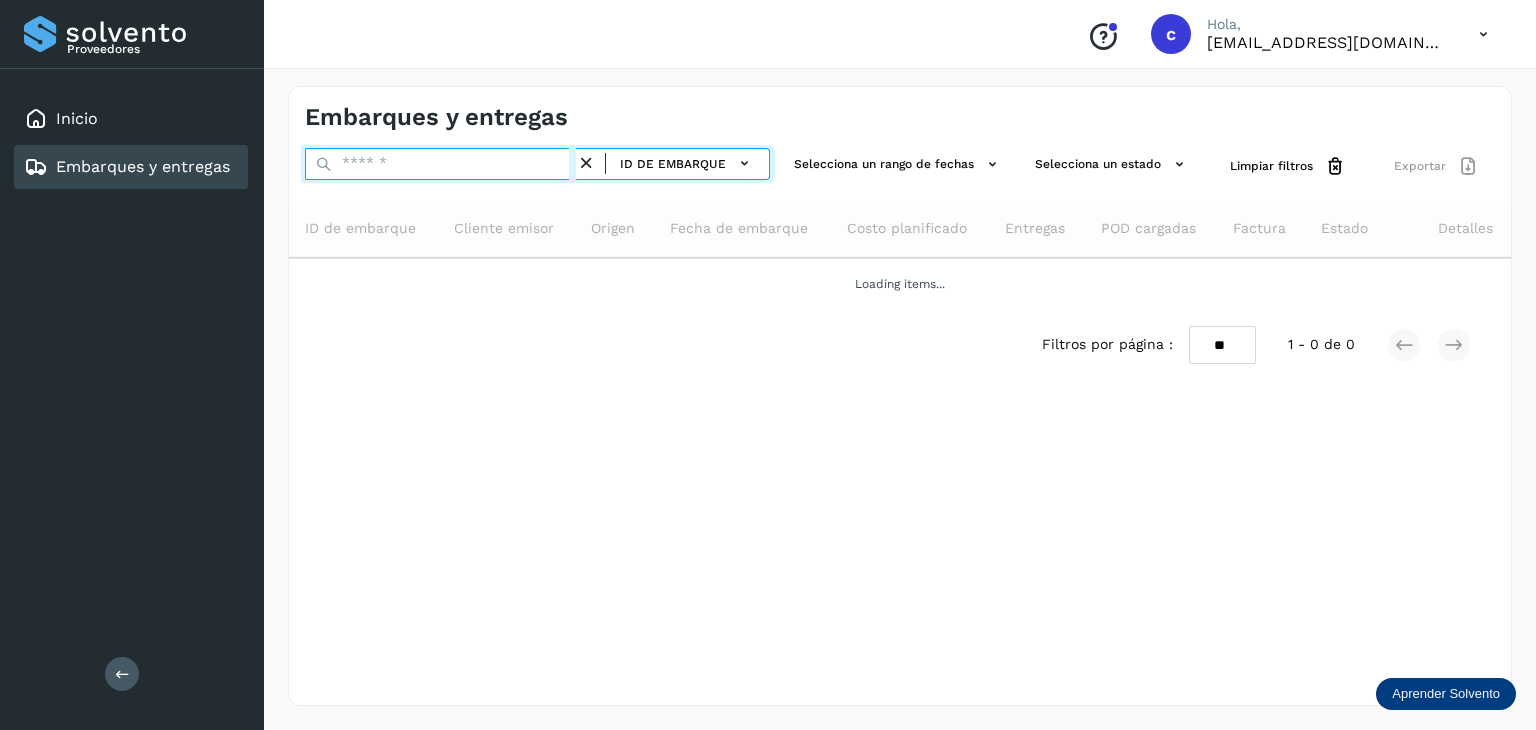 paste on "********" 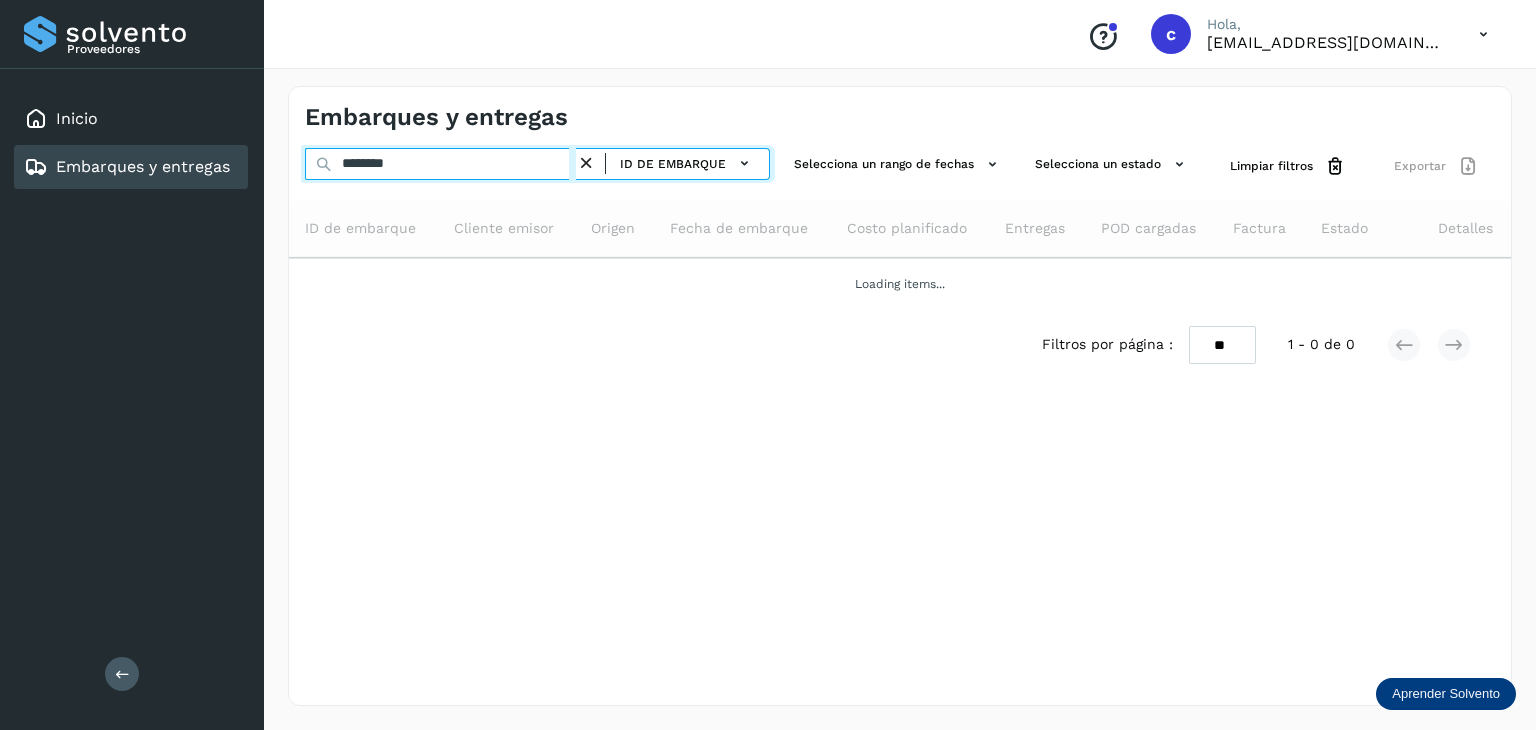 type on "********" 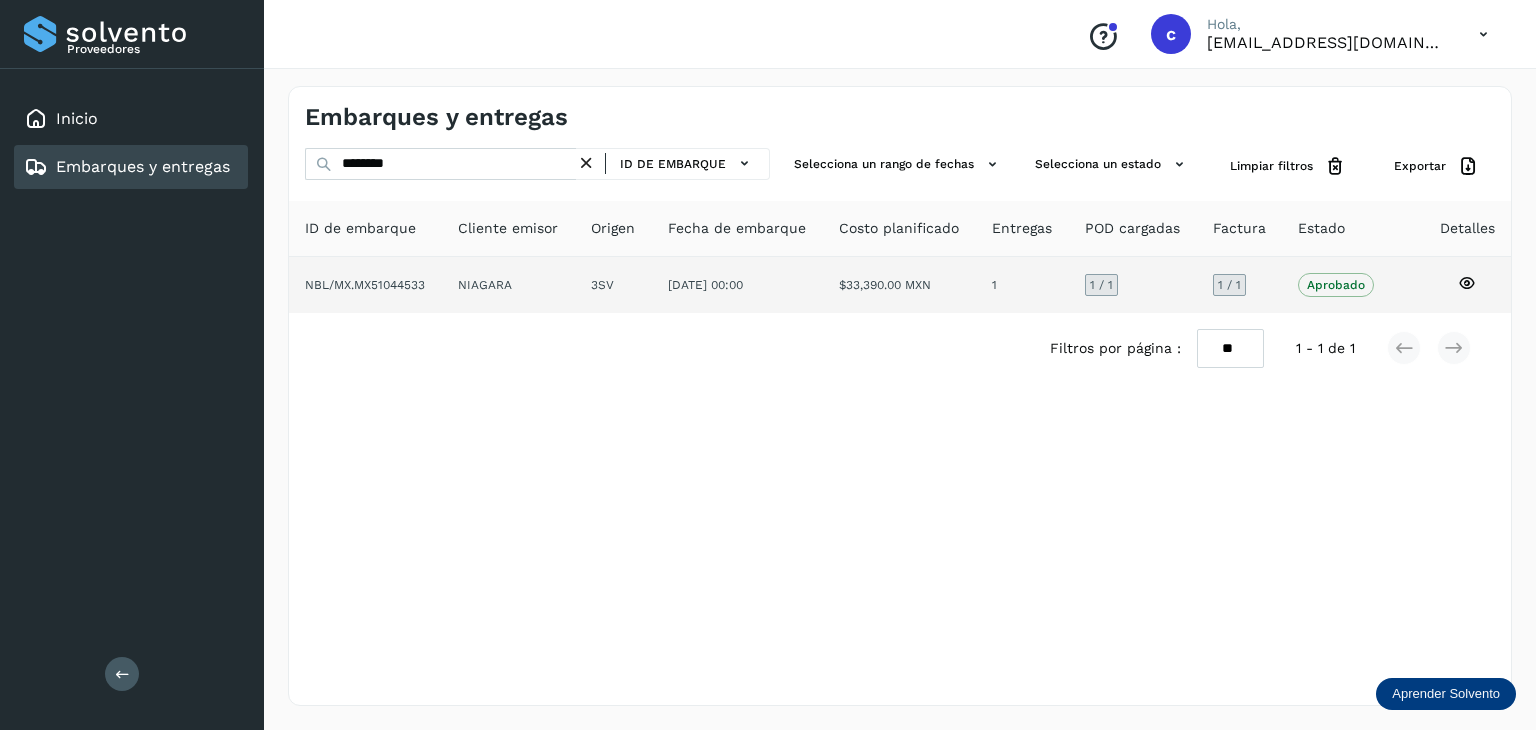 click 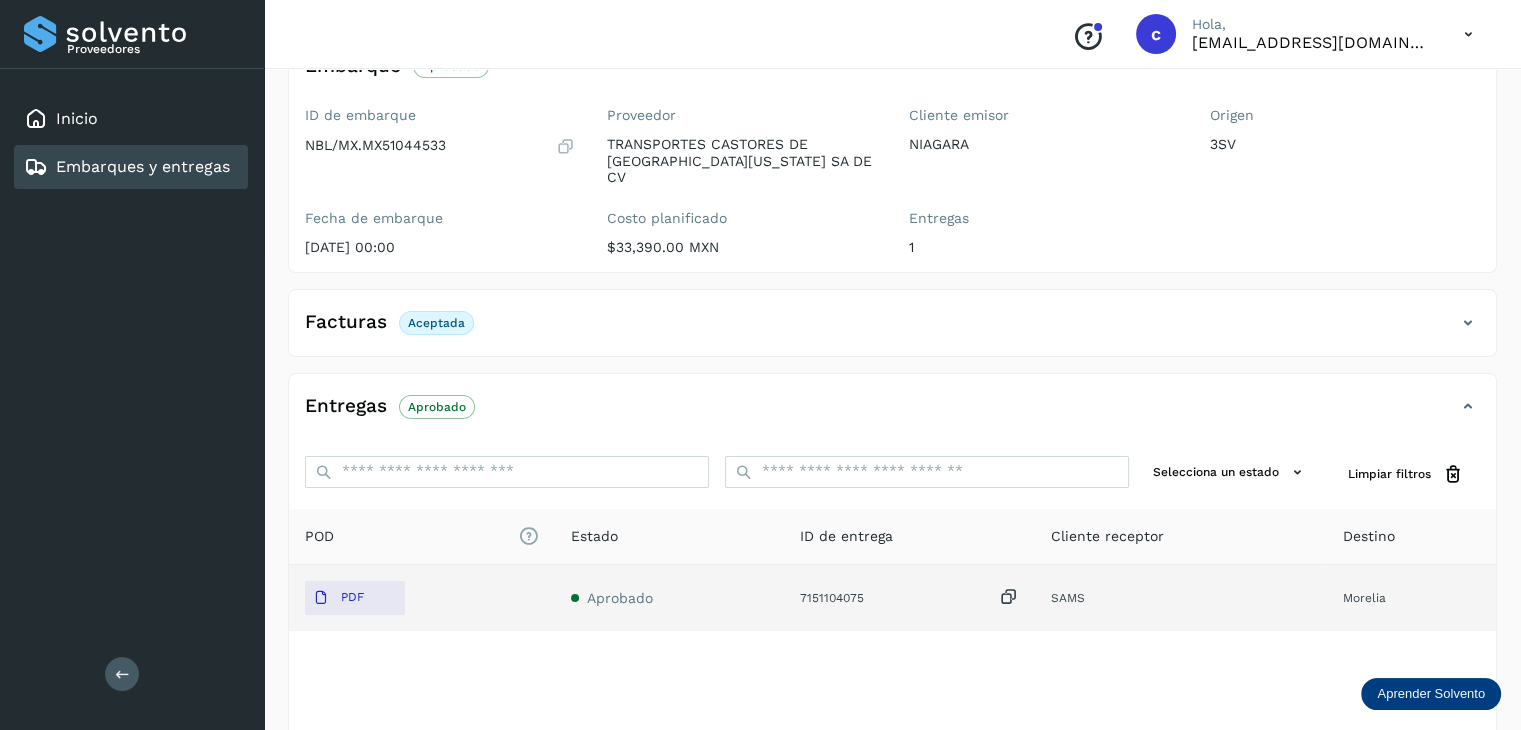 scroll, scrollTop: 229, scrollLeft: 0, axis: vertical 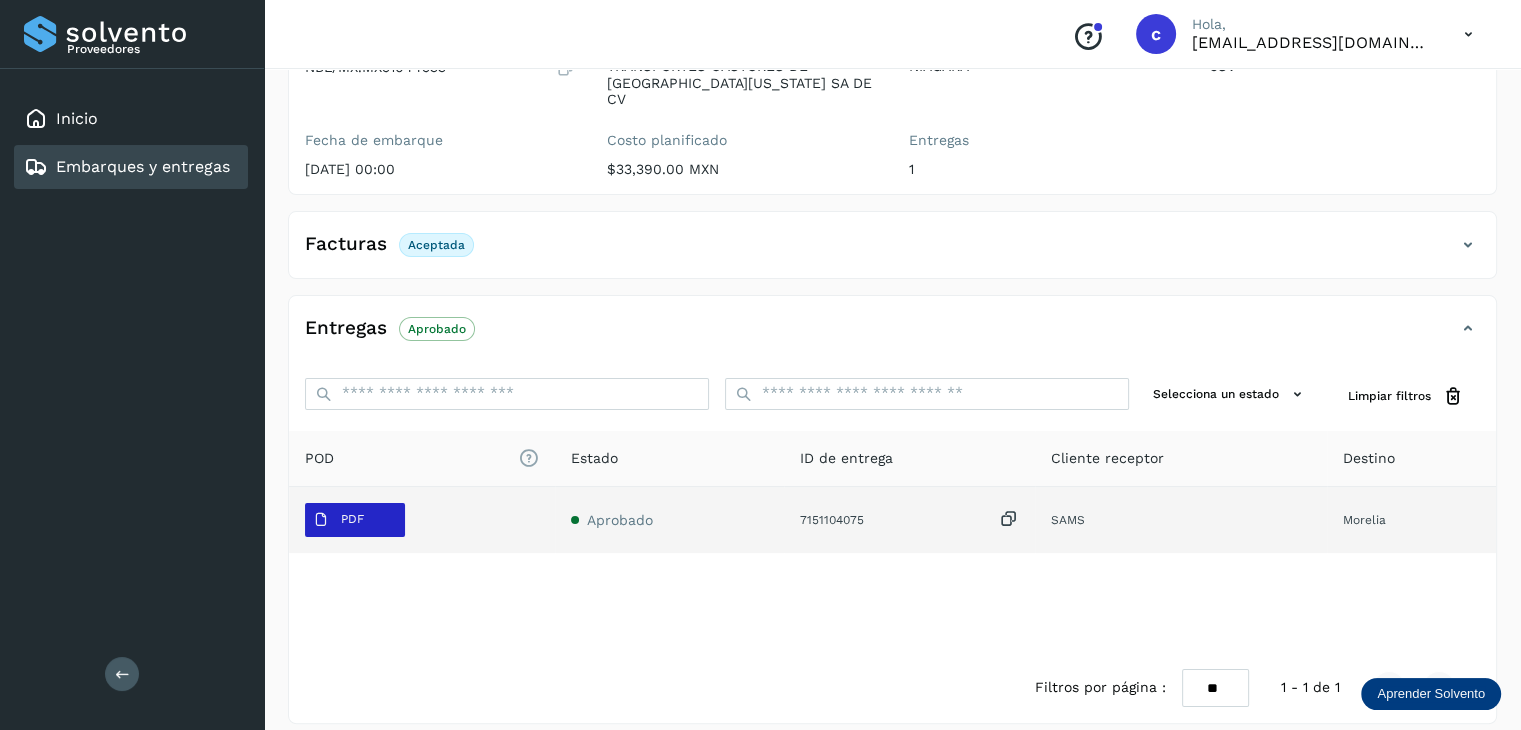 click on "PDF" at bounding box center [355, 520] 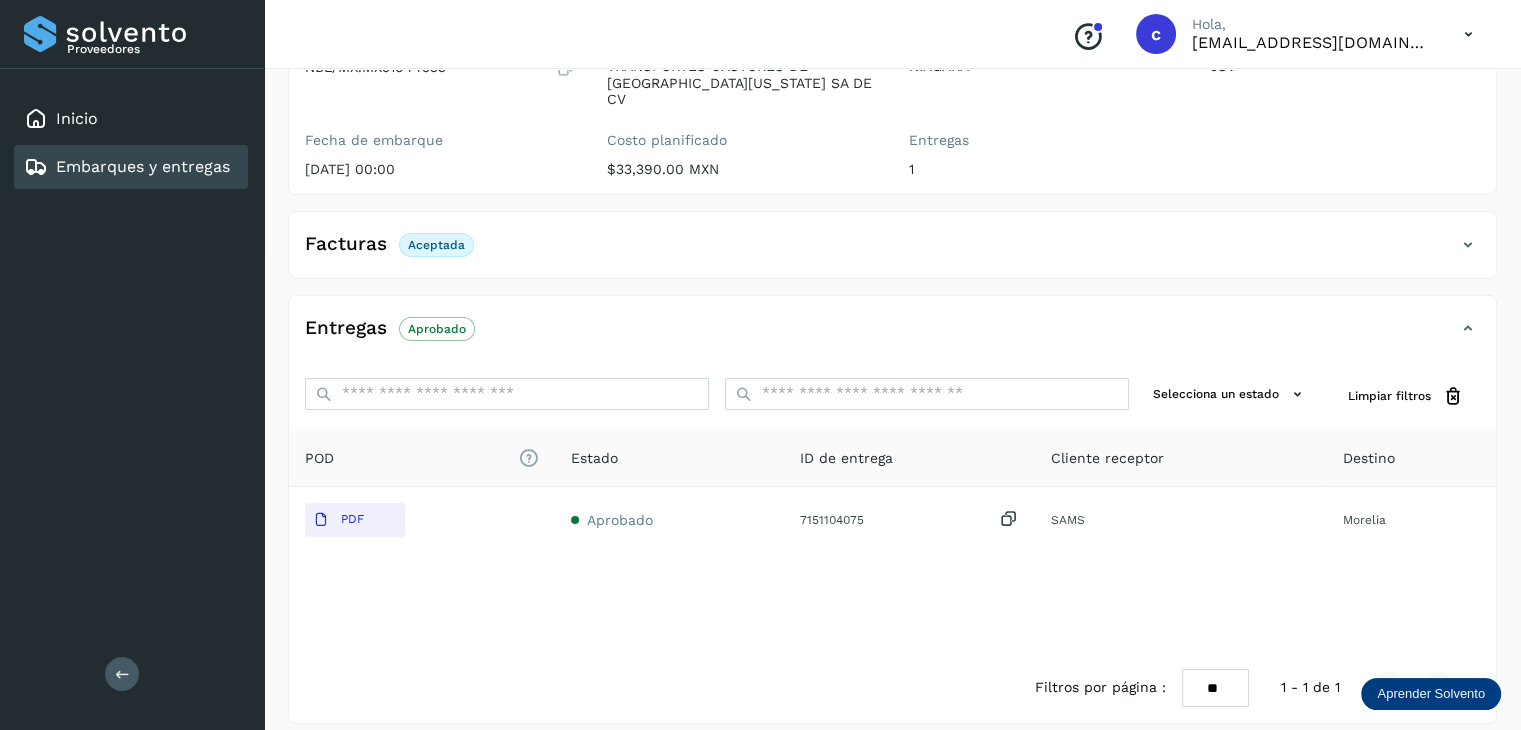 click on "NIAGARA" at bounding box center (1044, 66) 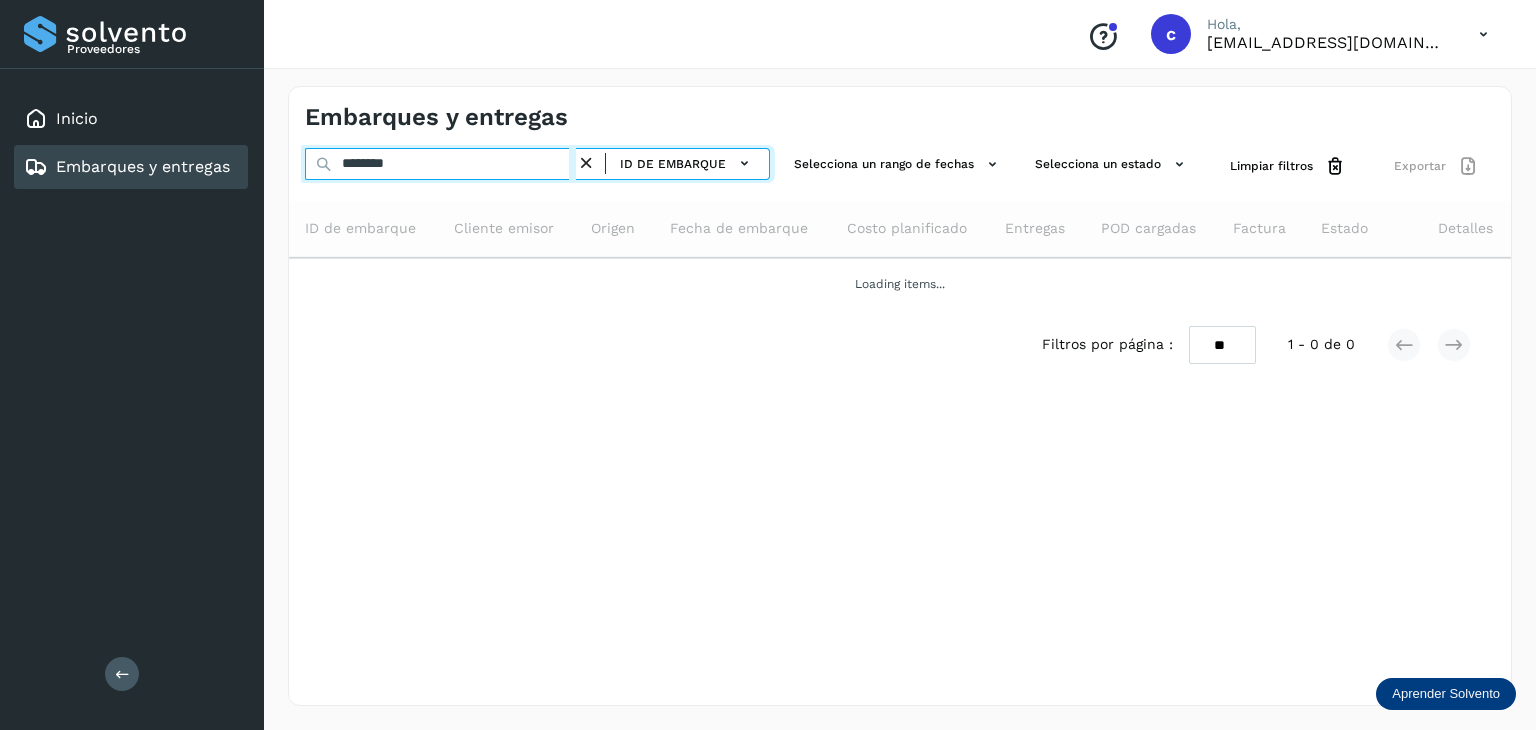 drag, startPoint x: 445, startPoint y: 167, endPoint x: 228, endPoint y: 157, distance: 217.23029 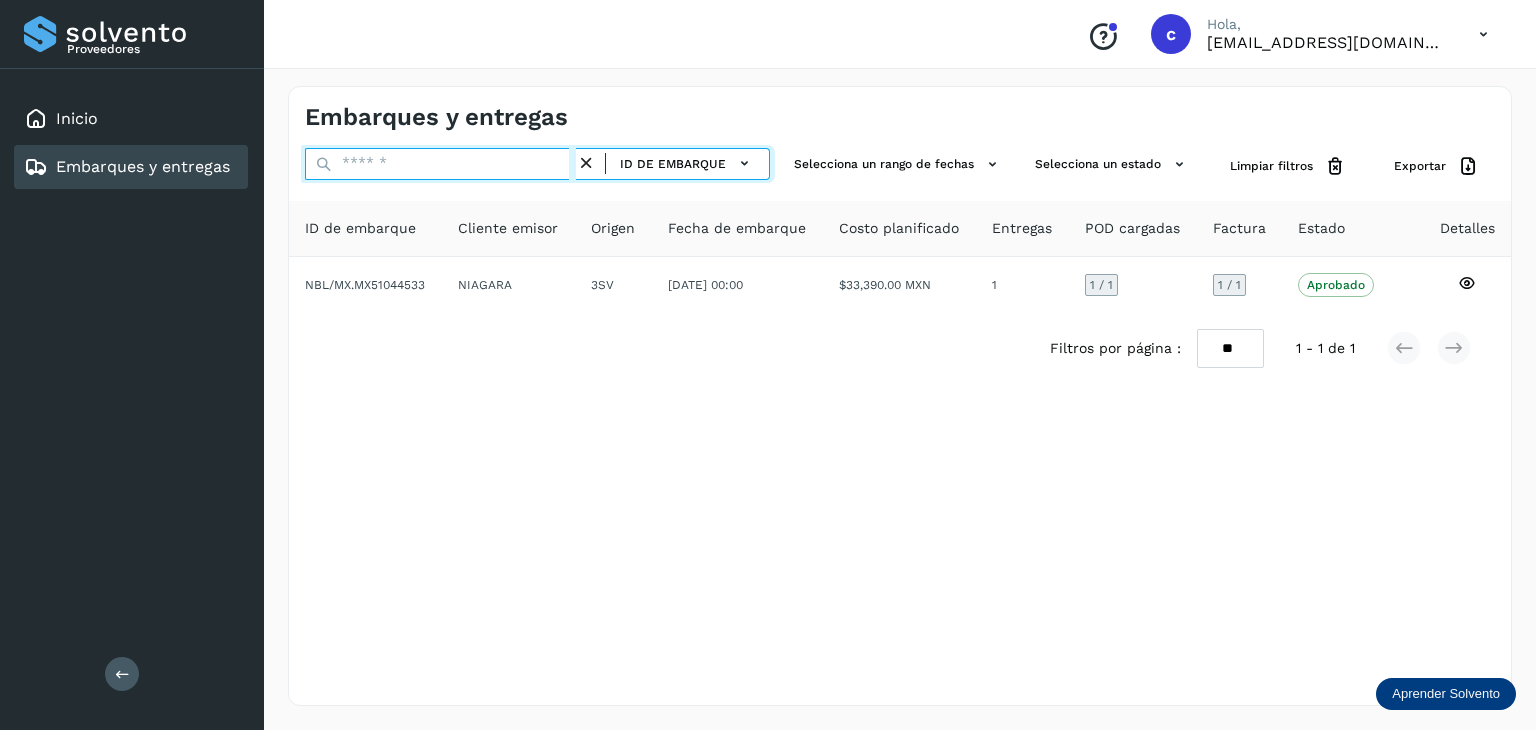 paste on "********" 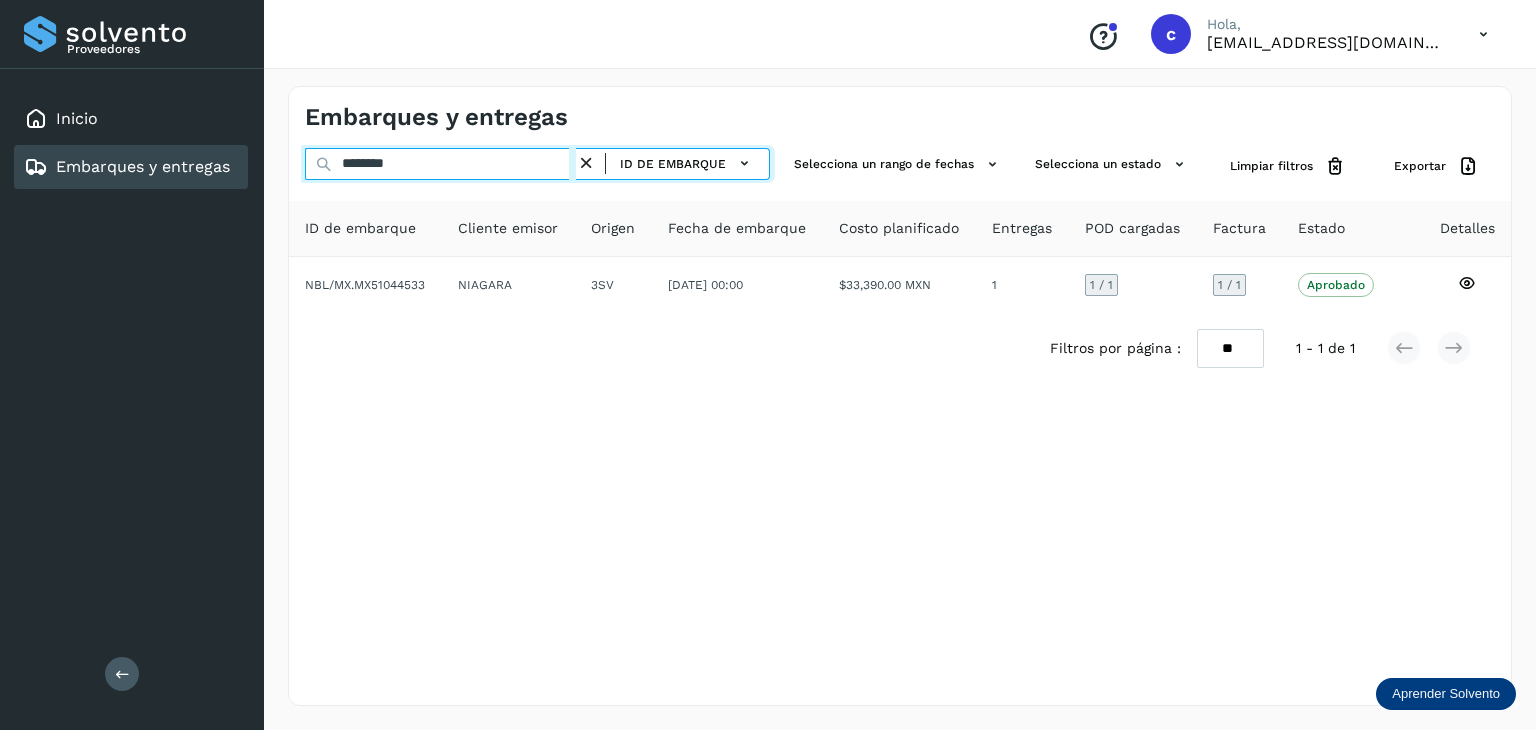 type on "********" 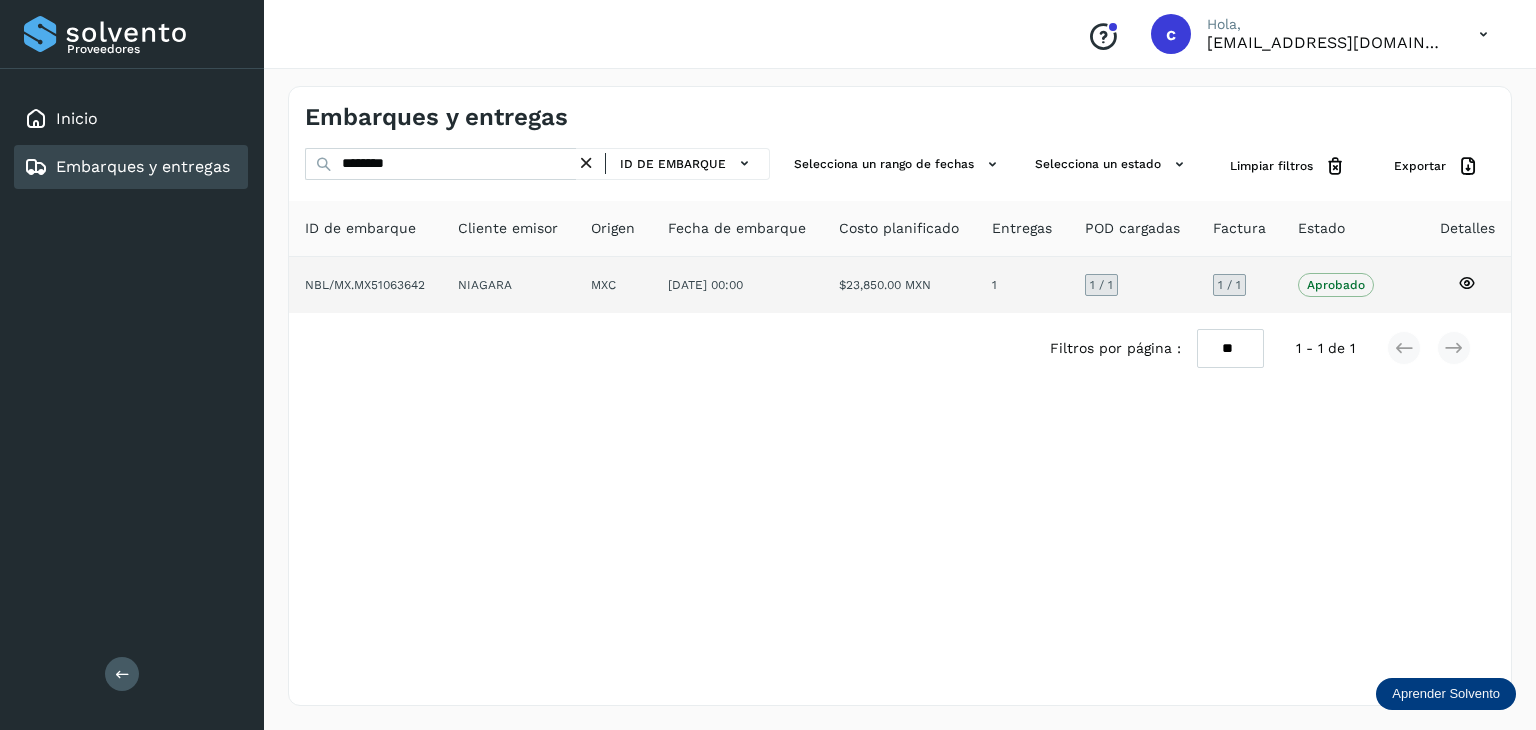 click 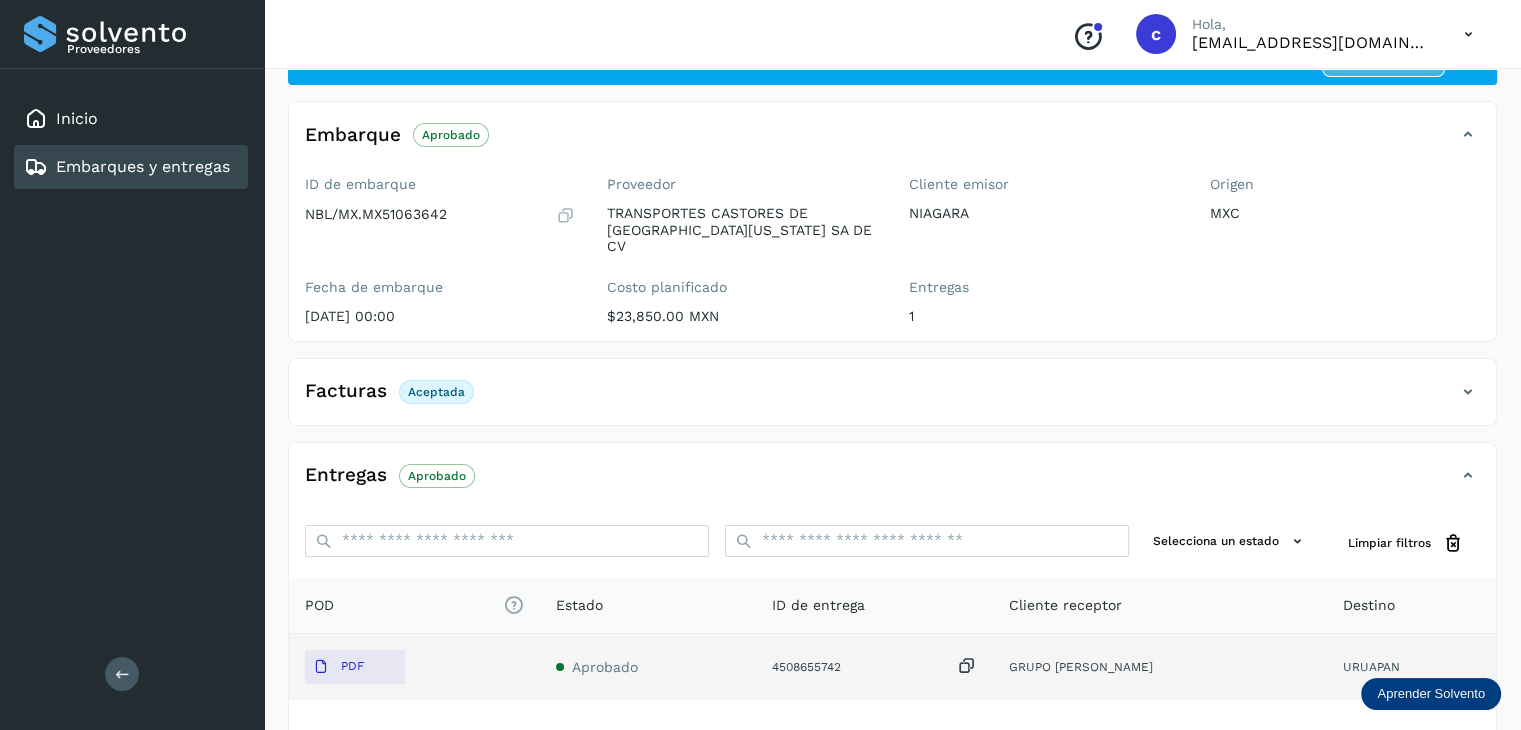scroll, scrollTop: 229, scrollLeft: 0, axis: vertical 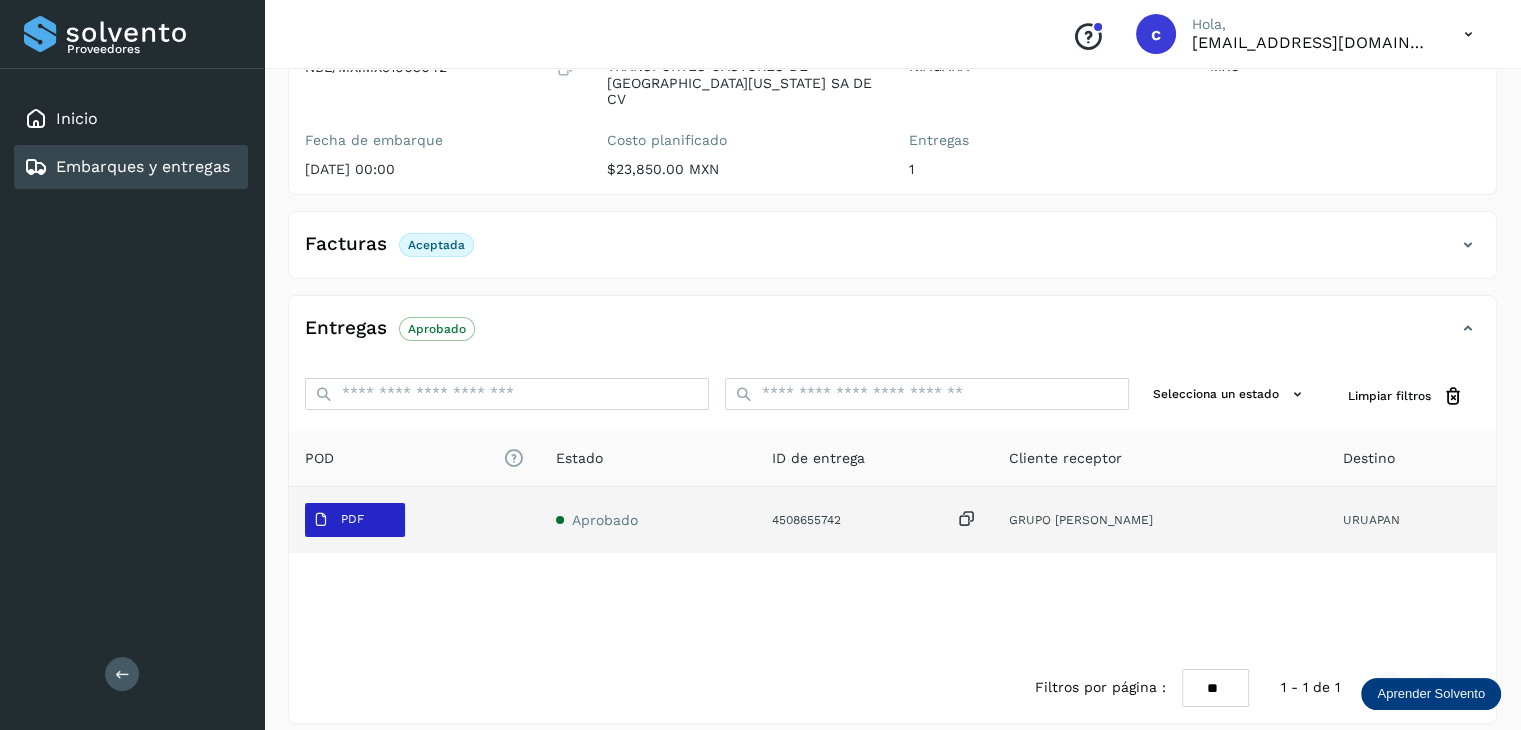 click on "PDF" at bounding box center [338, 520] 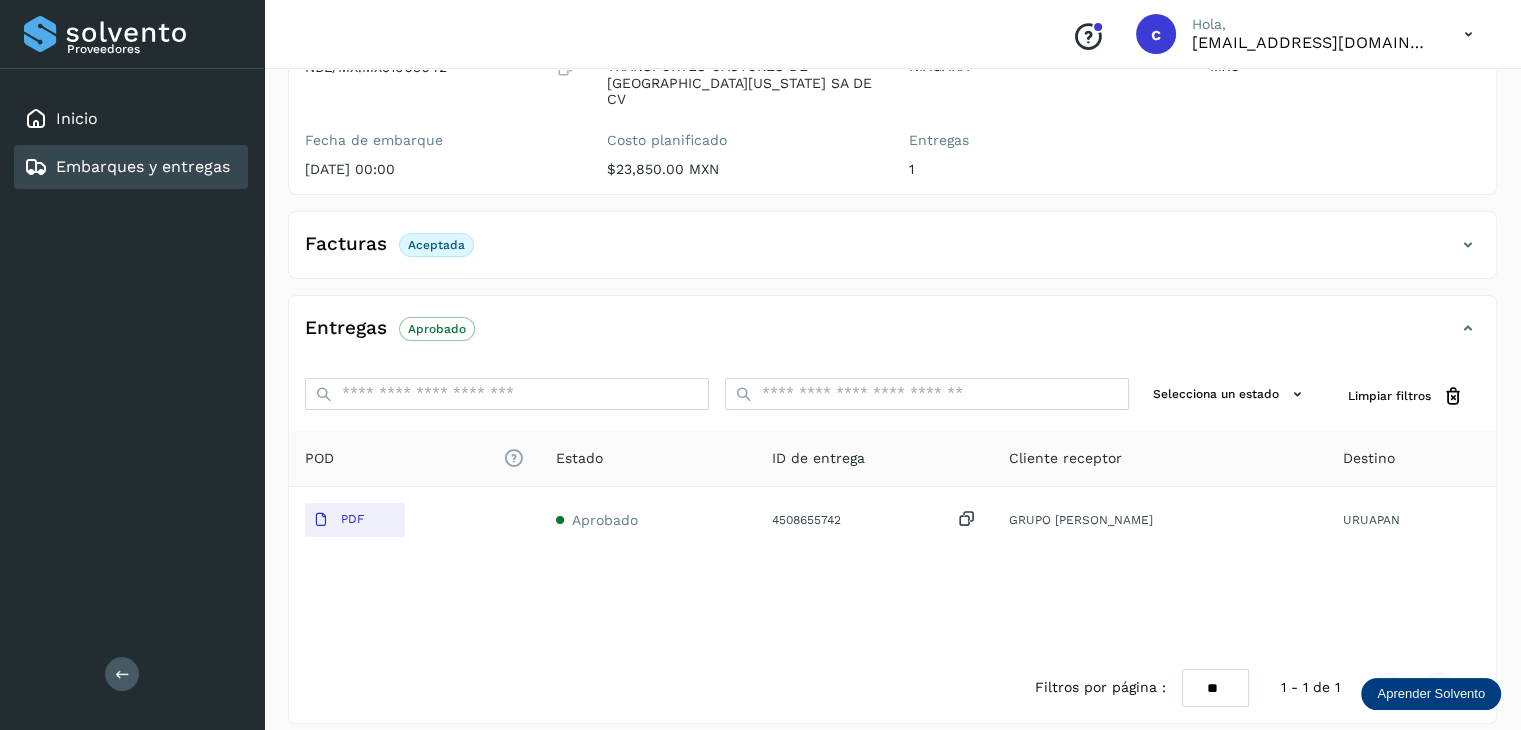click on "Embarques y entregas" 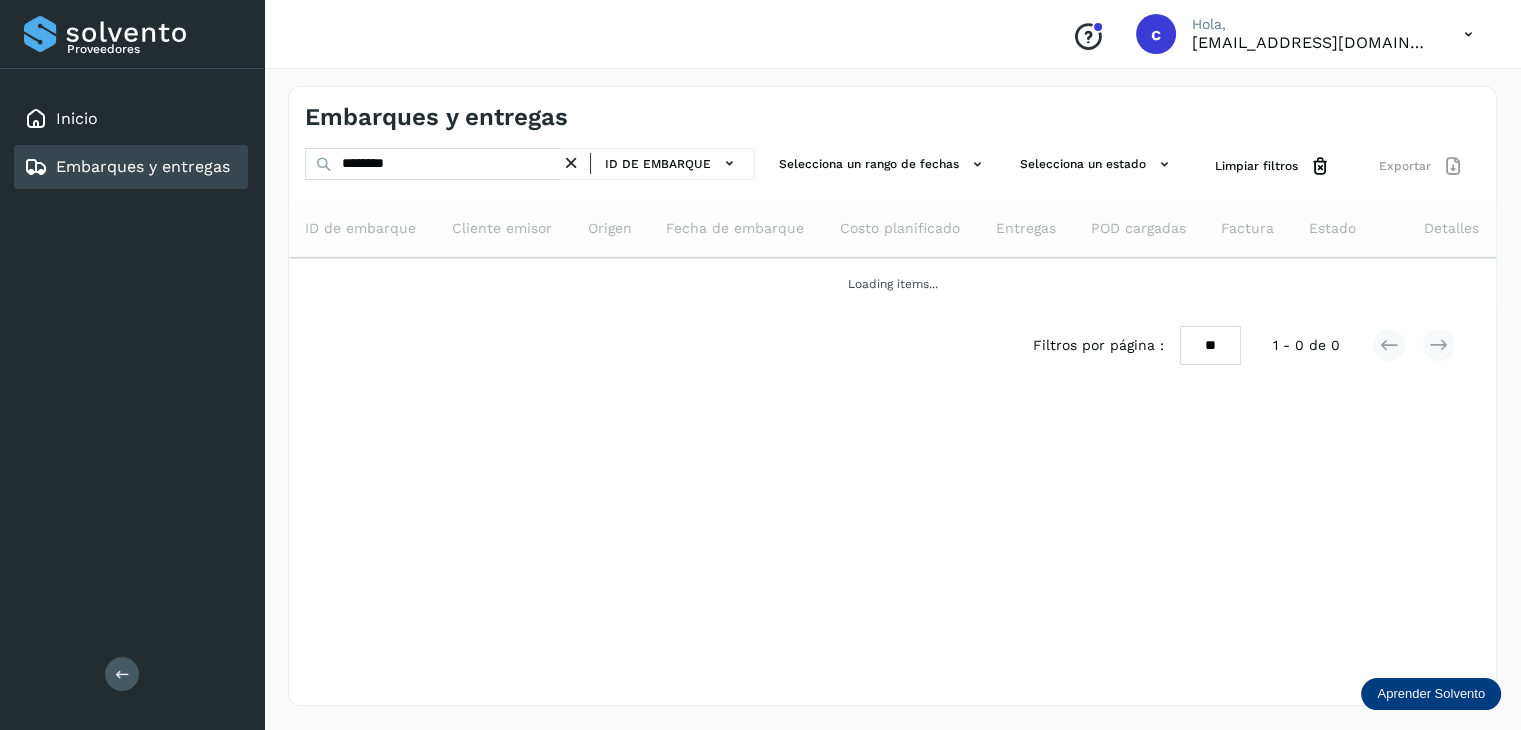 scroll, scrollTop: 0, scrollLeft: 0, axis: both 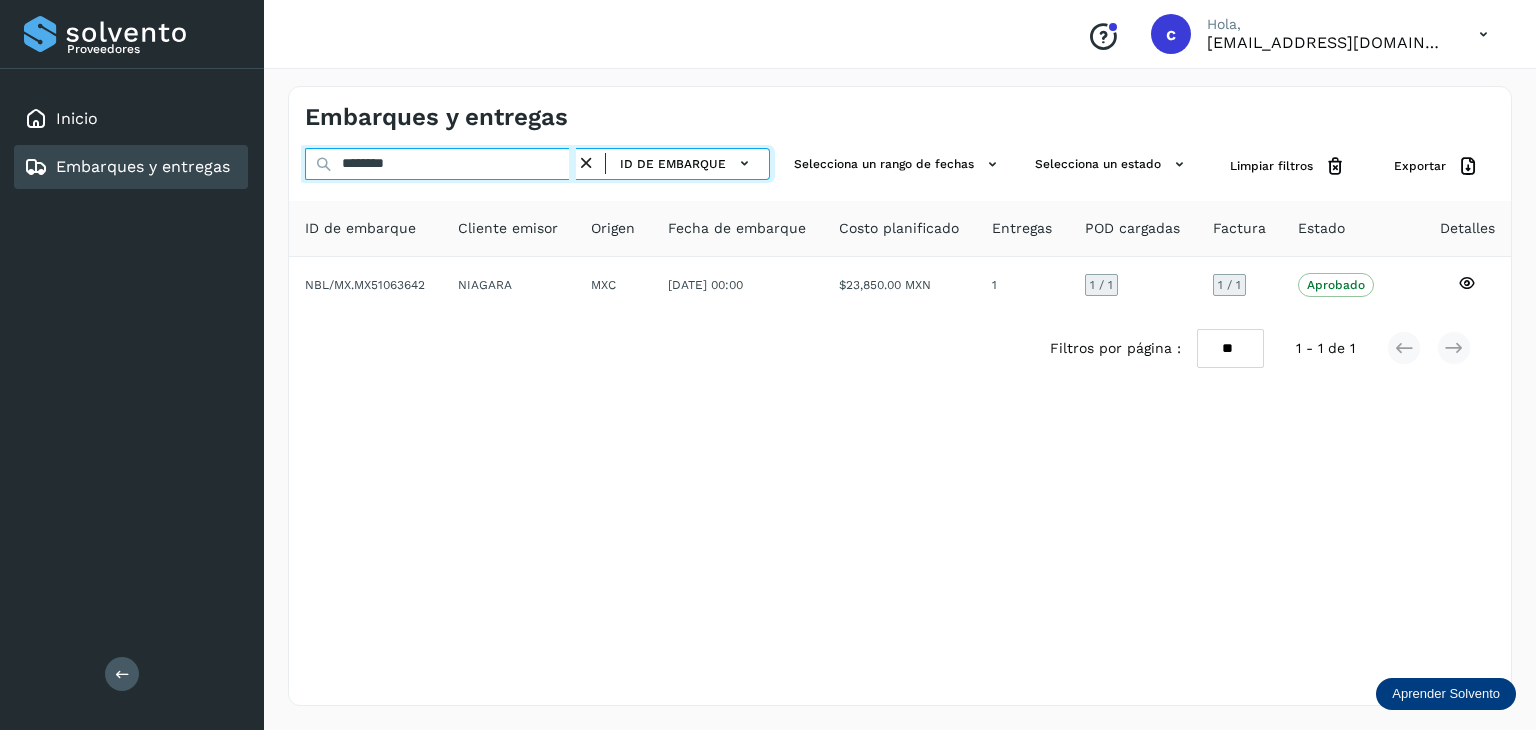click on "******** ID de embarque Selecciona un rango de fechas  Selecciona un estado Limpiar filtros Exportar" at bounding box center [900, 166] 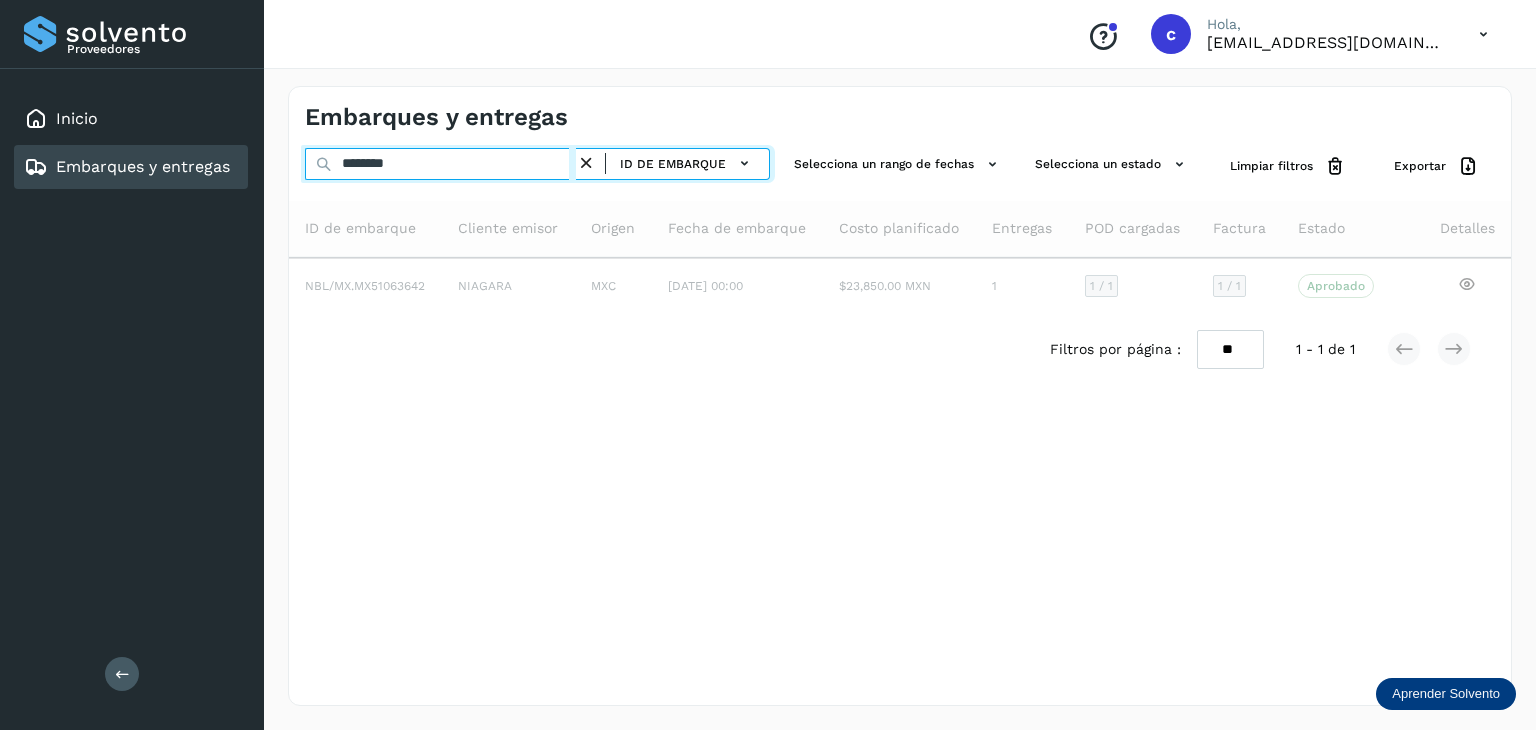 type on "********" 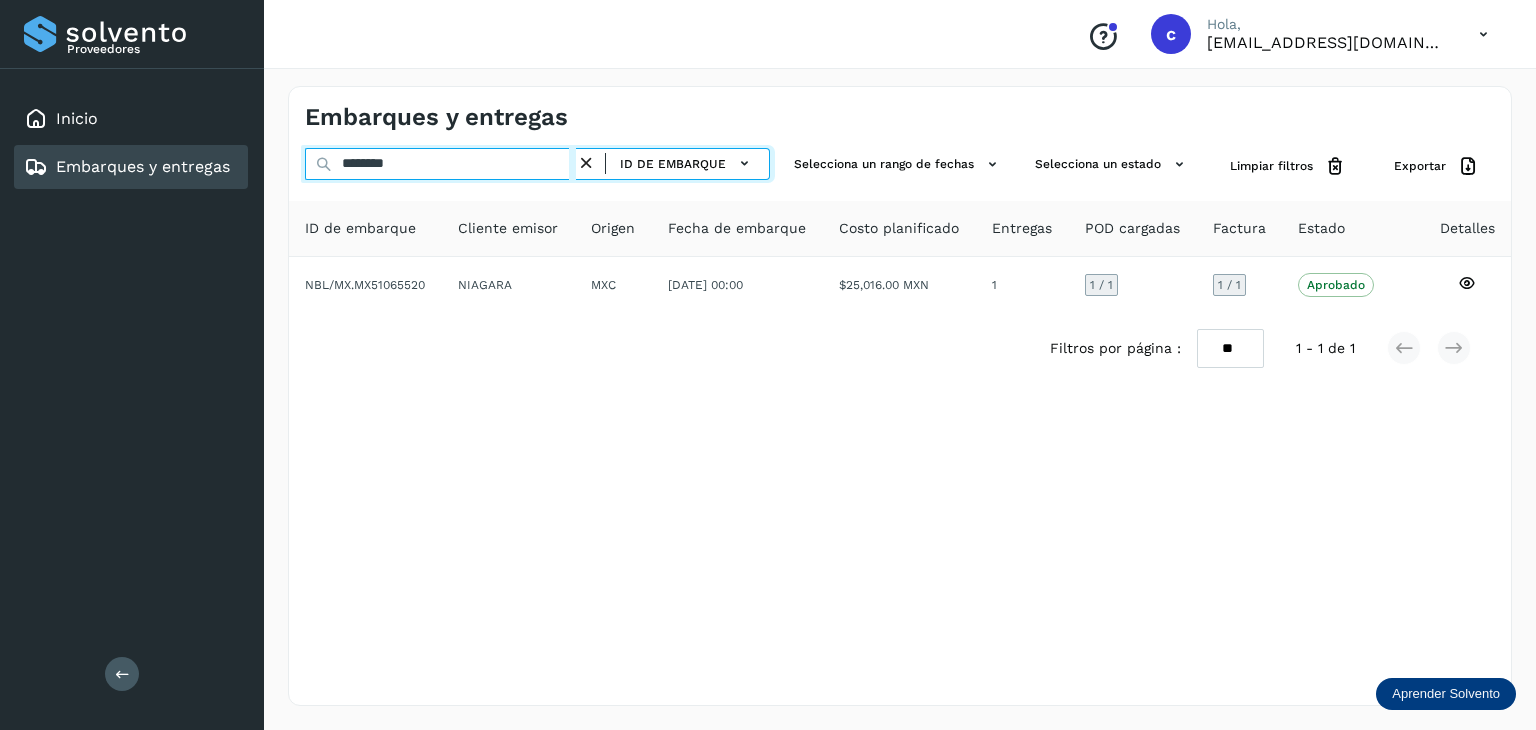 drag, startPoint x: 432, startPoint y: 169, endPoint x: 216, endPoint y: 158, distance: 216.2799 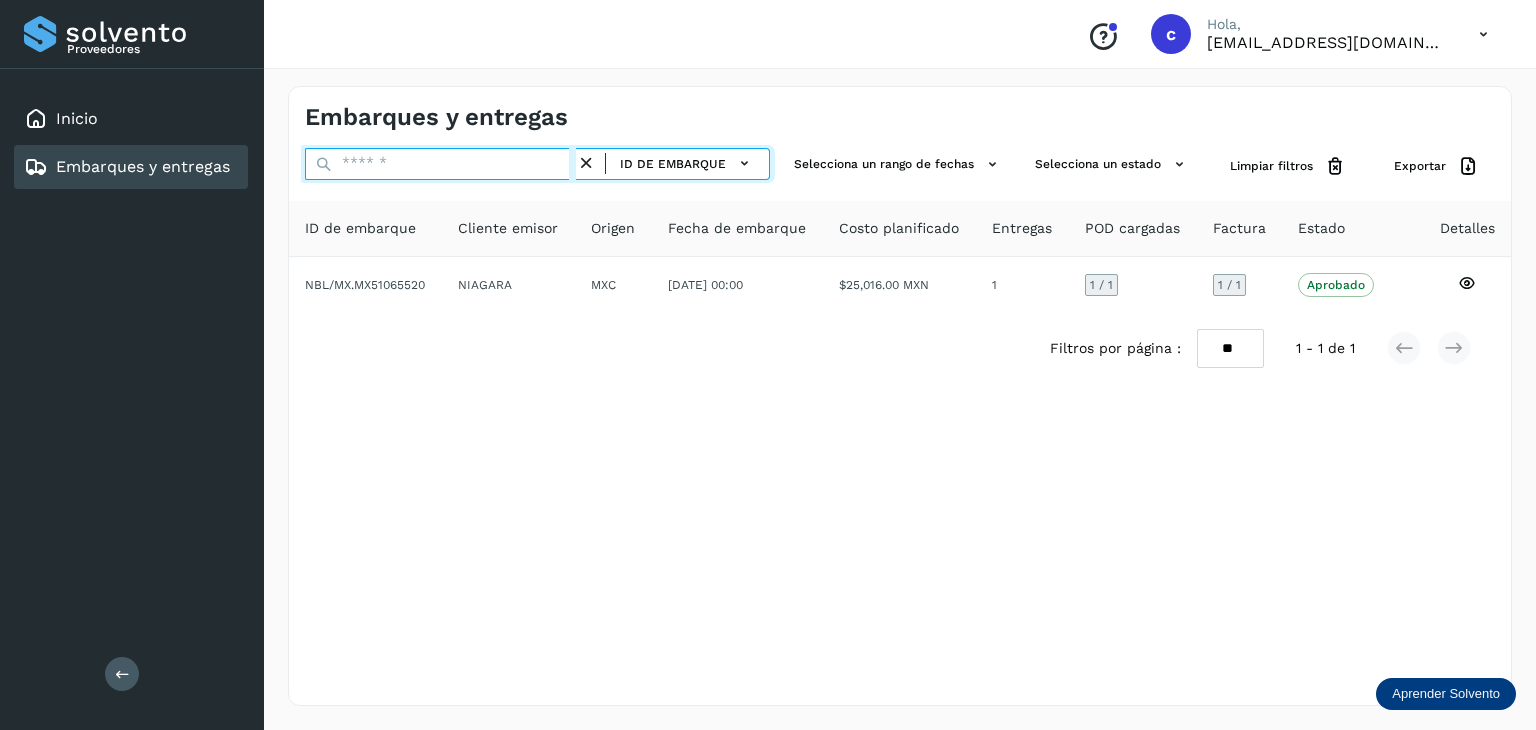 paste on "********" 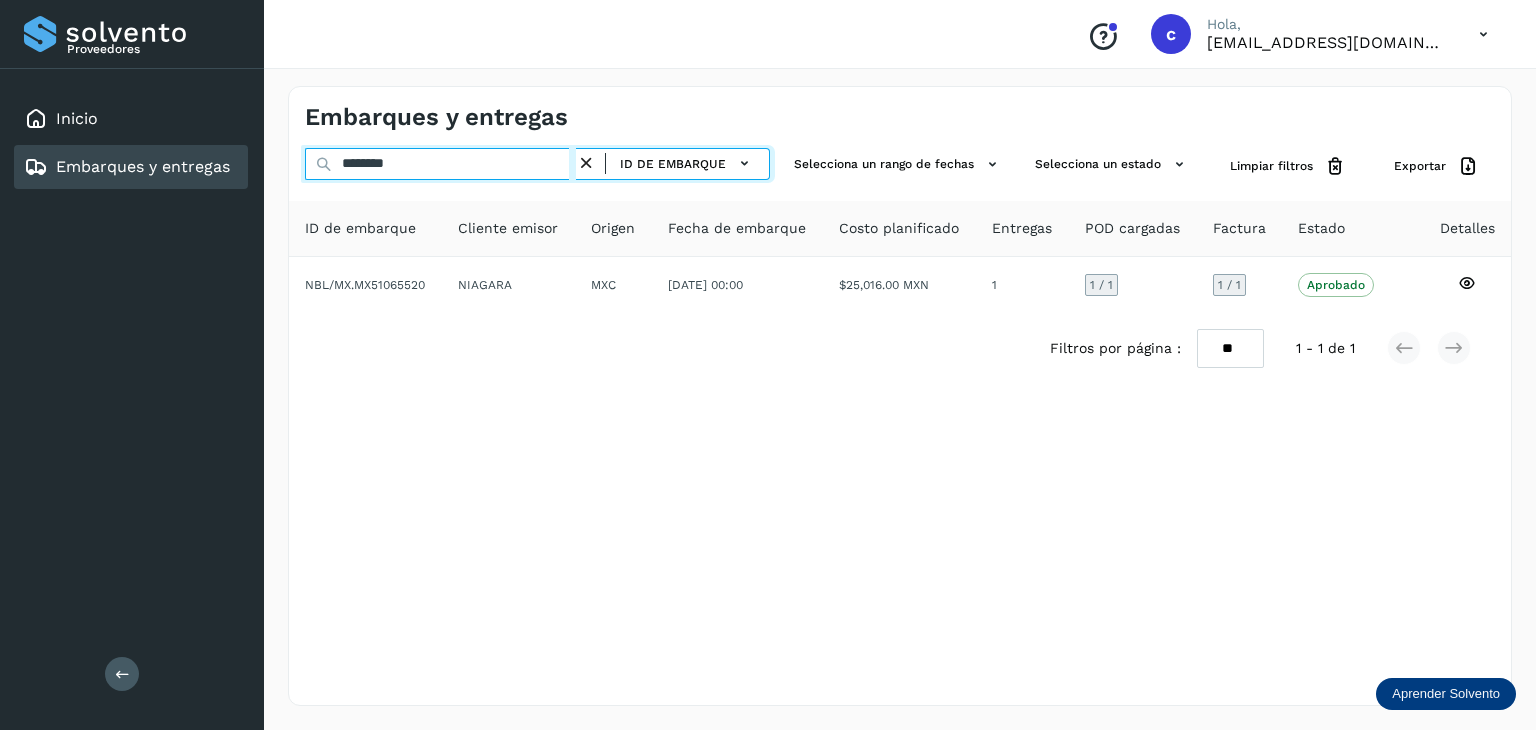 type on "********" 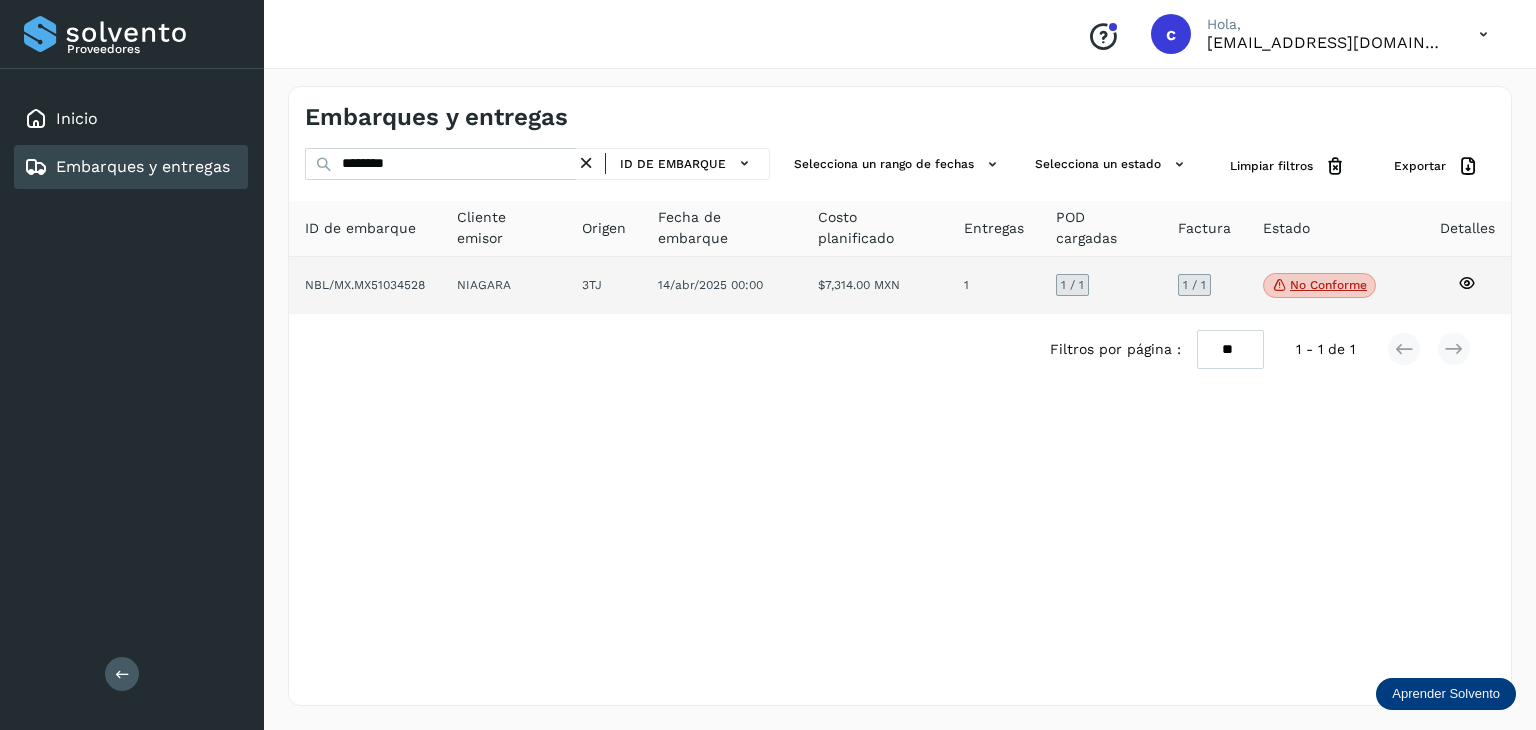 click 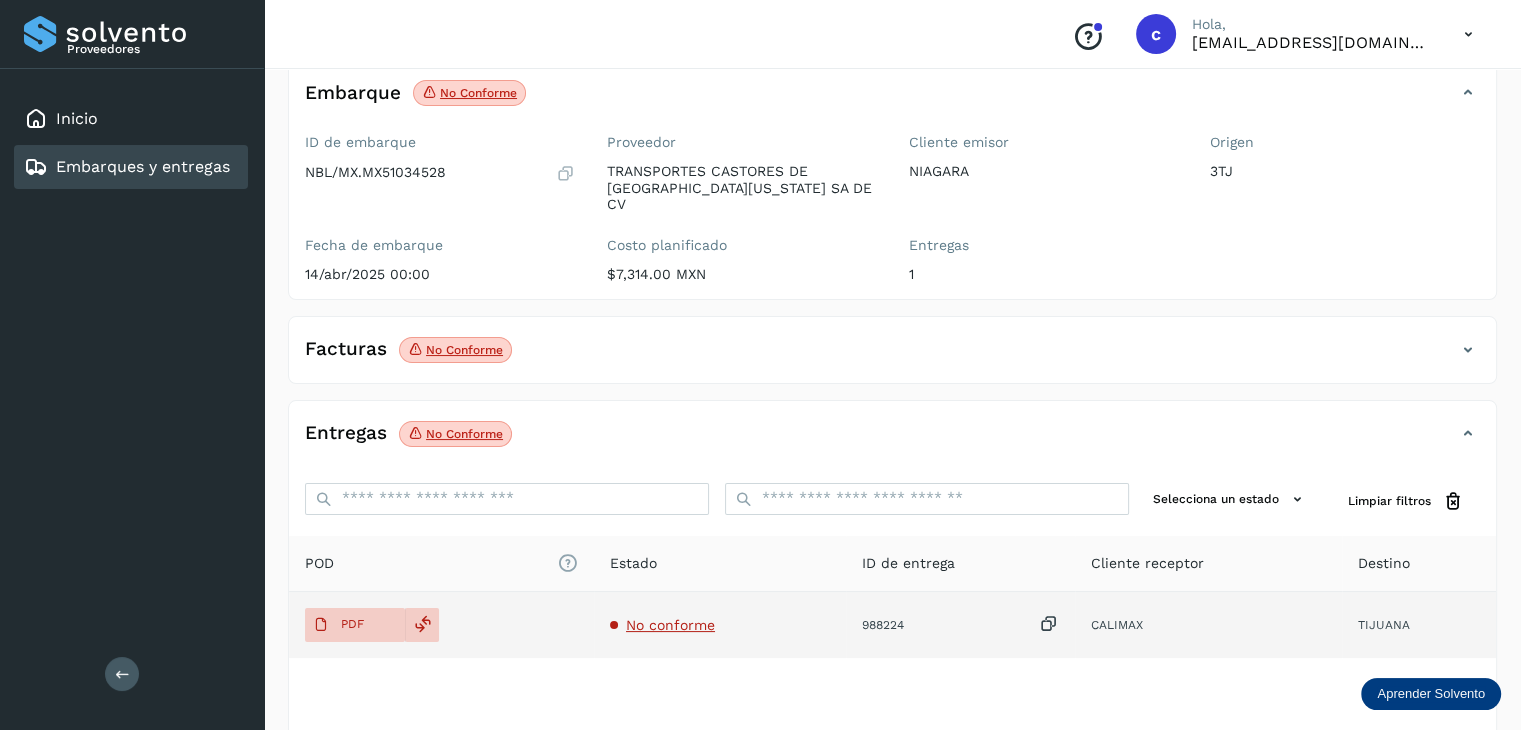 scroll, scrollTop: 229, scrollLeft: 0, axis: vertical 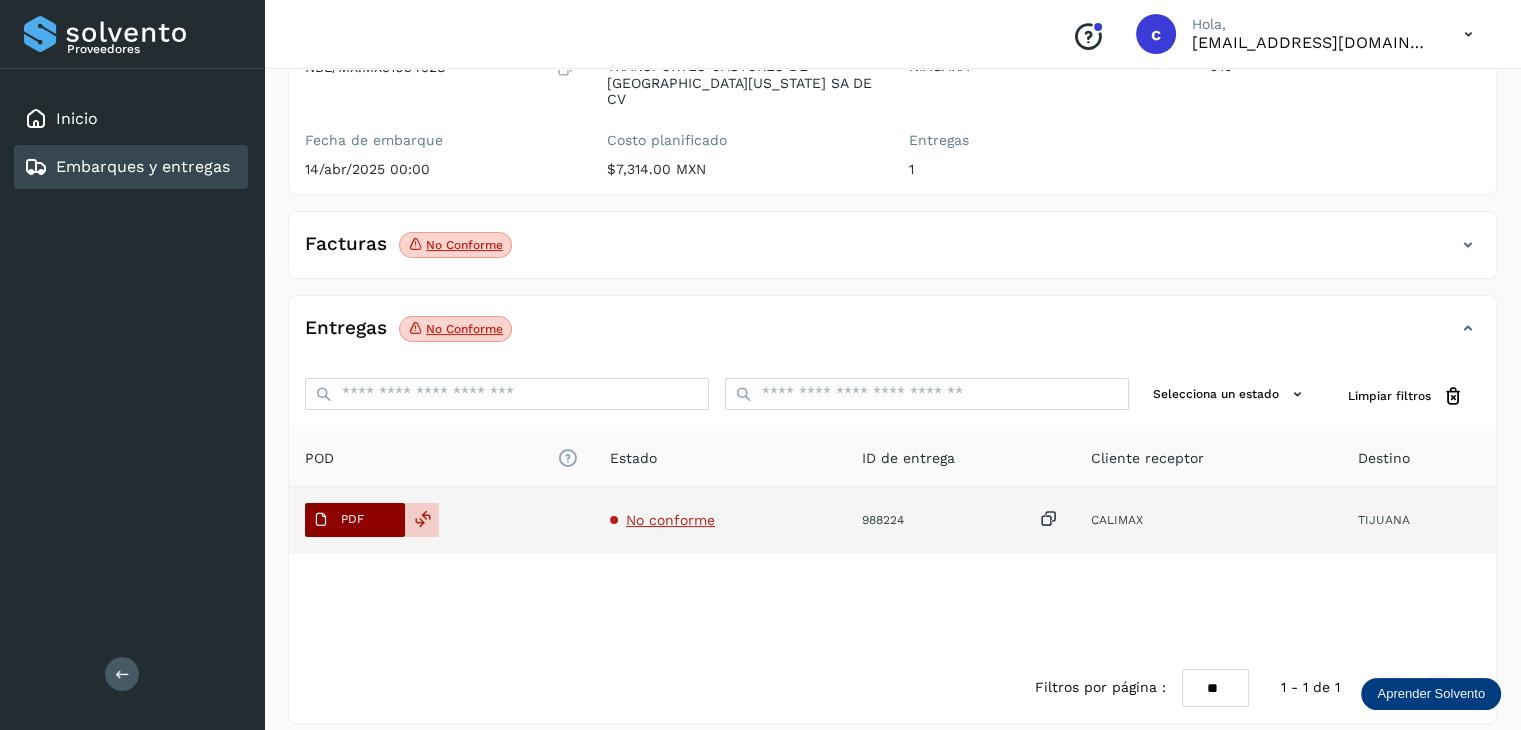 click on "PDF" at bounding box center [355, 520] 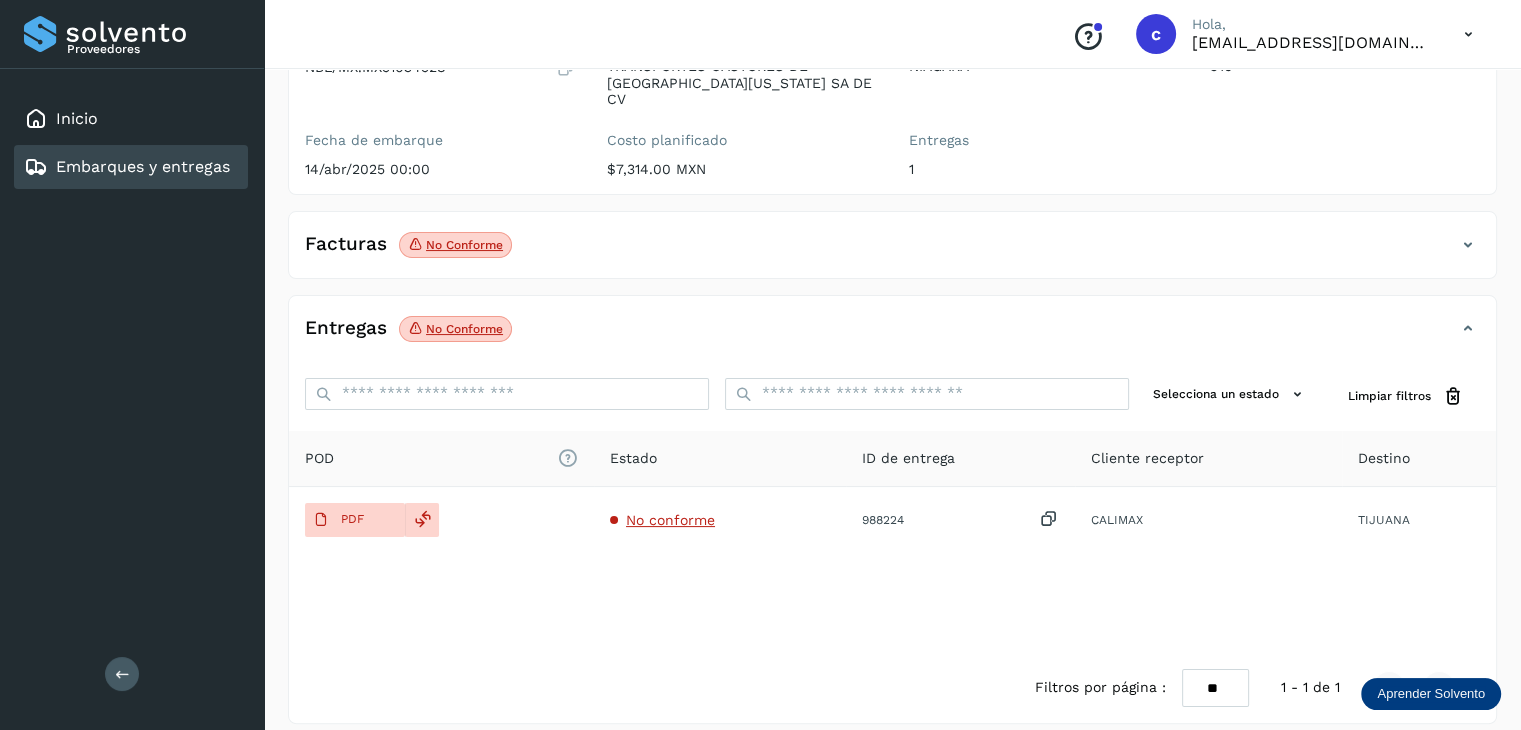 type 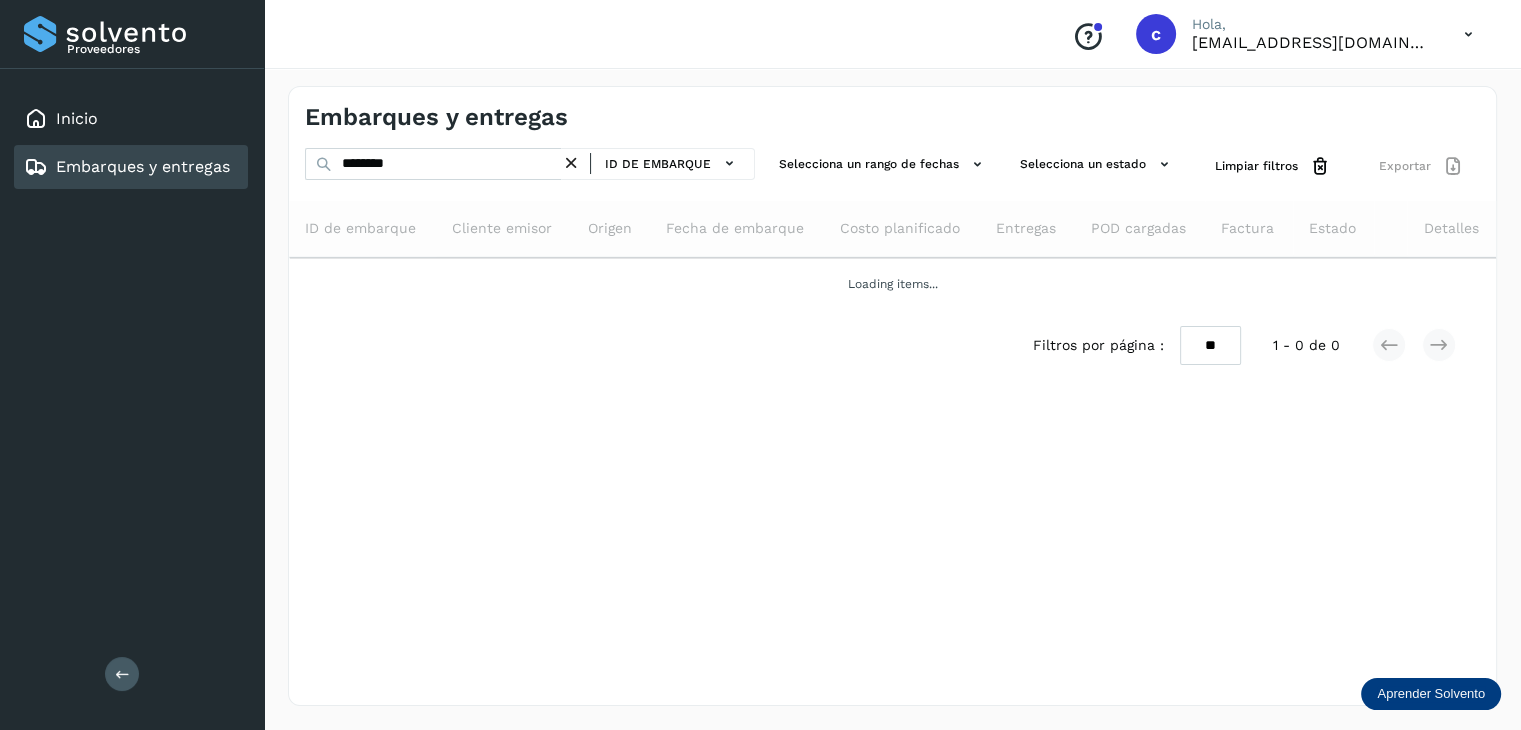 scroll, scrollTop: 0, scrollLeft: 0, axis: both 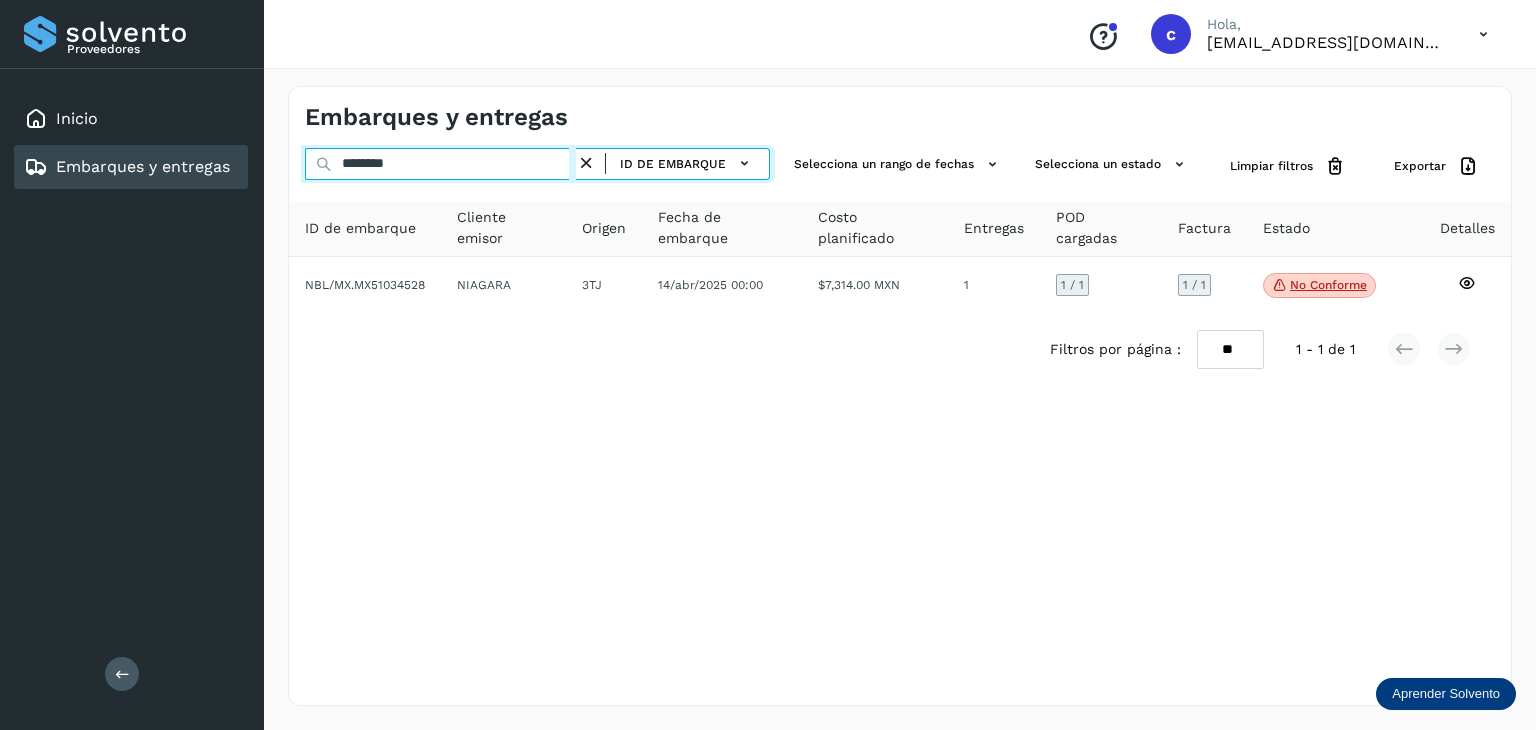 drag, startPoint x: 433, startPoint y: 166, endPoint x: 285, endPoint y: 163, distance: 148.0304 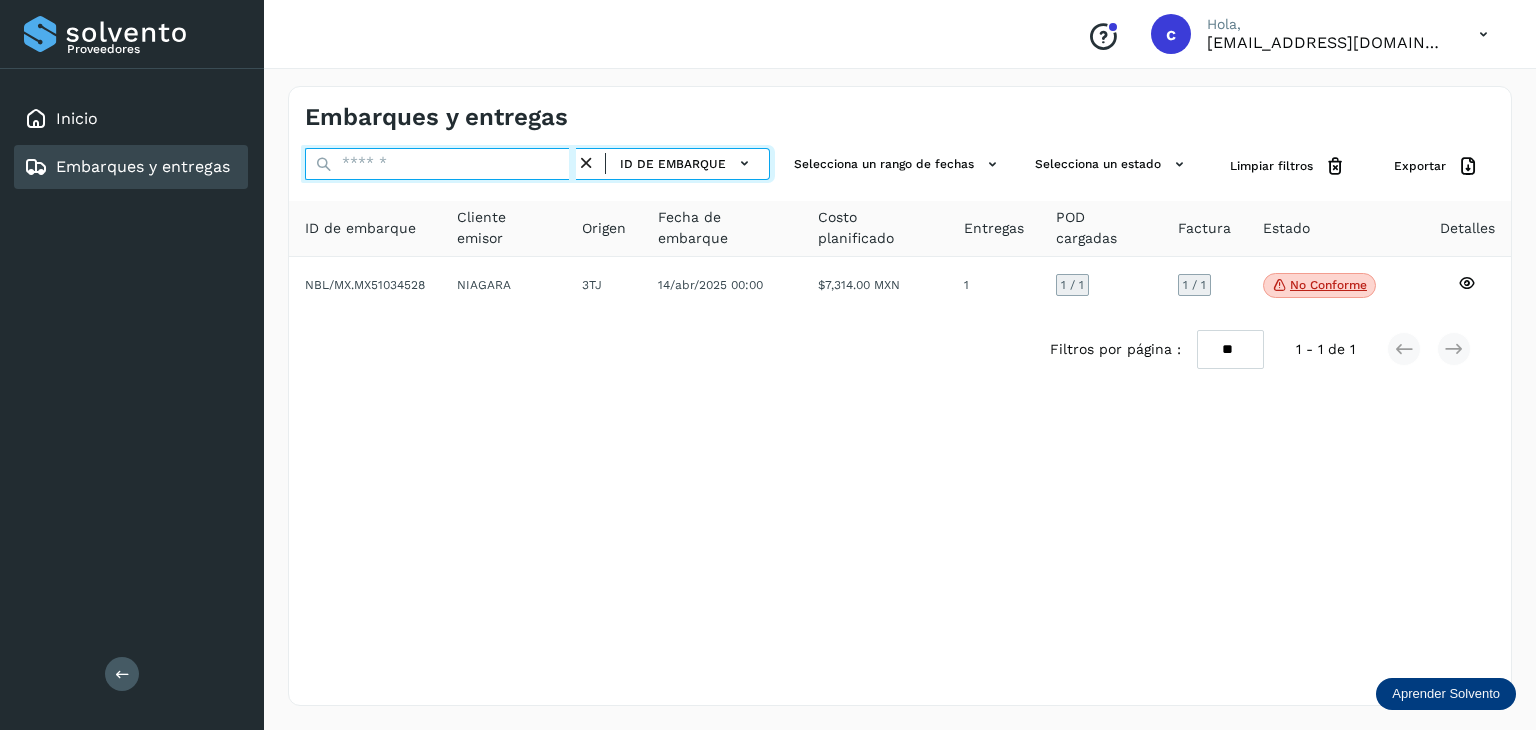 paste on "********" 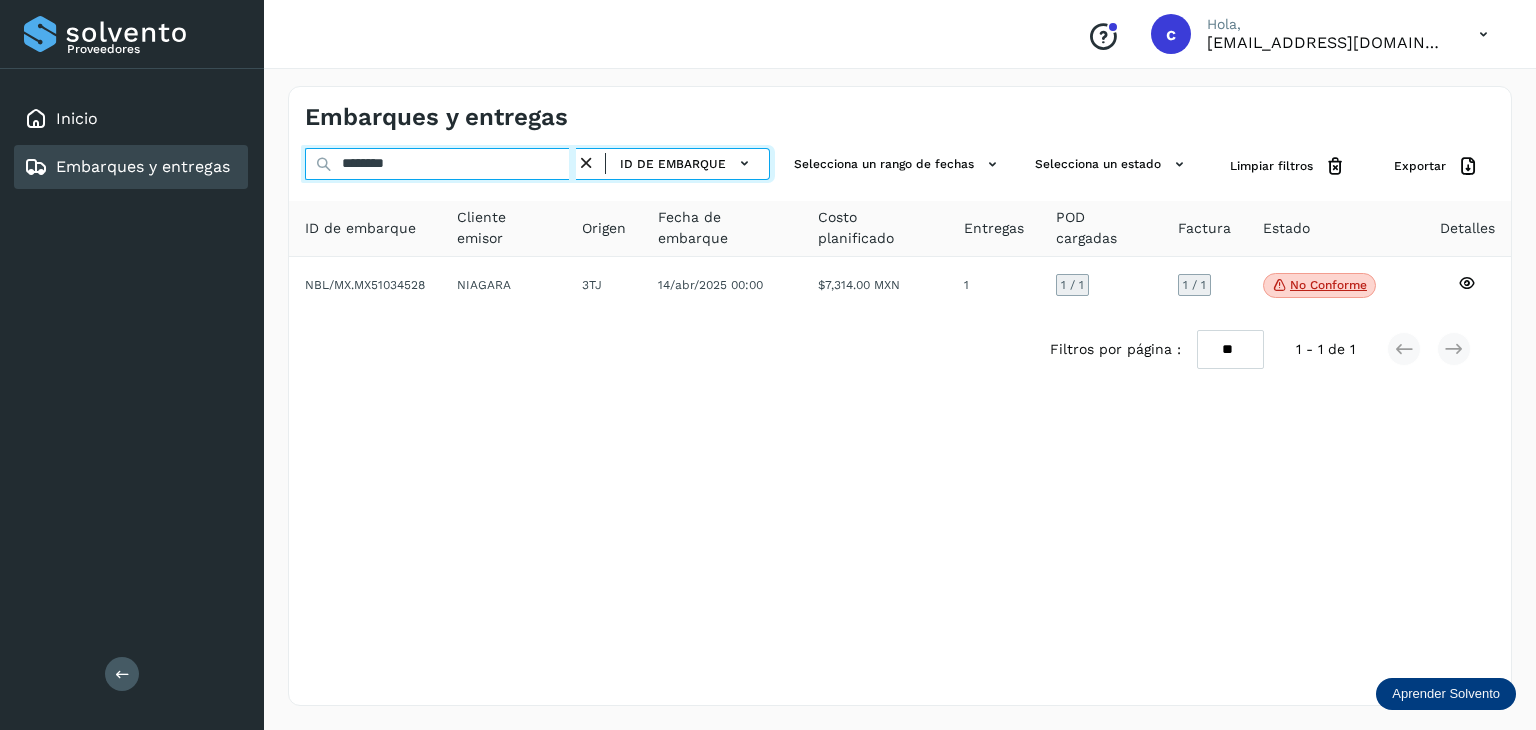 type on "********" 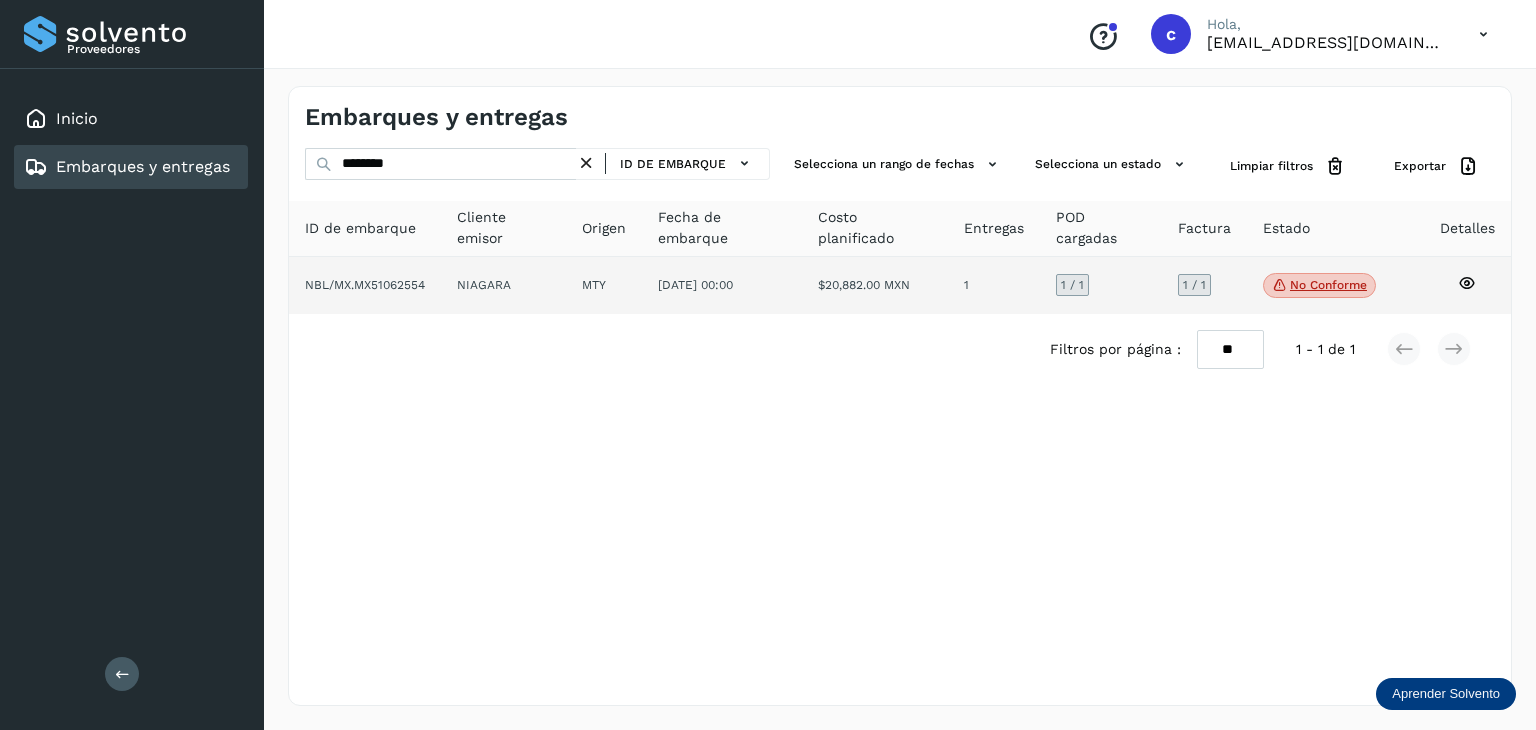 click 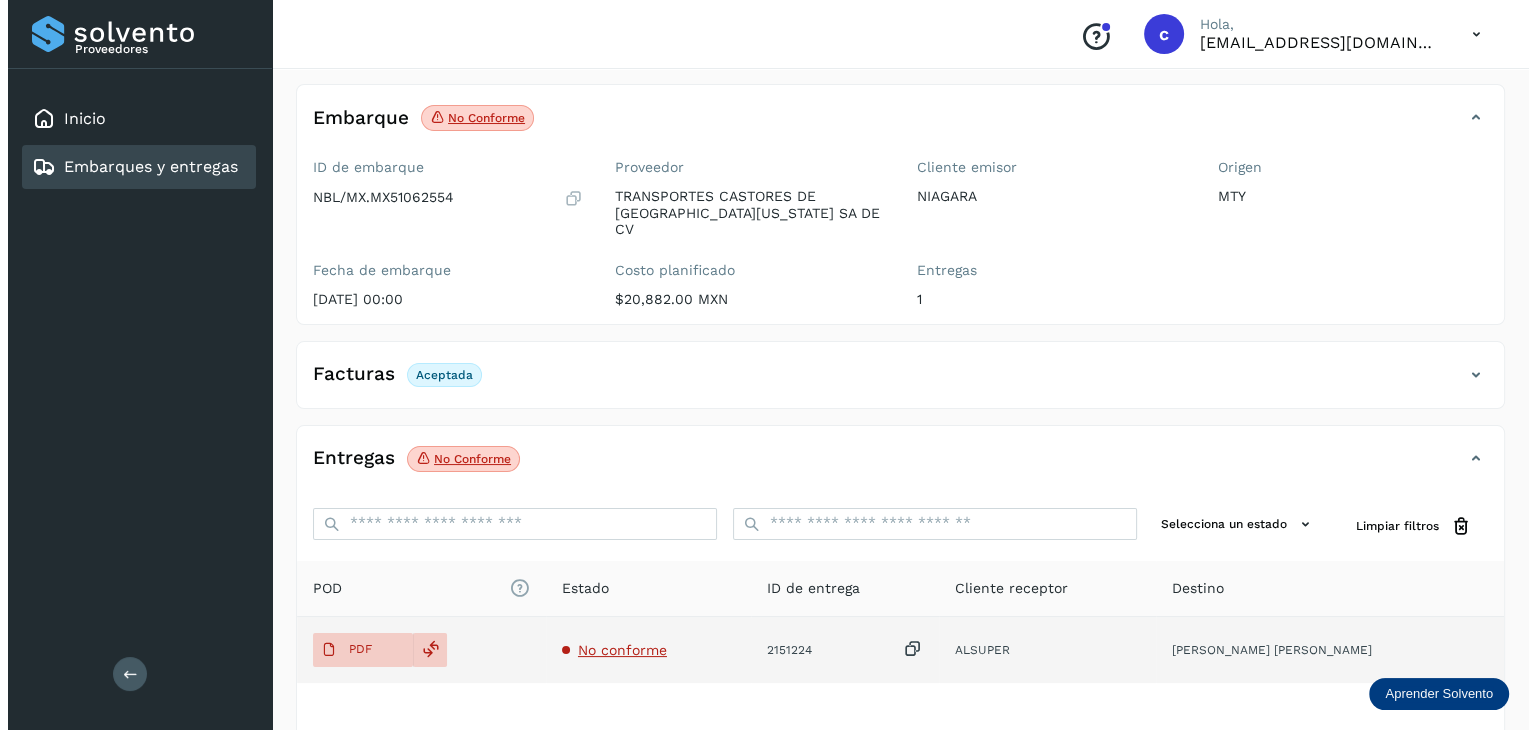 scroll, scrollTop: 200, scrollLeft: 0, axis: vertical 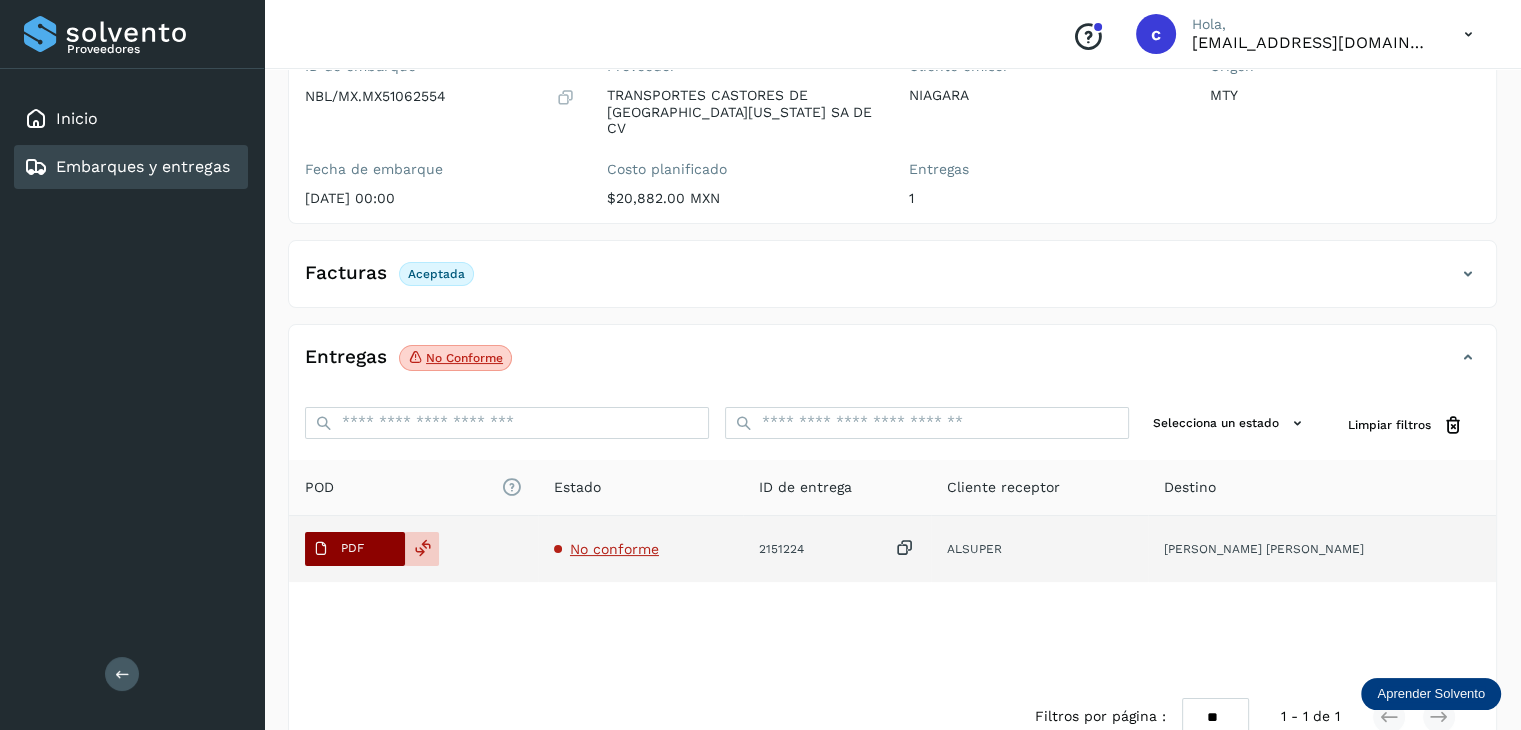 click on "PDF" at bounding box center [338, 549] 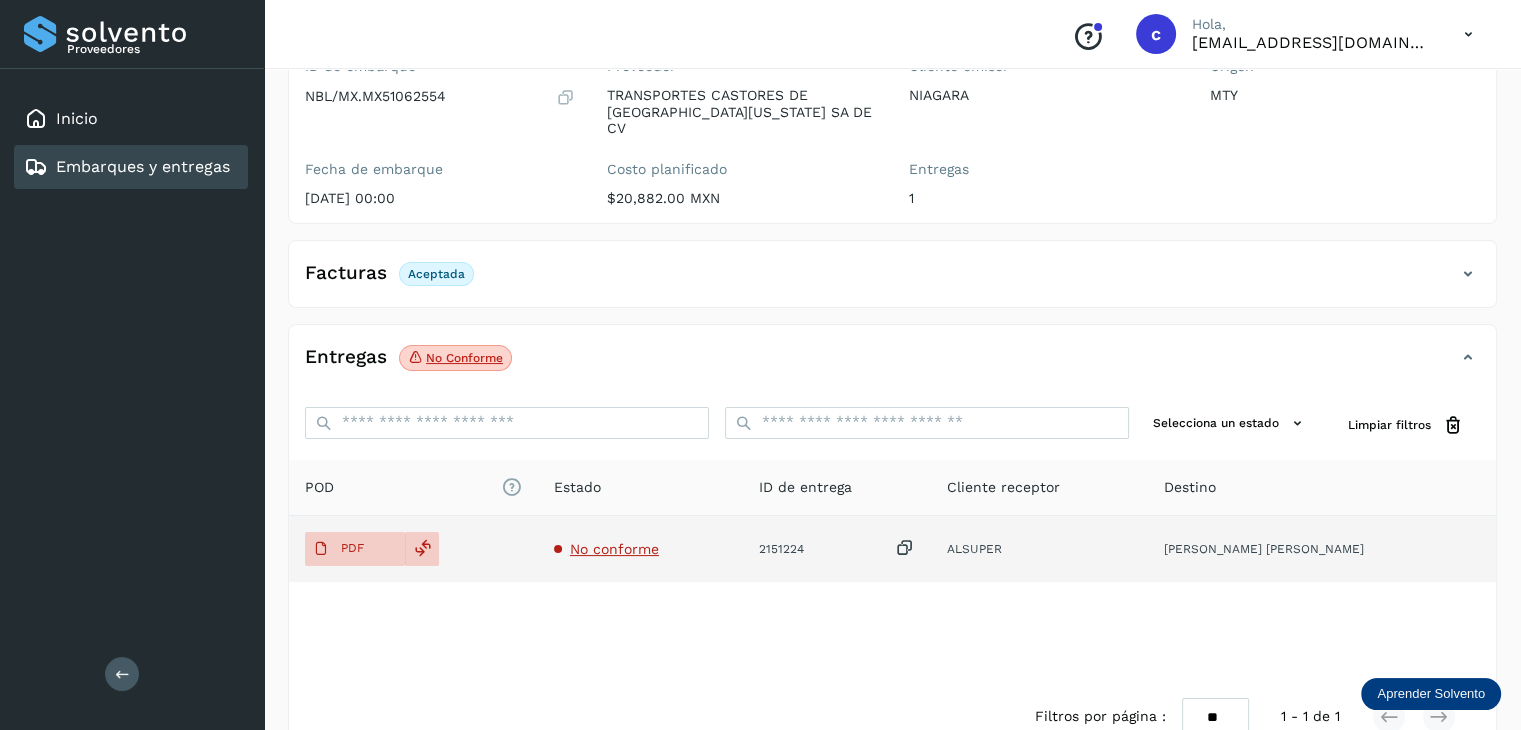 click on "No conforme" 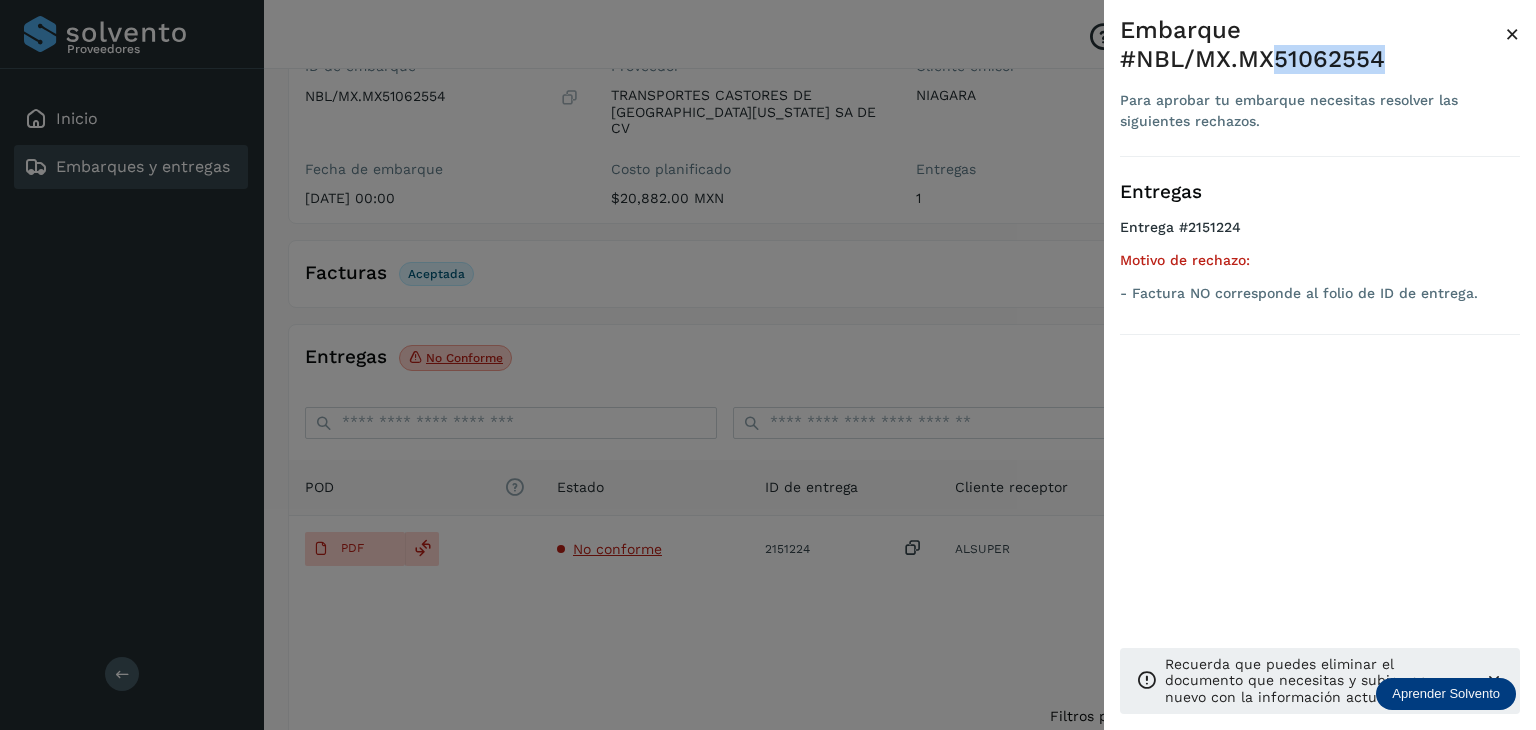 drag, startPoint x: 1357, startPoint y: 68, endPoint x: 1277, endPoint y: 70, distance: 80.024994 